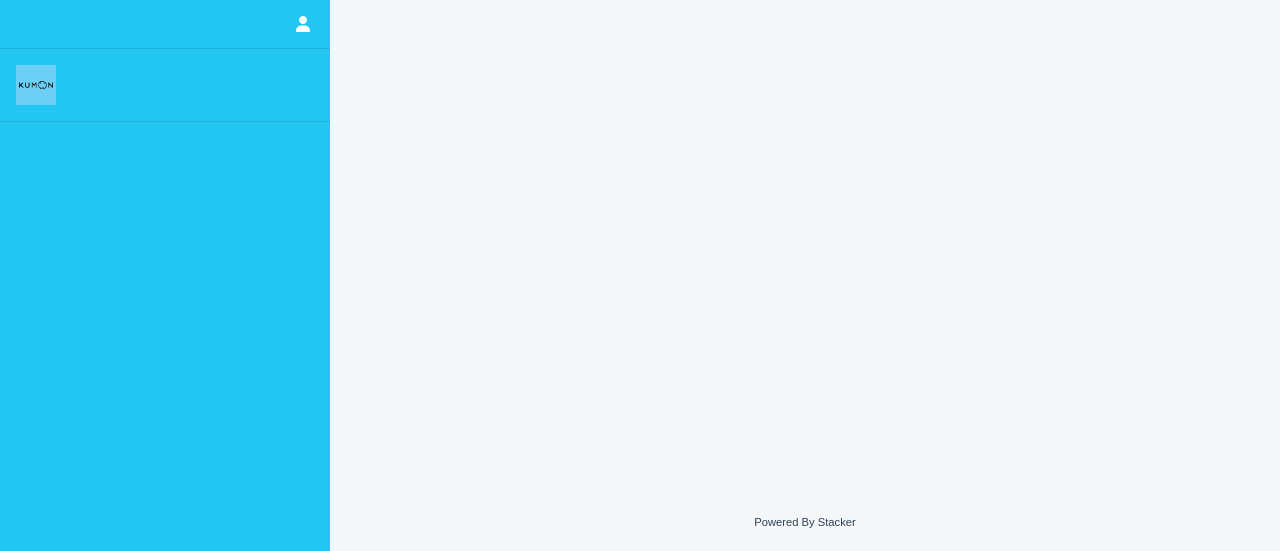 scroll, scrollTop: 0, scrollLeft: 0, axis: both 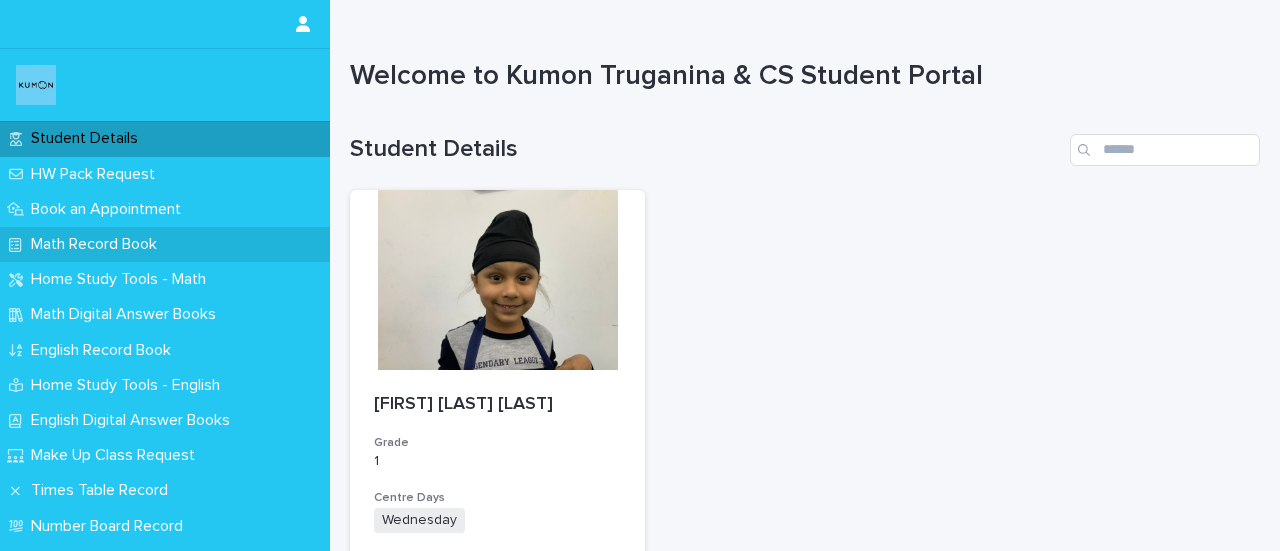 click on "Math Record Book" at bounding box center (98, 244) 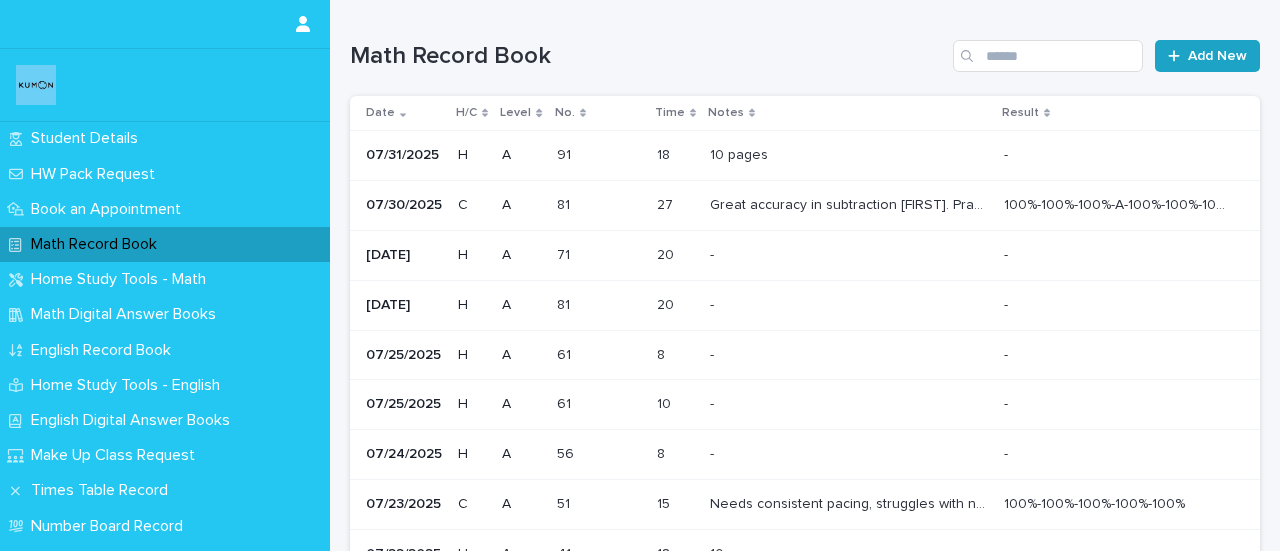 click on "Add New" at bounding box center [1217, 56] 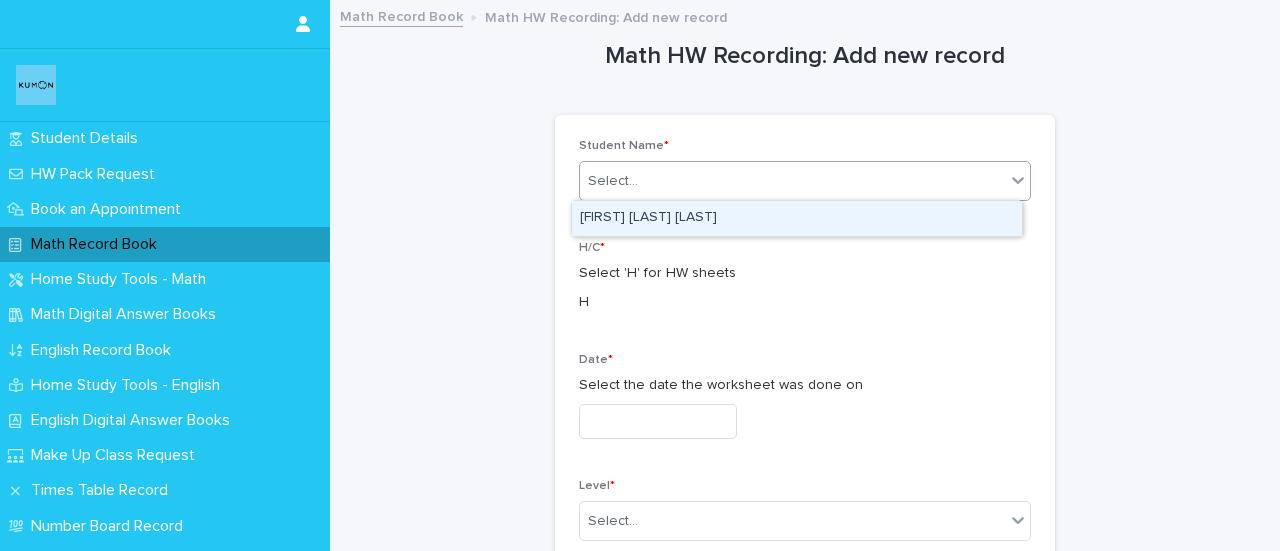 click on "Select..." at bounding box center (613, 181) 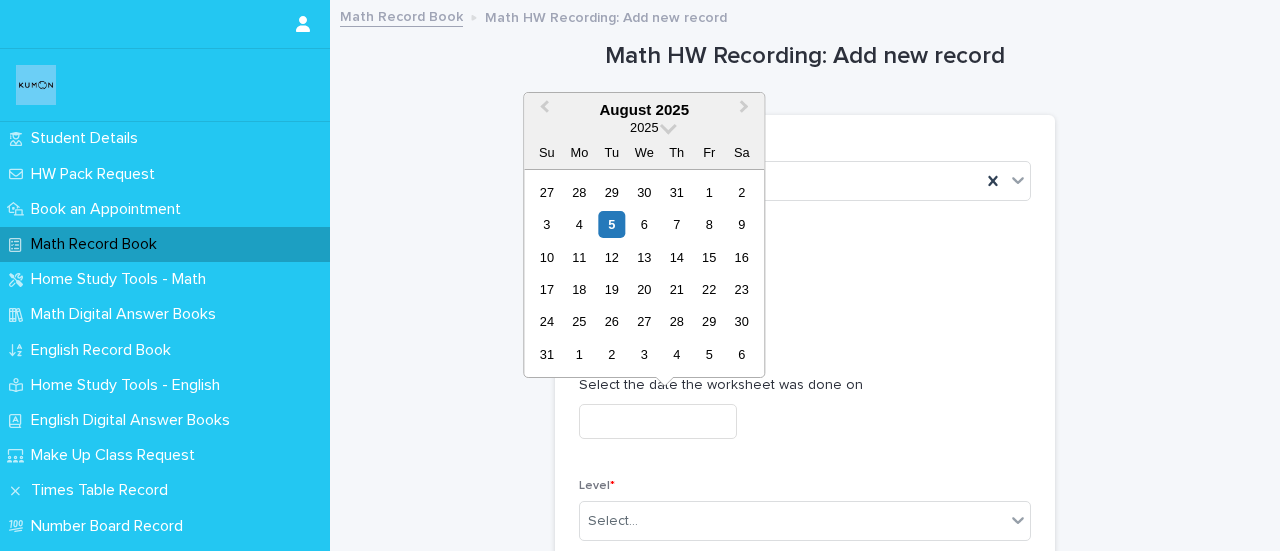 click at bounding box center (658, 421) 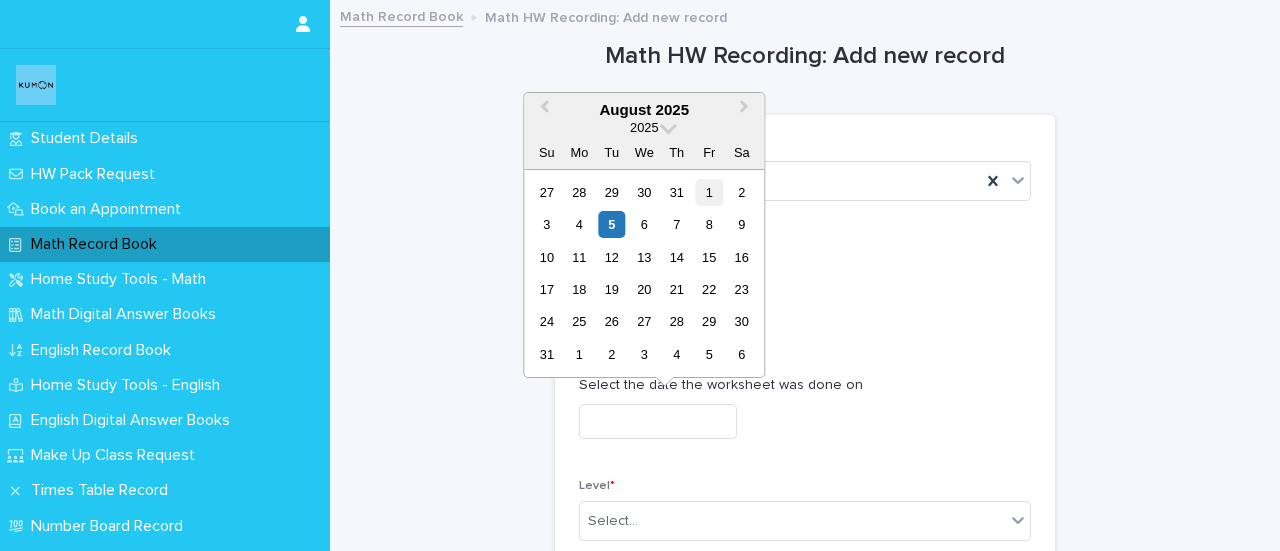 click on "1" at bounding box center (709, 192) 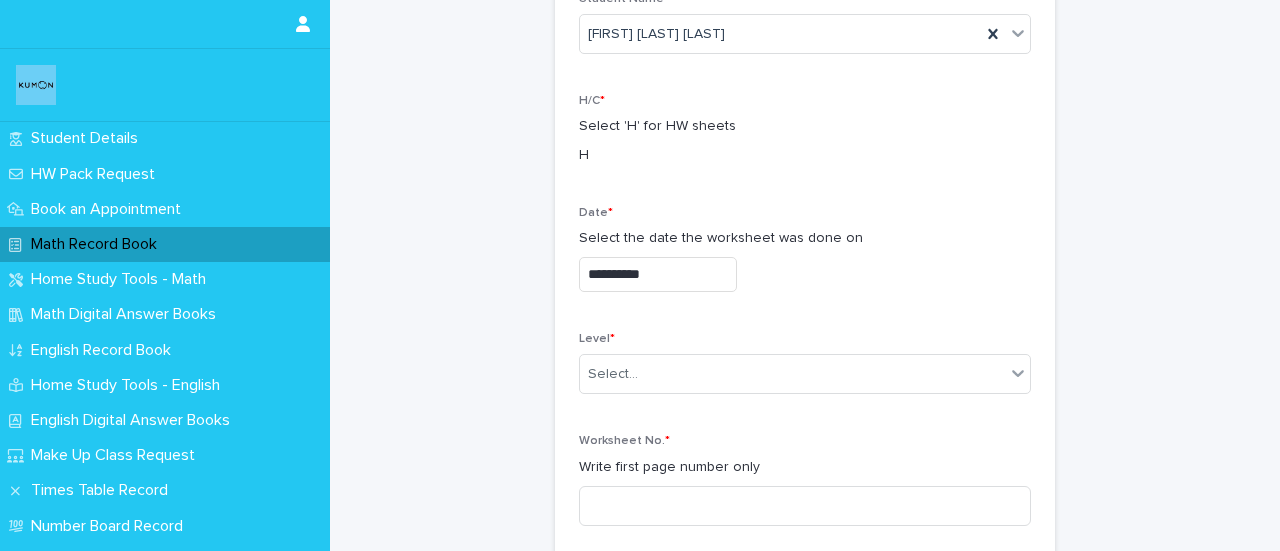 scroll, scrollTop: 154, scrollLeft: 0, axis: vertical 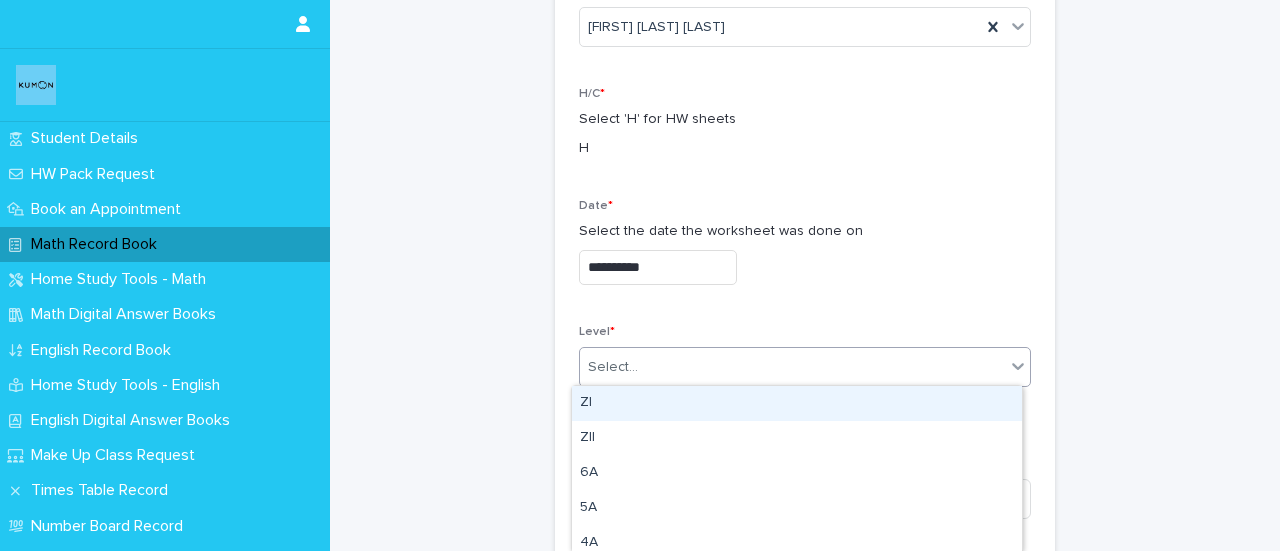 click on "Select..." at bounding box center [792, 367] 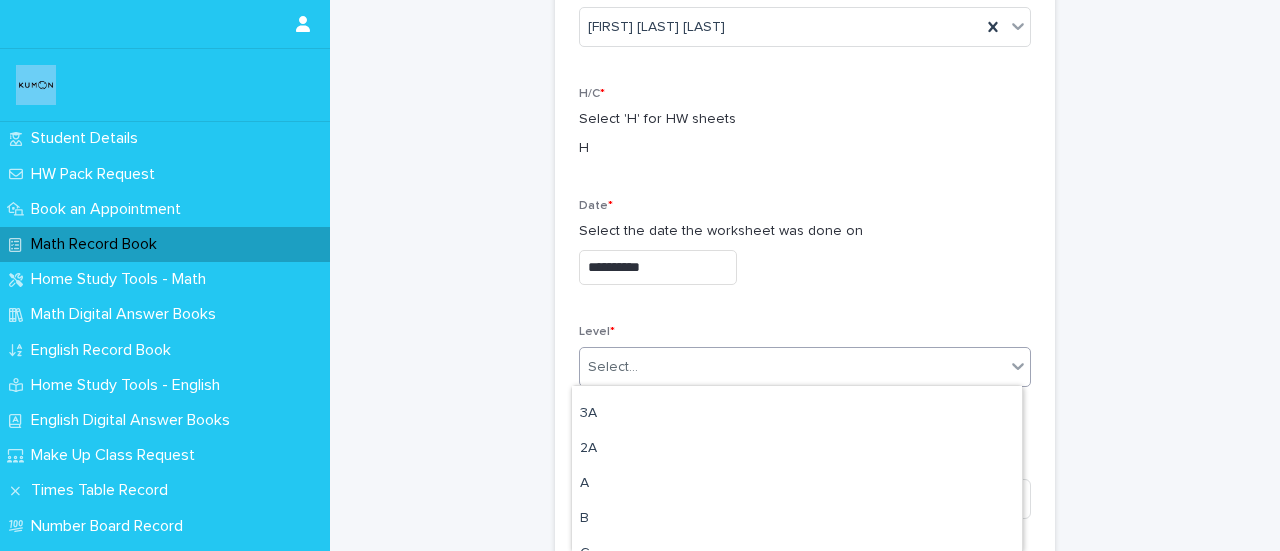 scroll, scrollTop: 172, scrollLeft: 0, axis: vertical 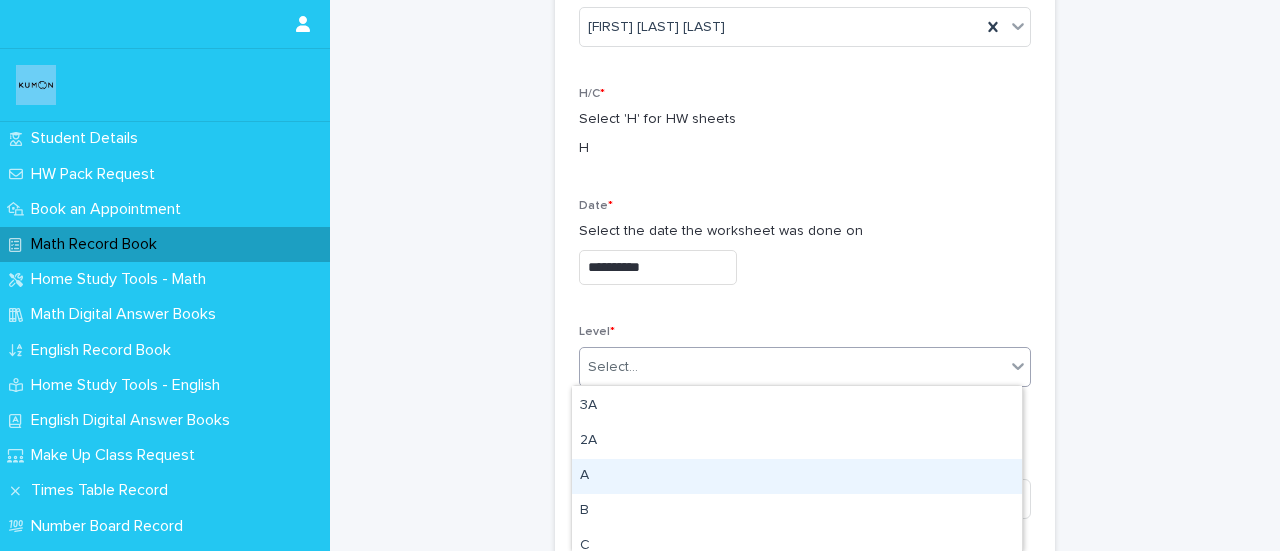 click on "A" at bounding box center [797, 476] 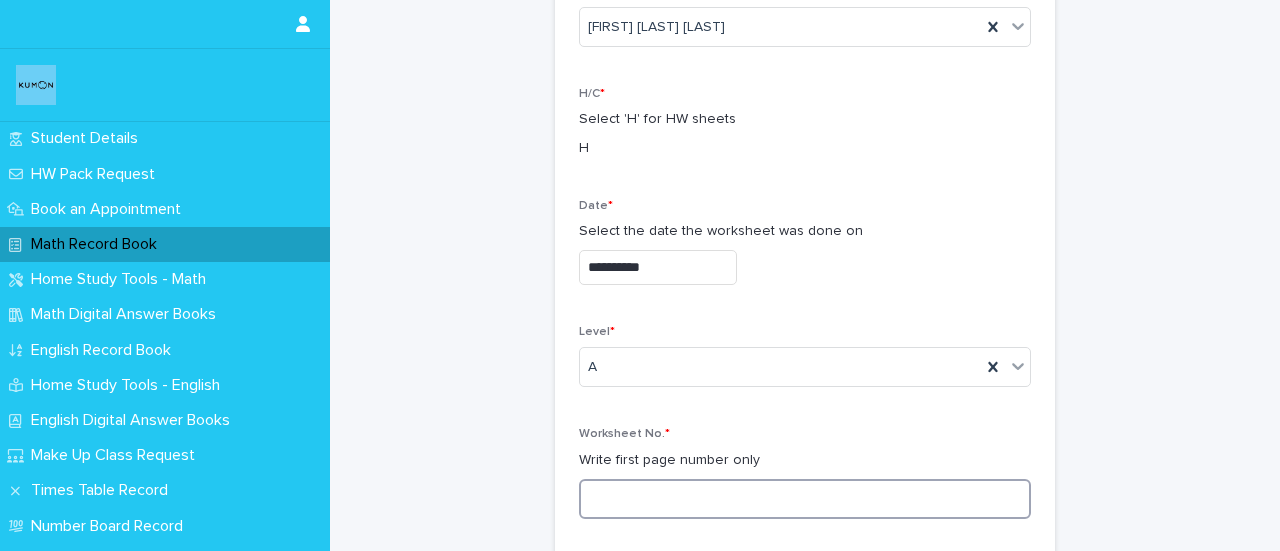 click at bounding box center [805, 499] 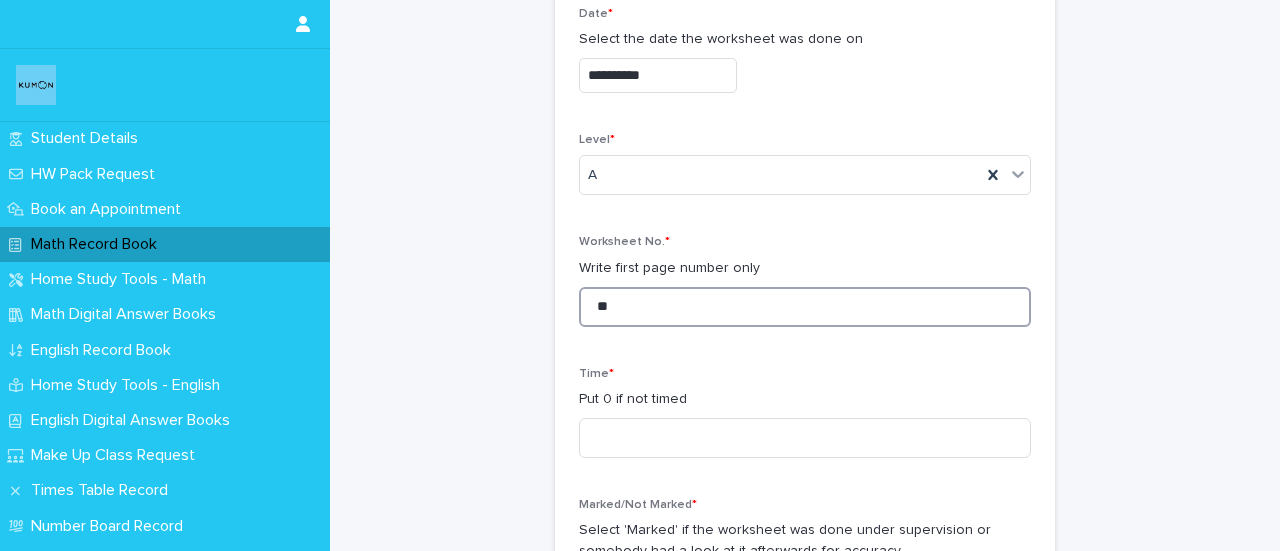 scroll, scrollTop: 372, scrollLeft: 0, axis: vertical 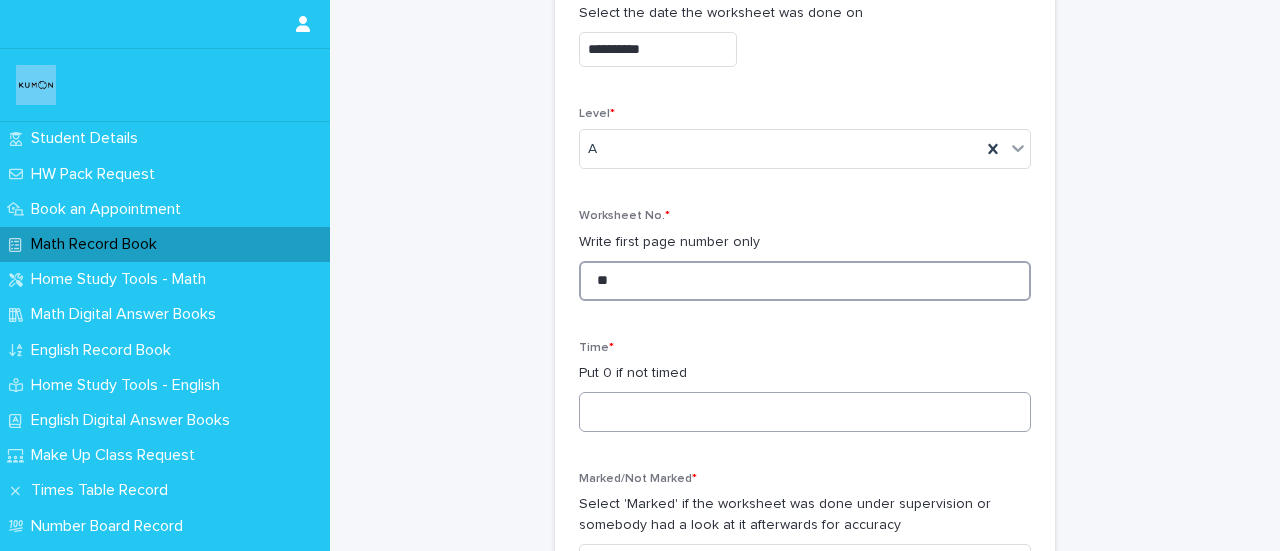 type on "**" 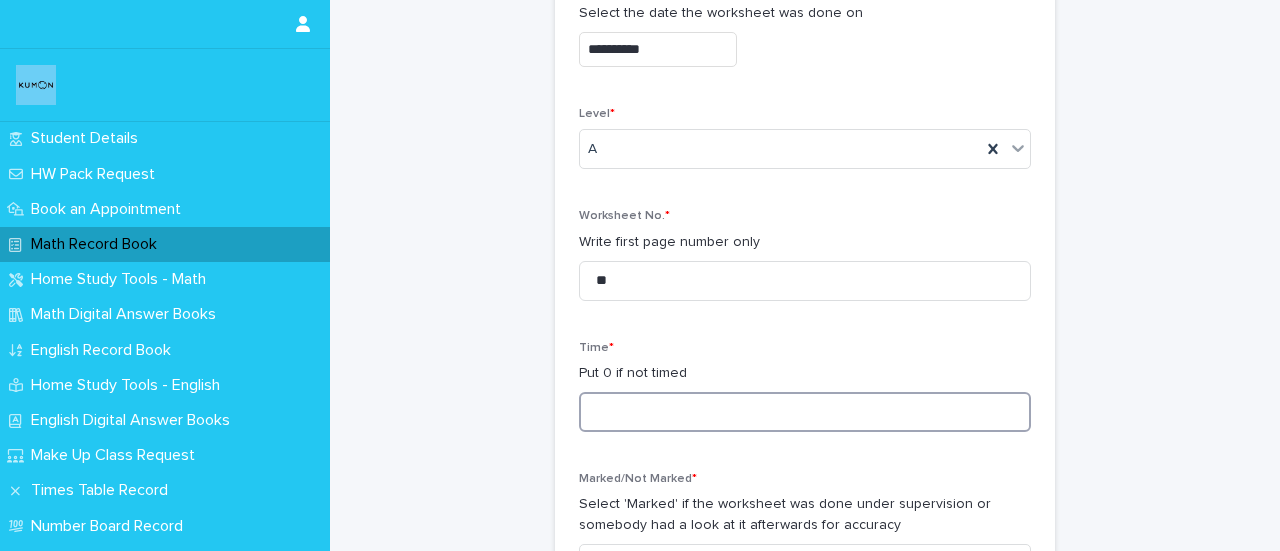 click at bounding box center (805, 412) 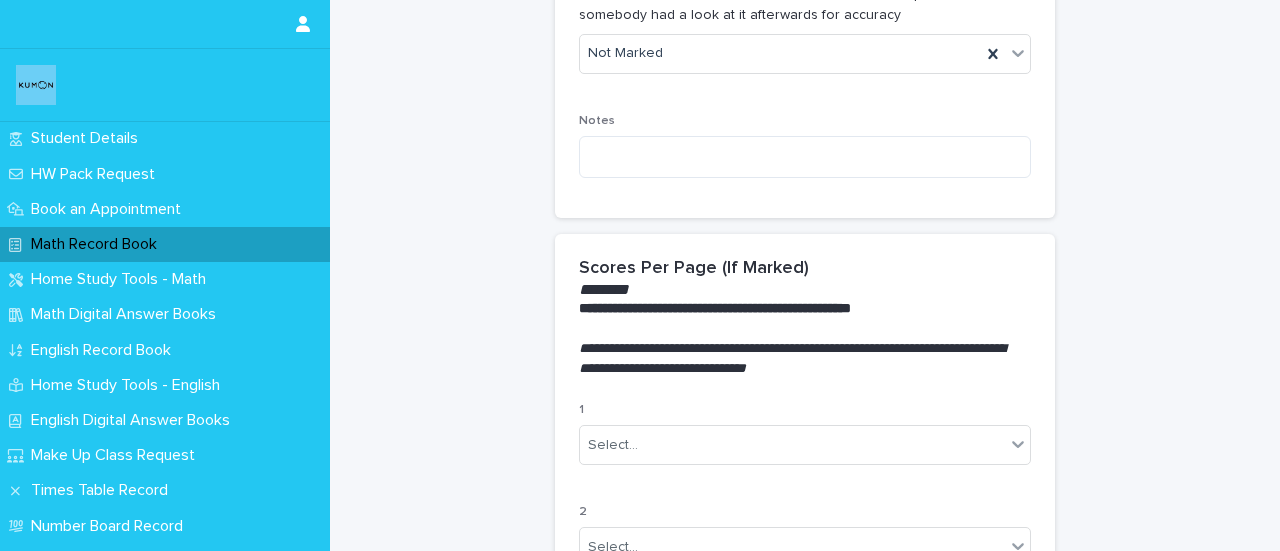scroll, scrollTop: 888, scrollLeft: 0, axis: vertical 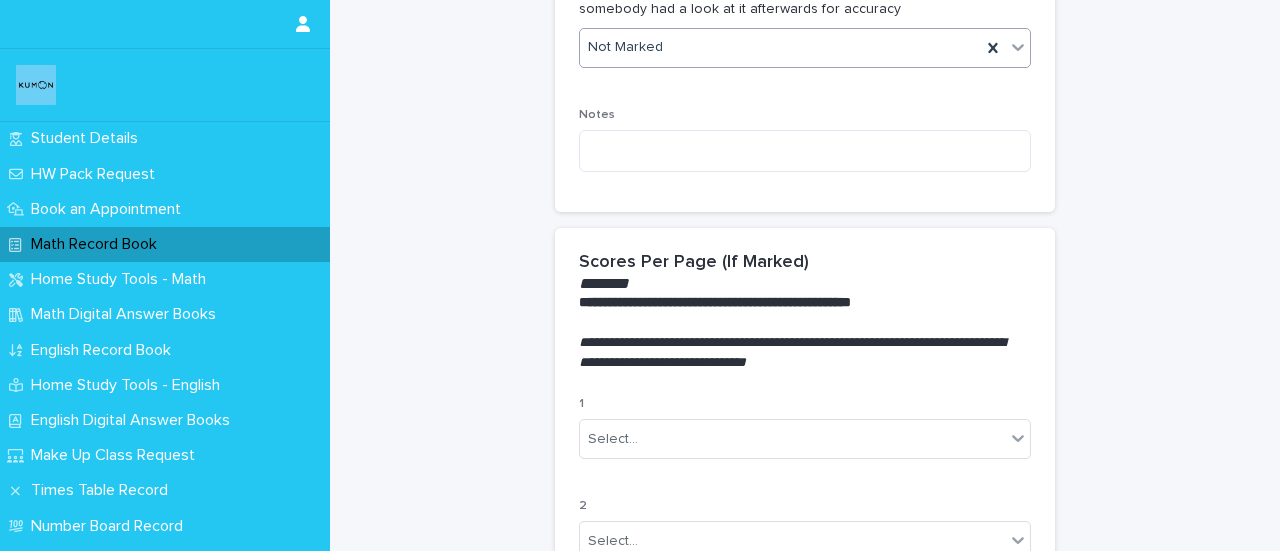 type on "**" 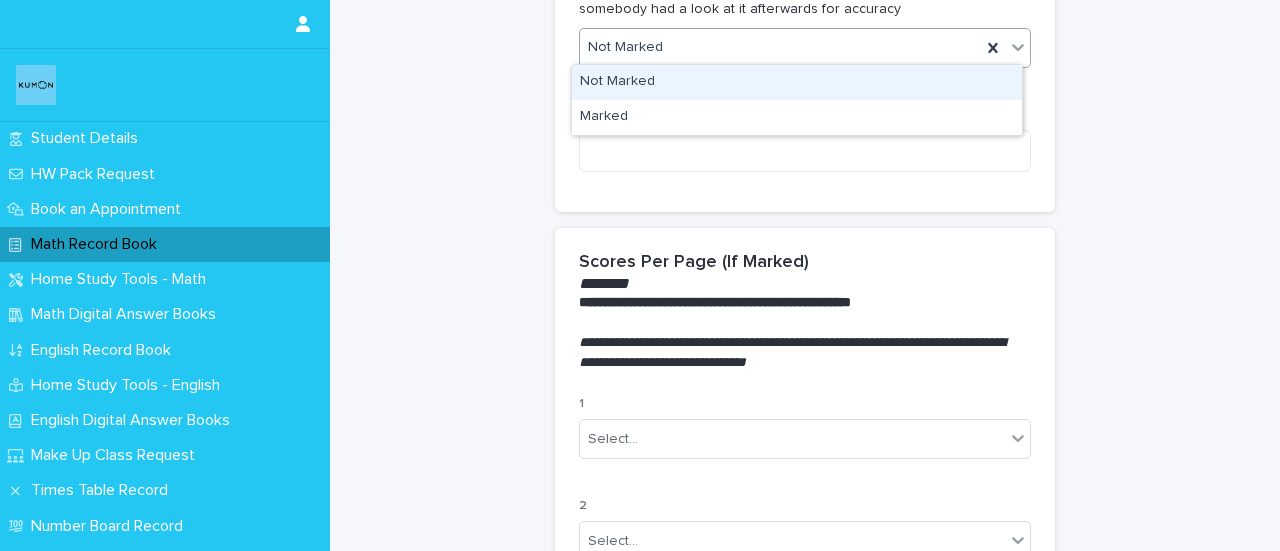 click on "Not Marked" at bounding box center [780, 47] 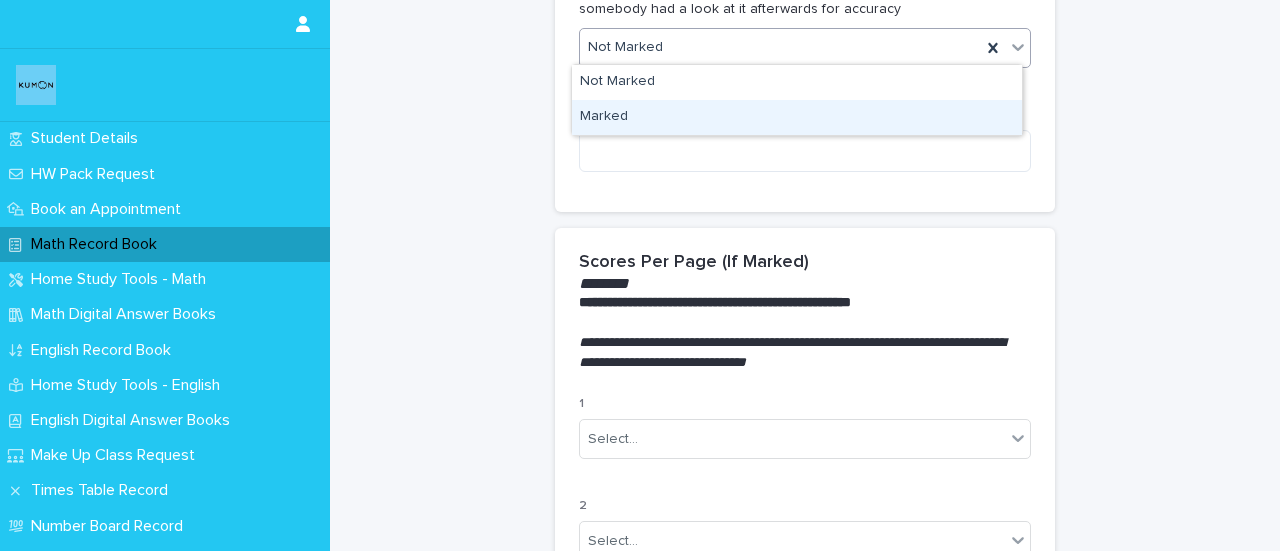click on "Marked" at bounding box center (797, 117) 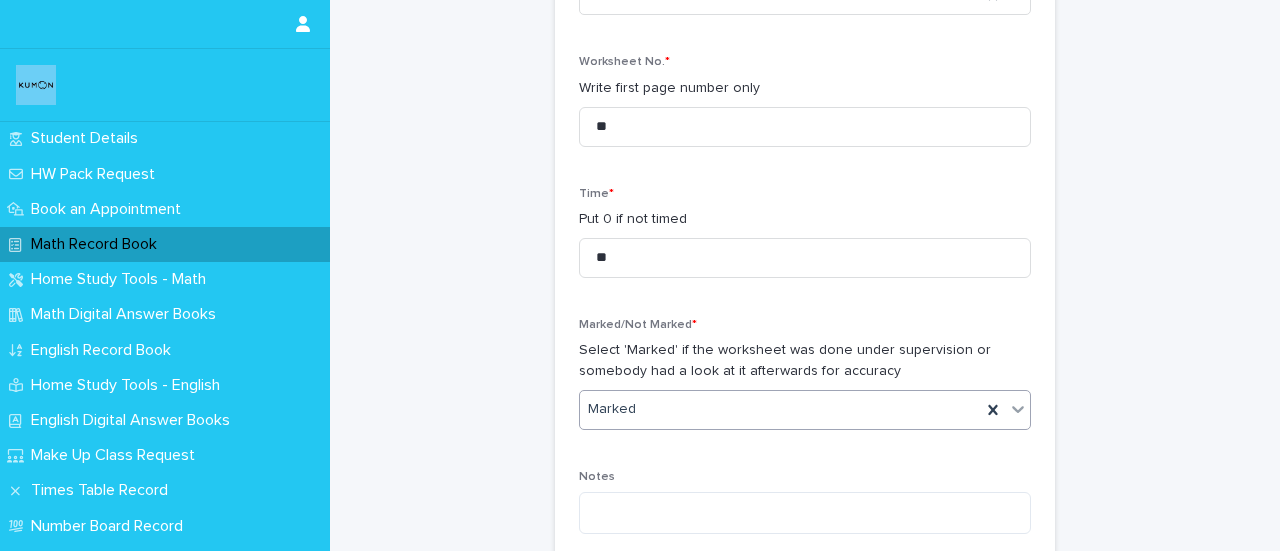 scroll, scrollTop: 662, scrollLeft: 0, axis: vertical 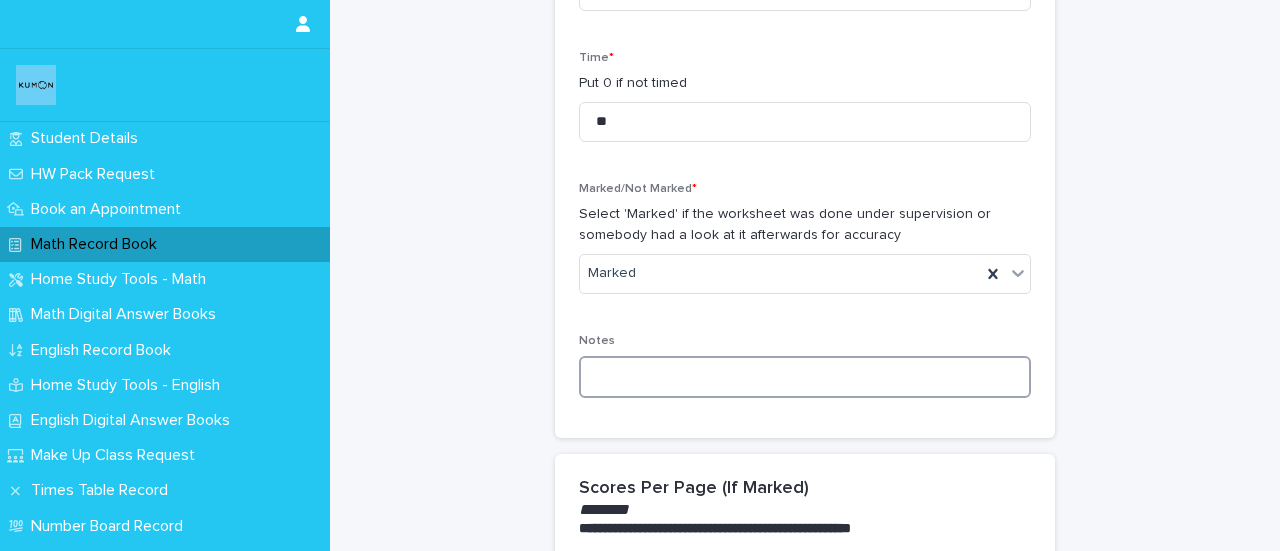 click at bounding box center (805, 377) 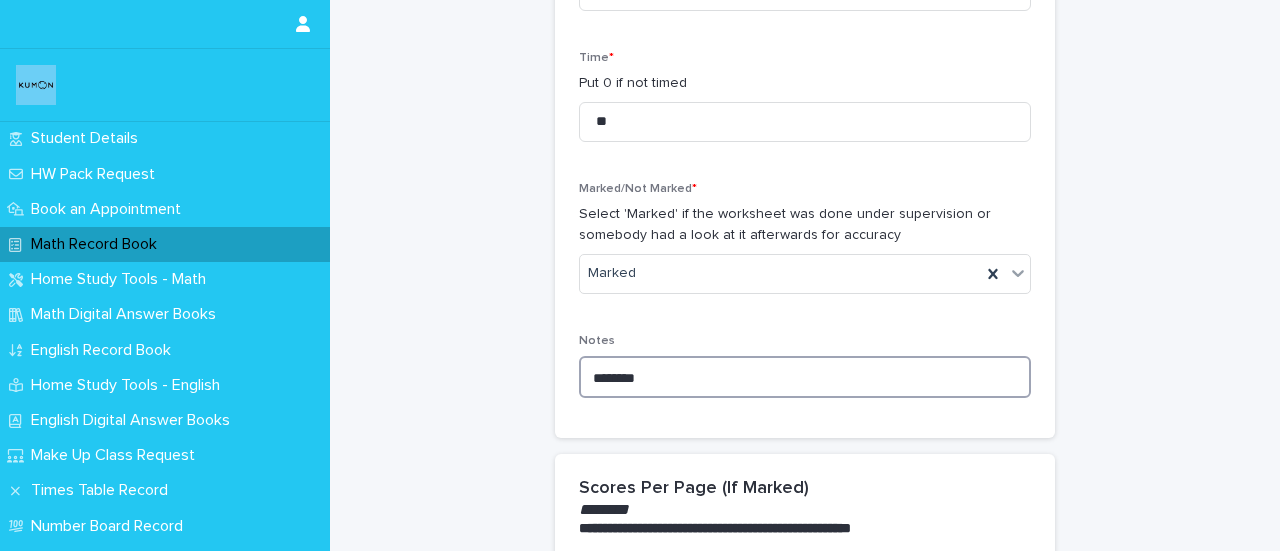 scroll, scrollTop: 1952, scrollLeft: 0, axis: vertical 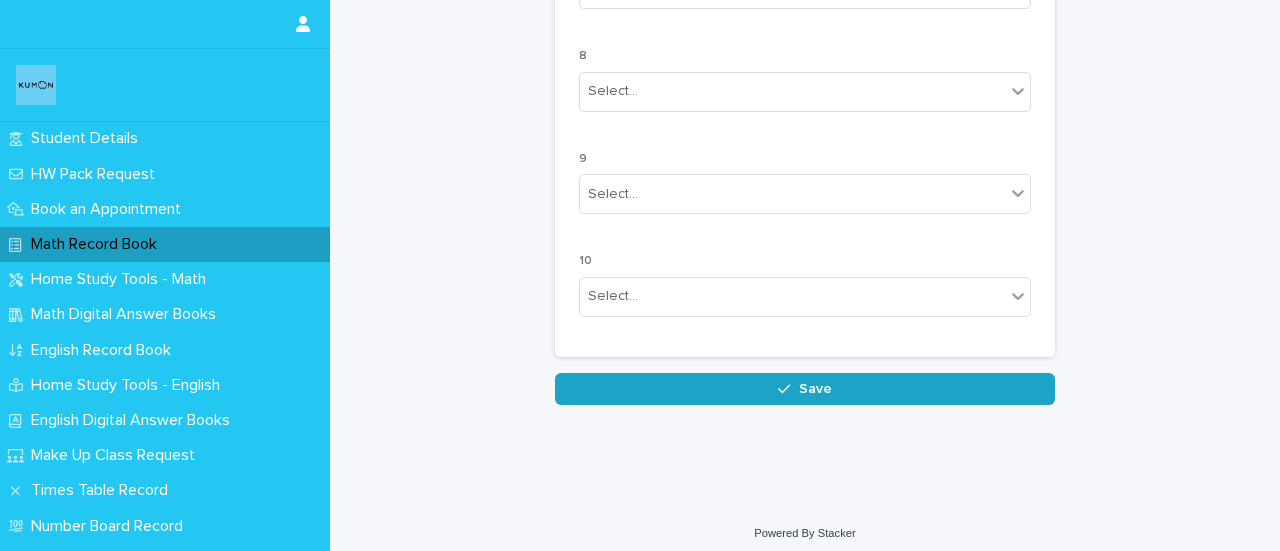 type on "********" 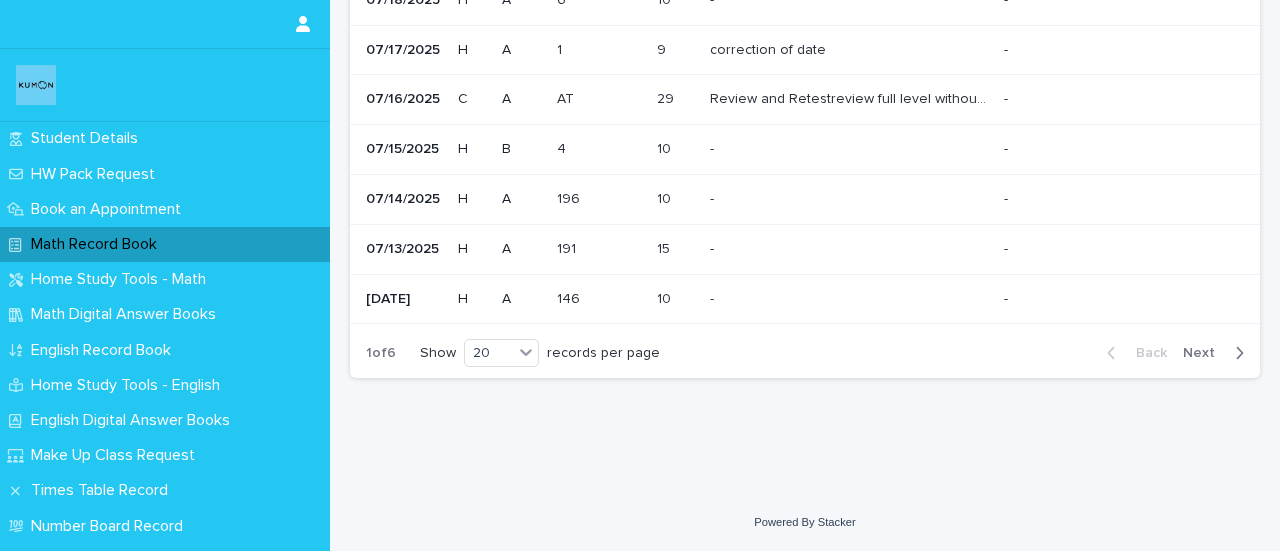 scroll, scrollTop: 0, scrollLeft: 0, axis: both 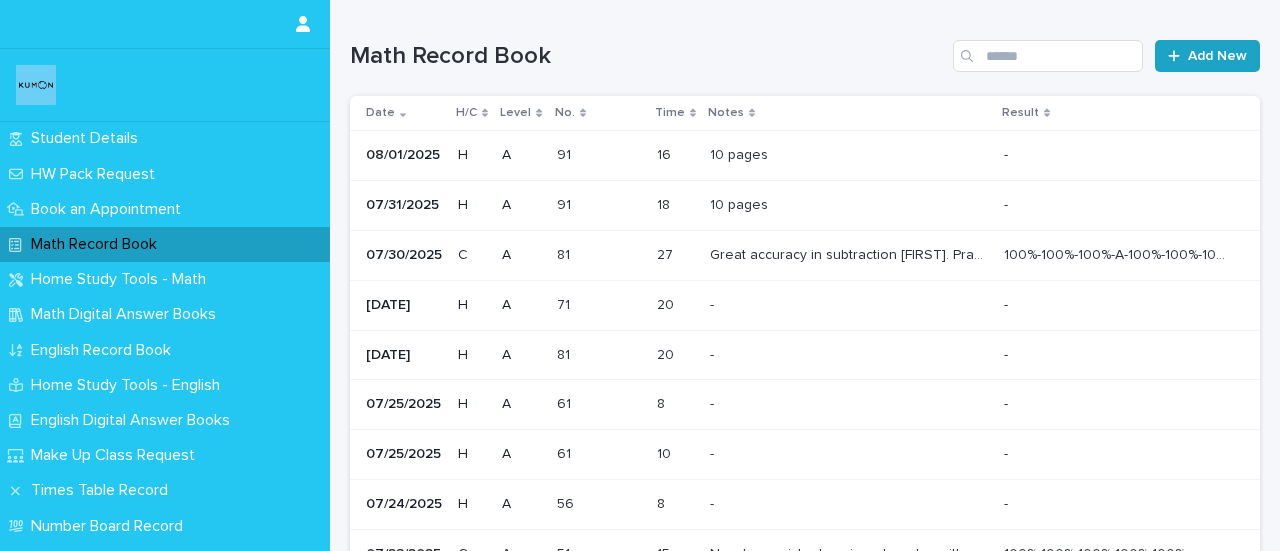 click on "Add New" at bounding box center (1217, 56) 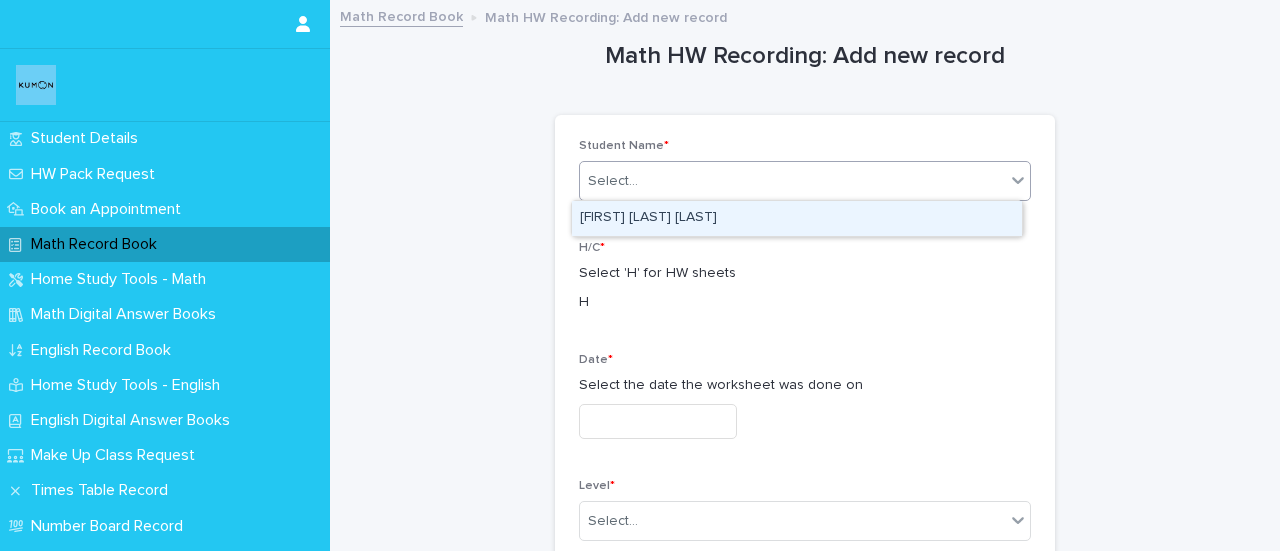 click on "Select..." at bounding box center (792, 181) 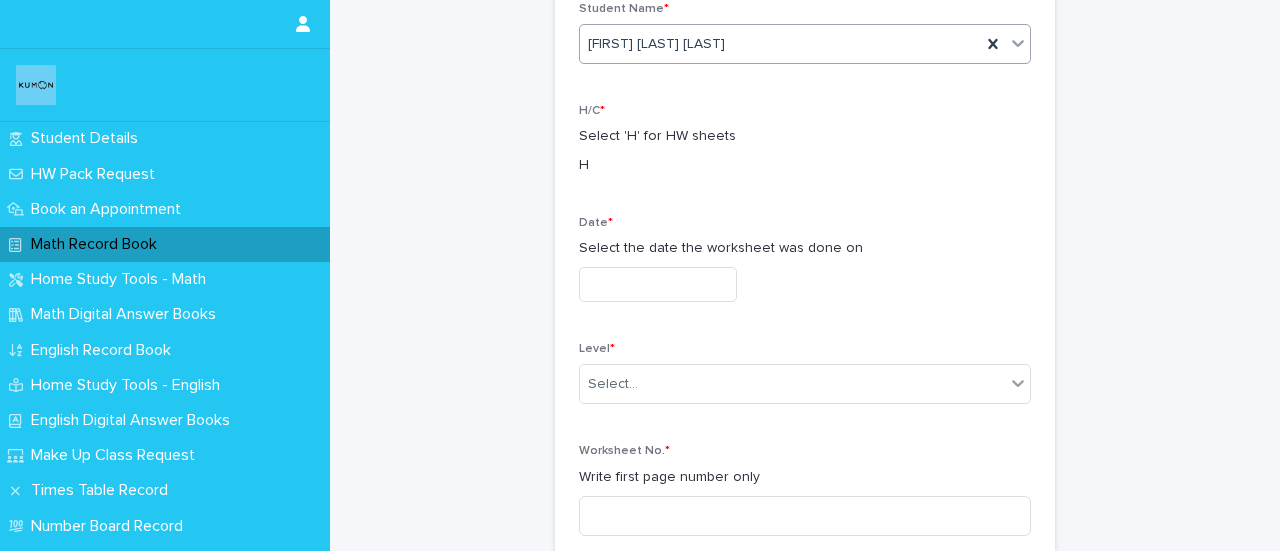 scroll, scrollTop: 173, scrollLeft: 0, axis: vertical 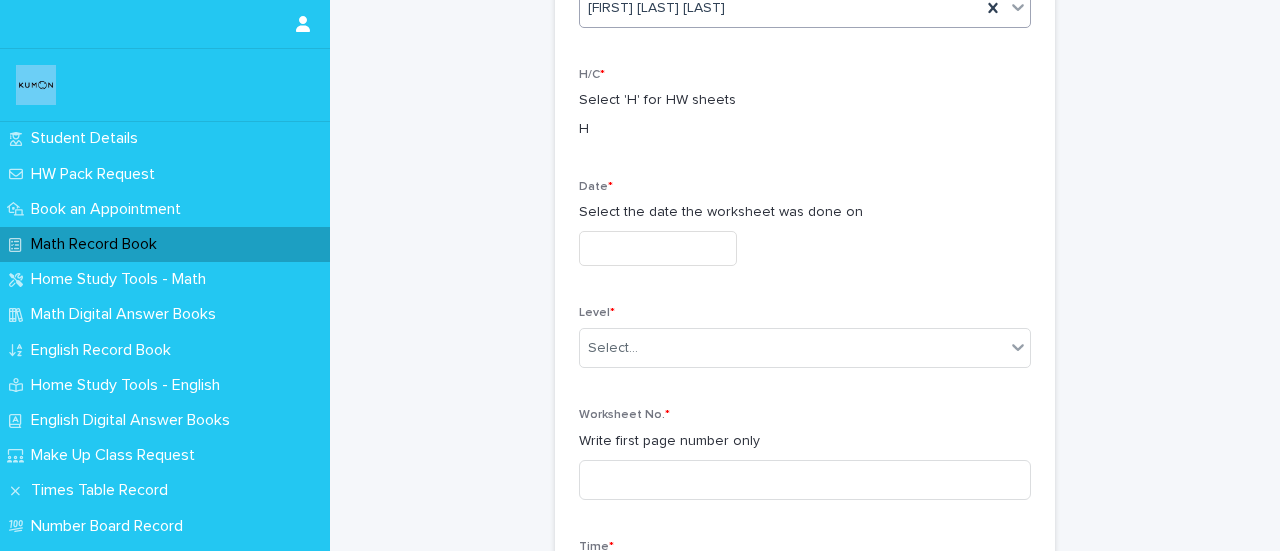 click at bounding box center (658, 248) 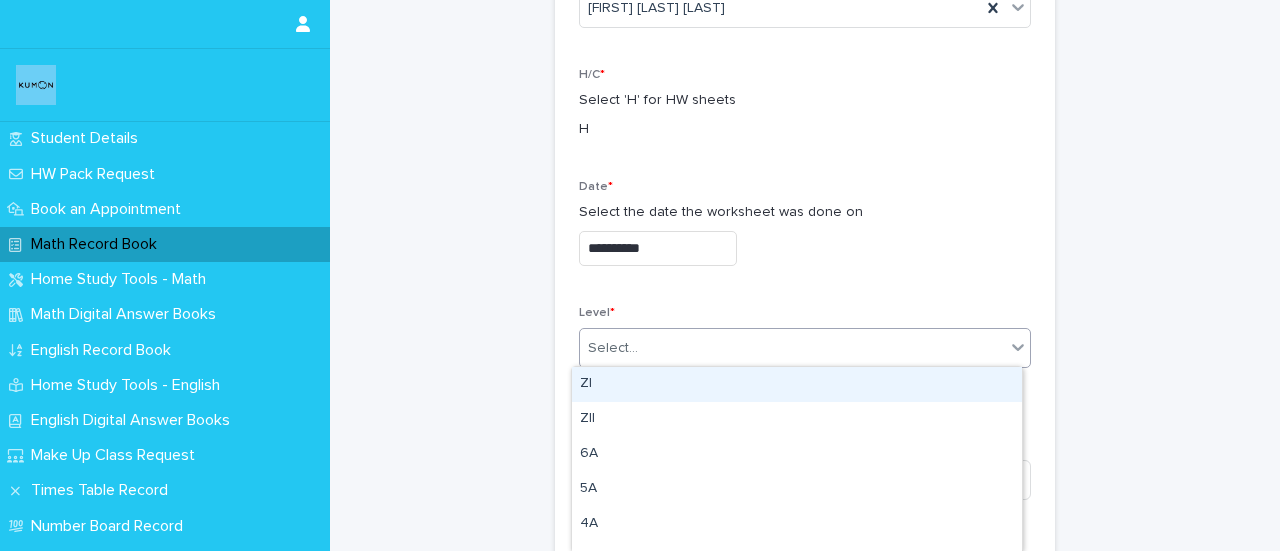 click on "Select..." at bounding box center (792, 348) 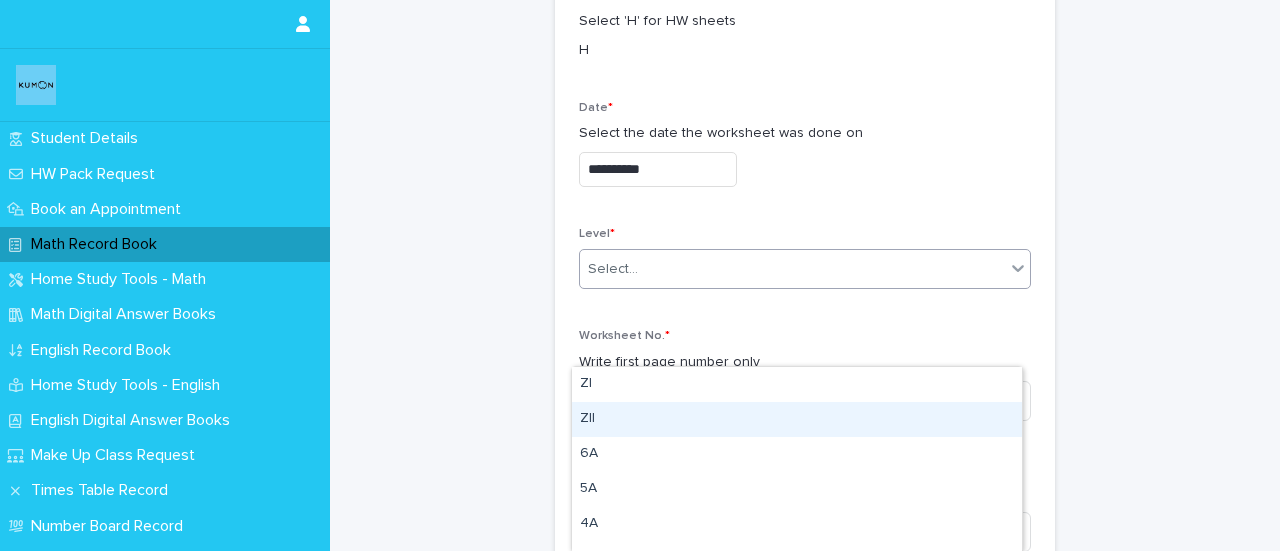 scroll, scrollTop: 294, scrollLeft: 0, axis: vertical 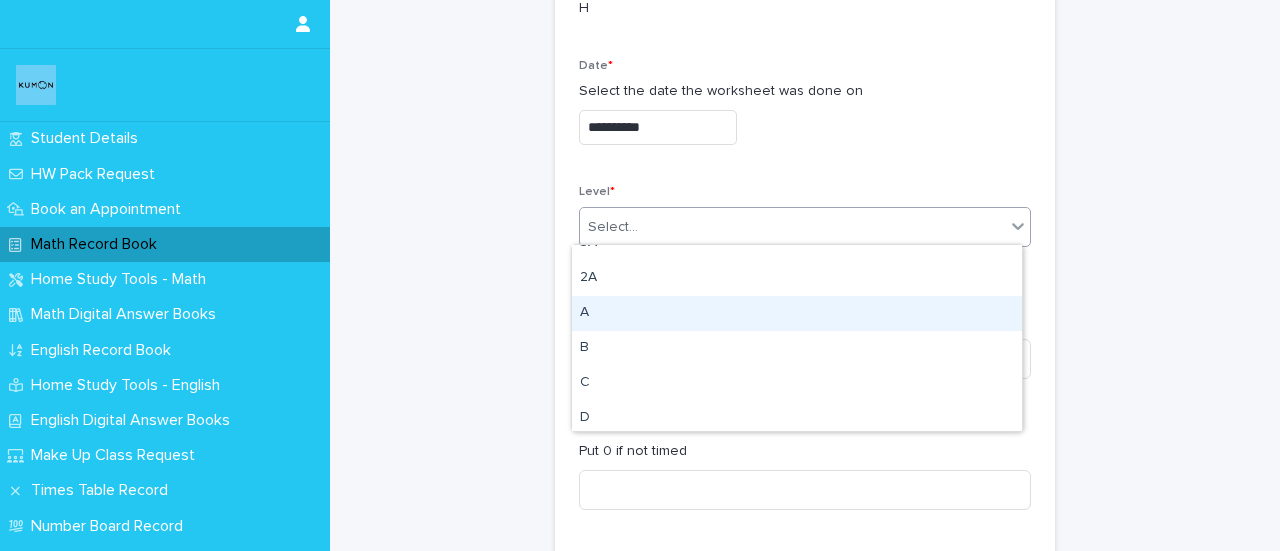click on "A" at bounding box center (797, 313) 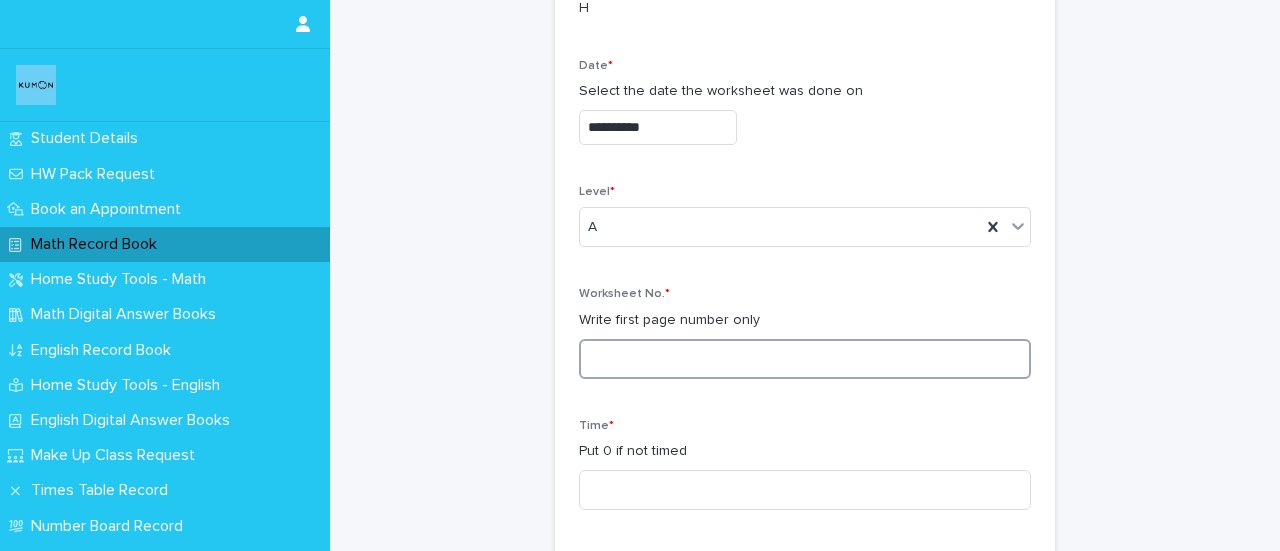 click at bounding box center (805, 359) 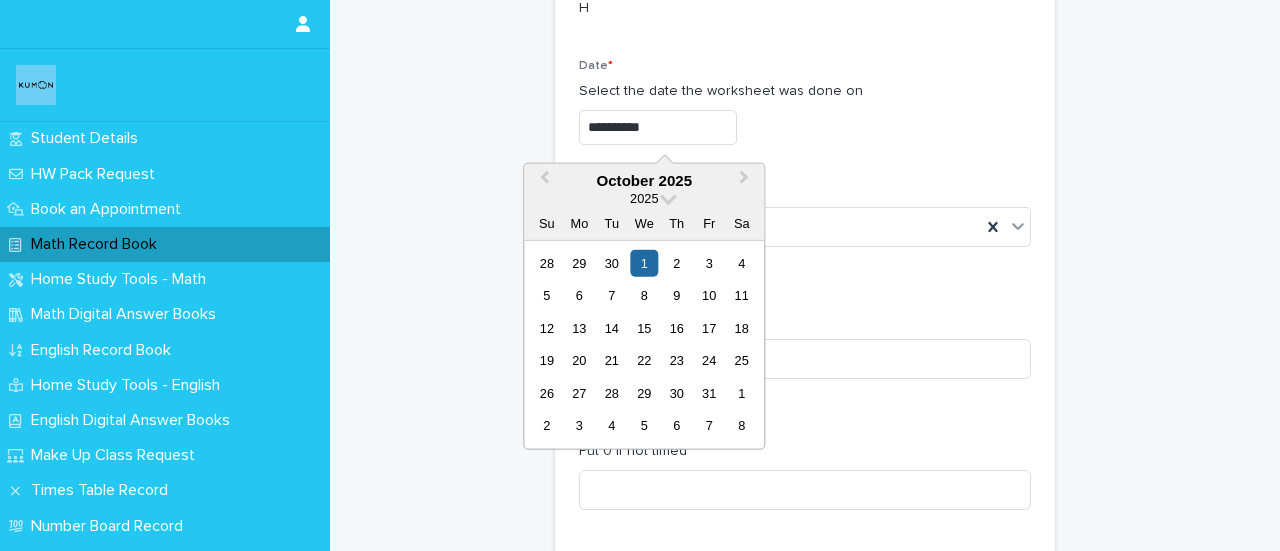 click on "**********" at bounding box center (658, 127) 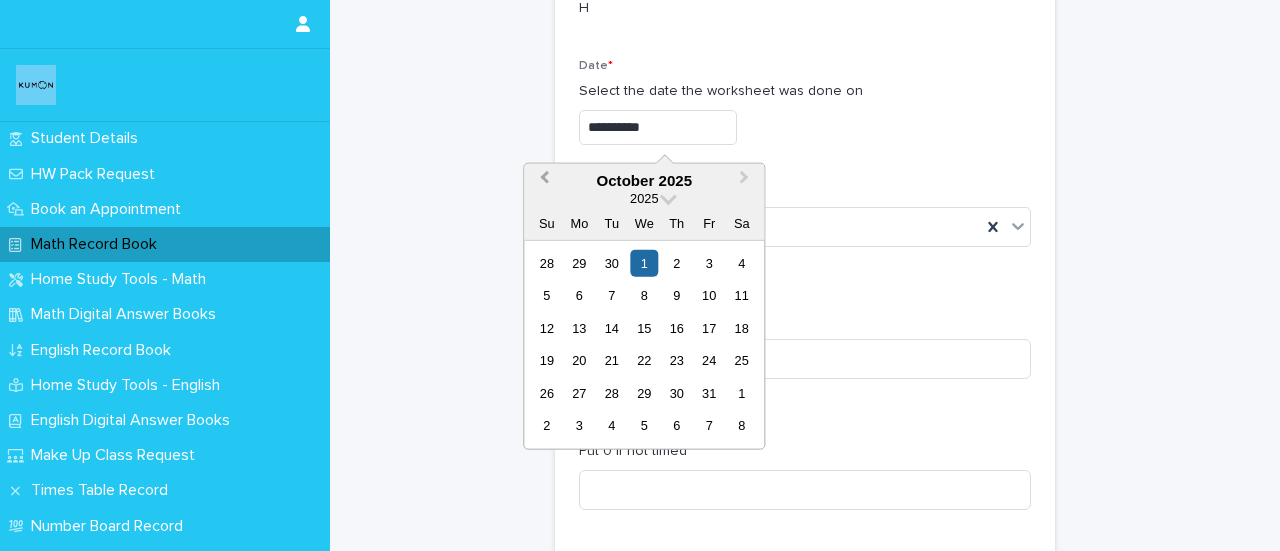 click on "Previous Month" at bounding box center (542, 182) 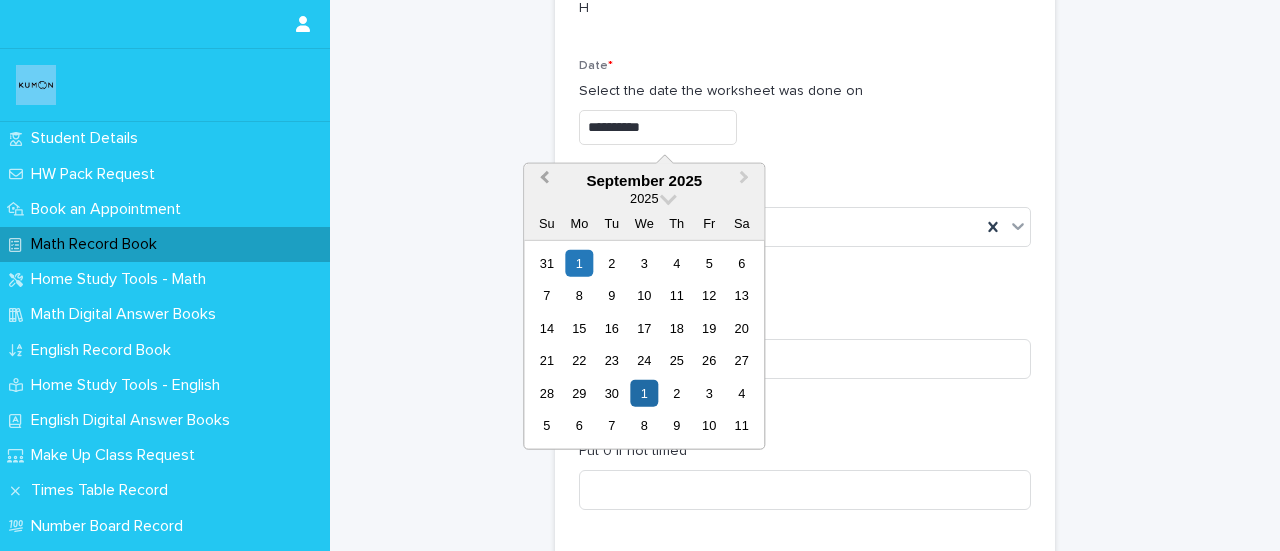 click on "Previous Month" at bounding box center (544, 180) 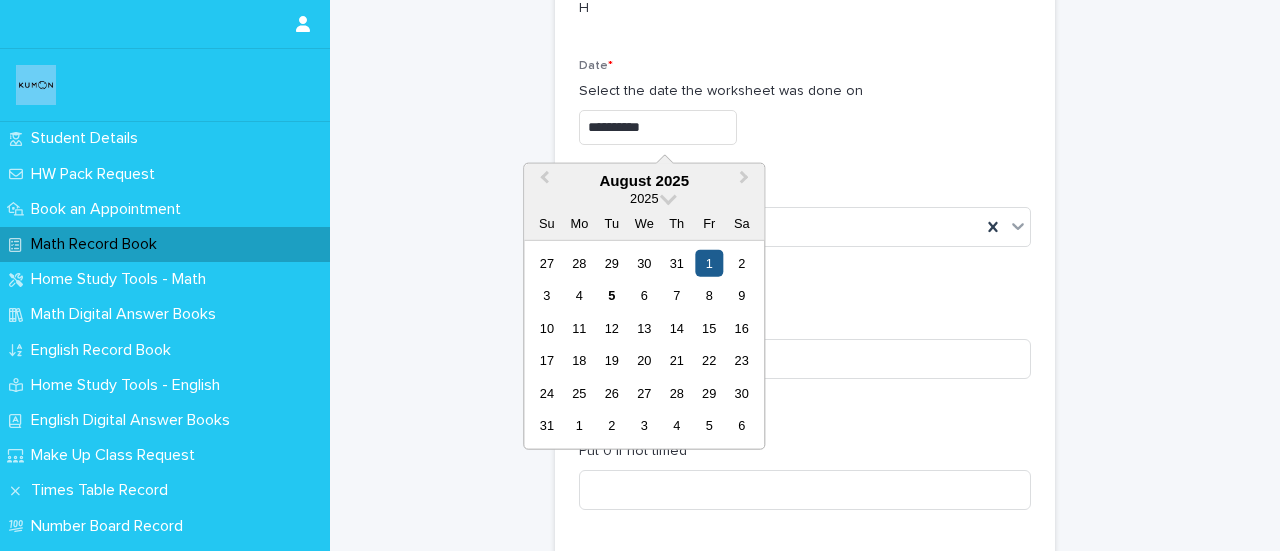 click on "1" at bounding box center (709, 263) 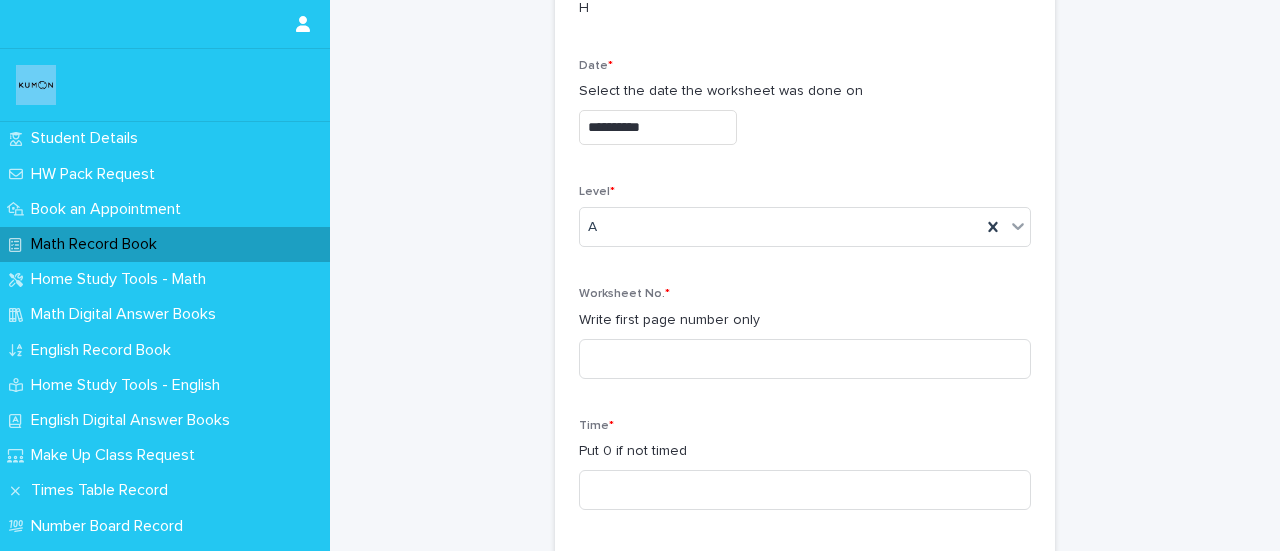 type on "**********" 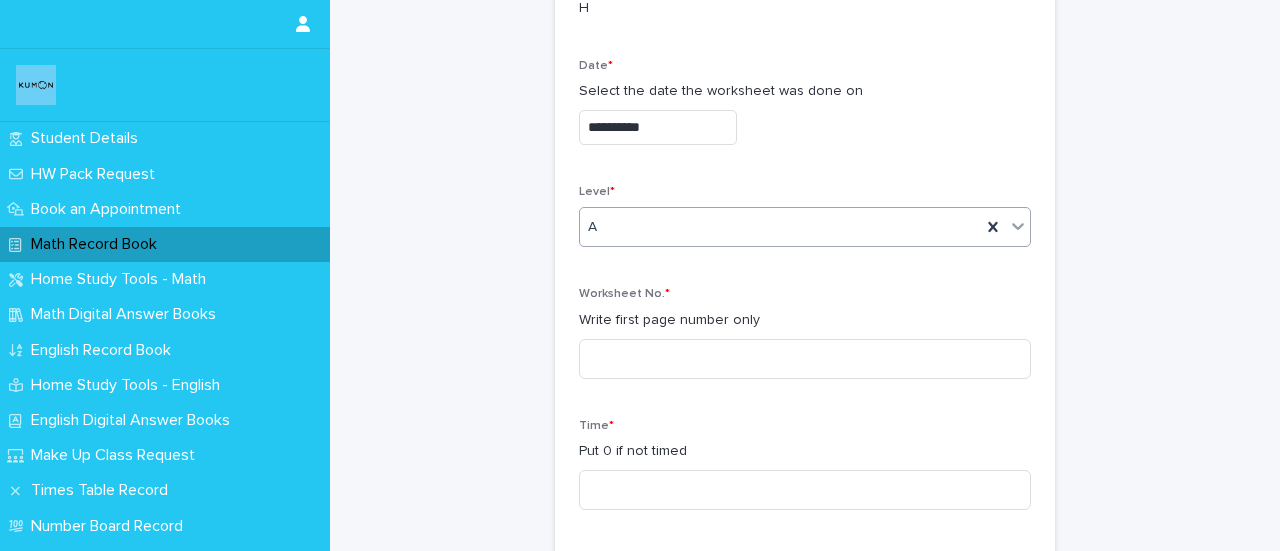click on "A" at bounding box center (780, 227) 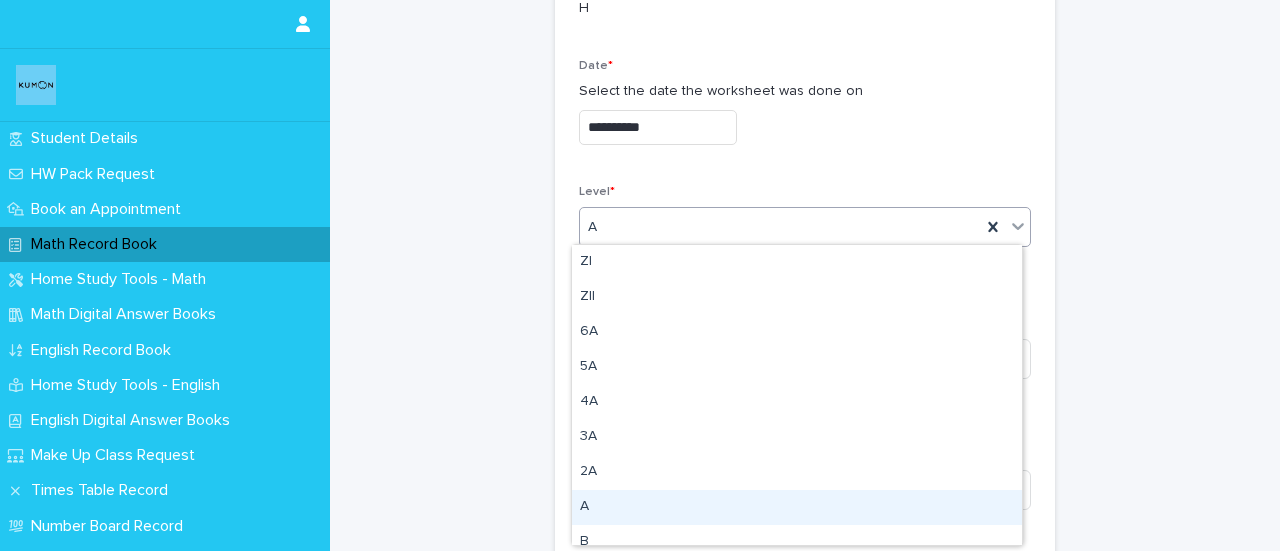 click on "A" at bounding box center (797, 507) 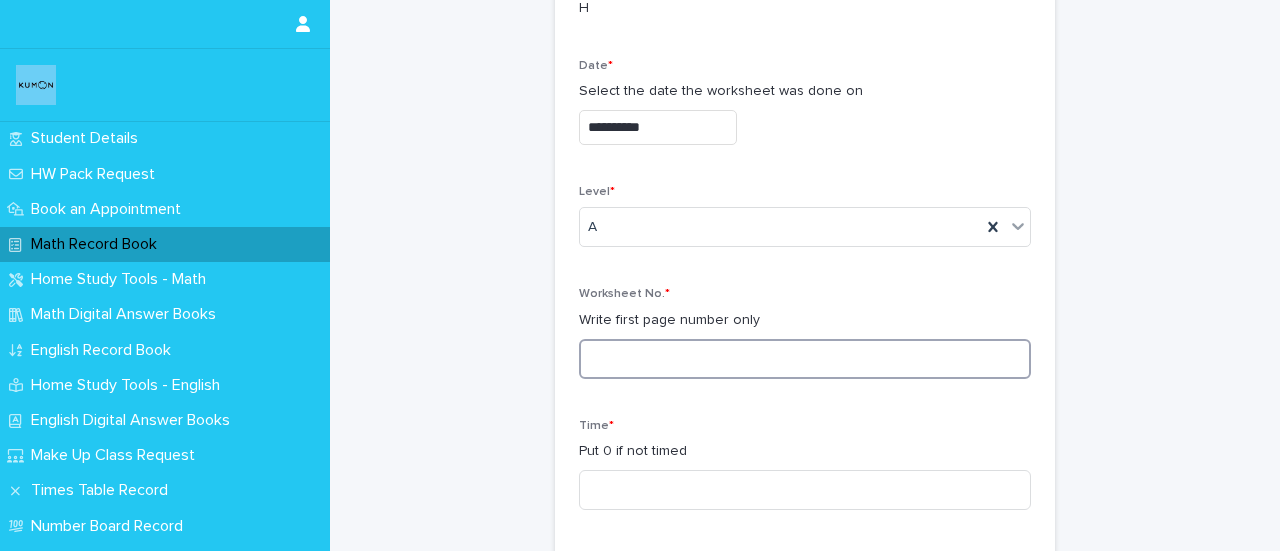 click at bounding box center [805, 359] 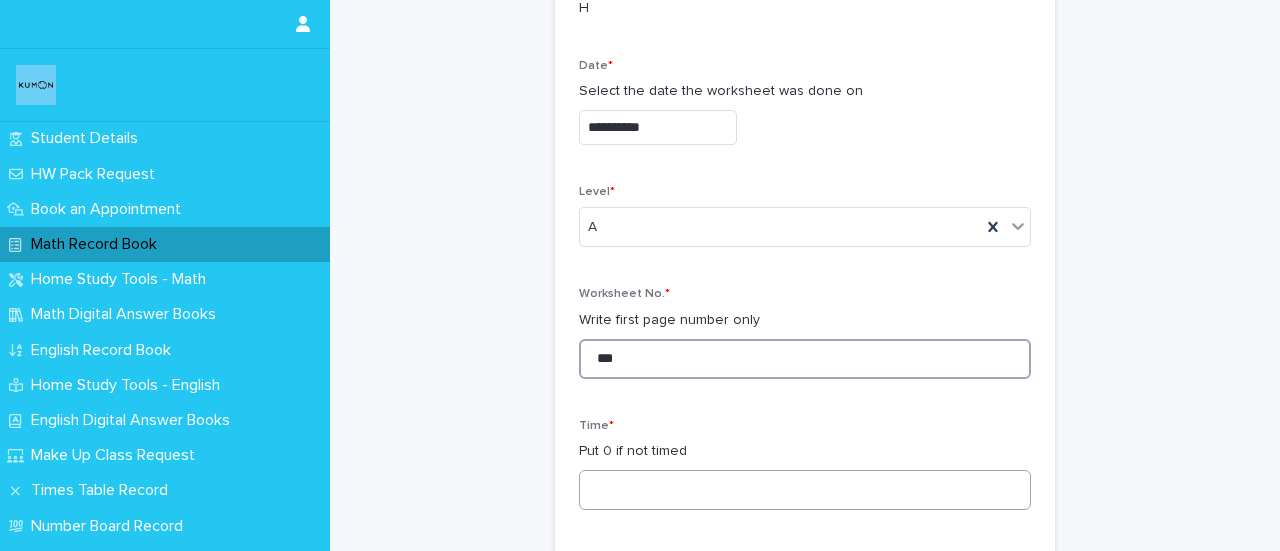 drag, startPoint x: 703, startPoint y: 349, endPoint x: 658, endPoint y: 489, distance: 147.05441 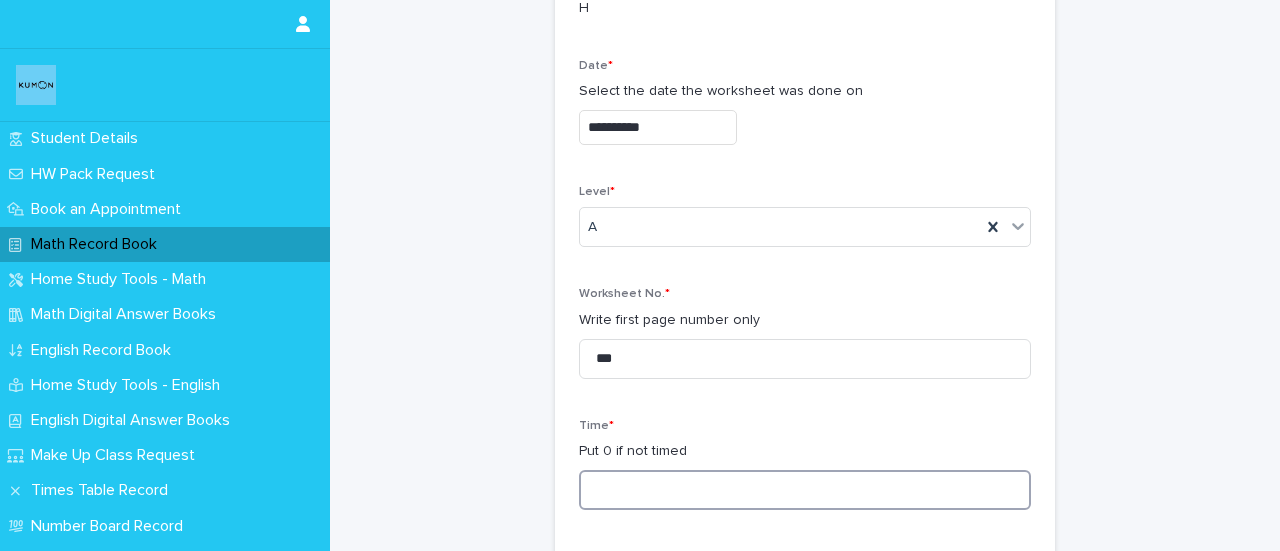 click at bounding box center [805, 490] 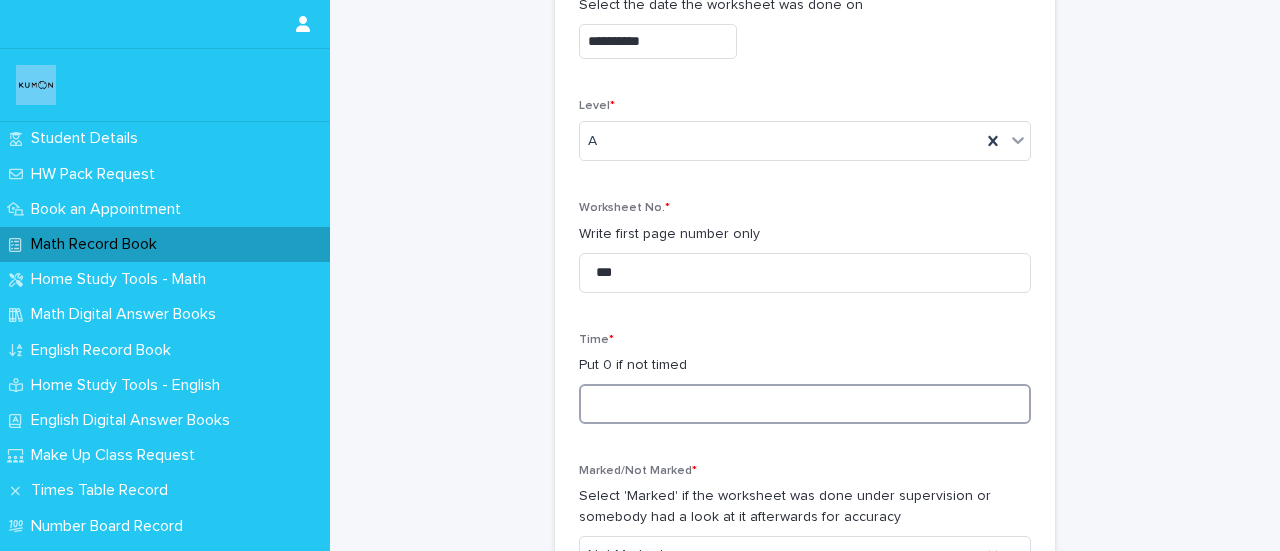 scroll, scrollTop: 419, scrollLeft: 0, axis: vertical 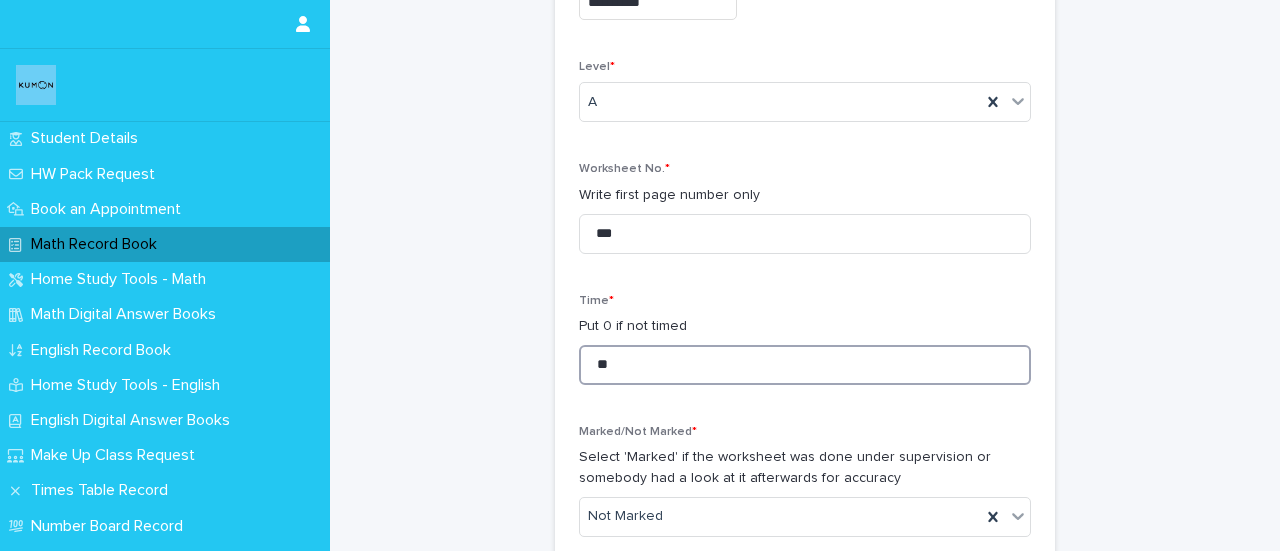 type on "*" 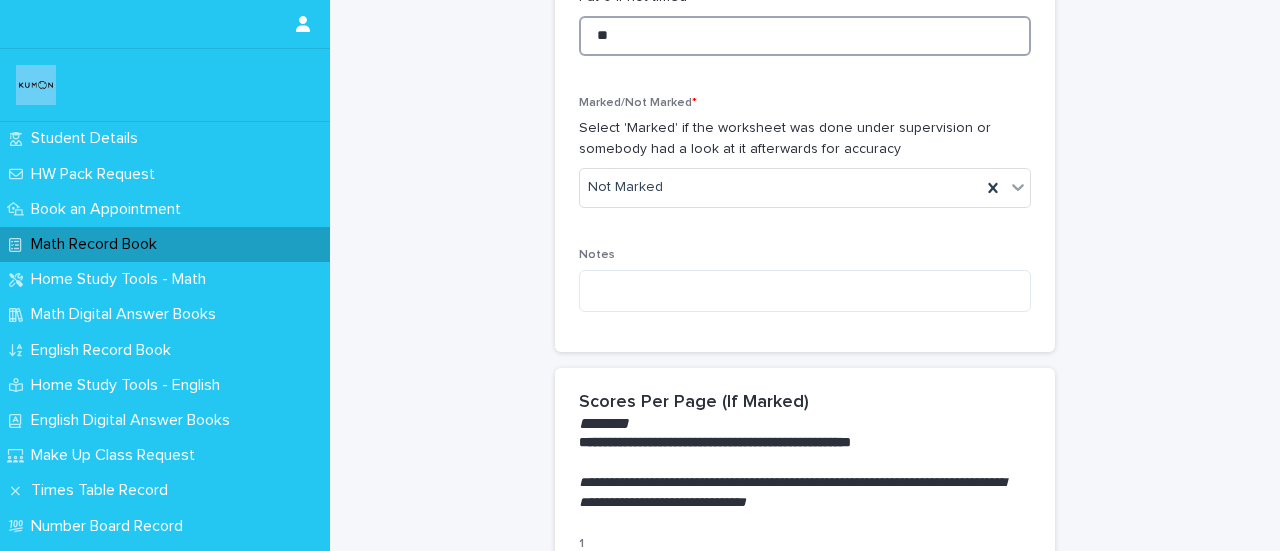 scroll, scrollTop: 760, scrollLeft: 0, axis: vertical 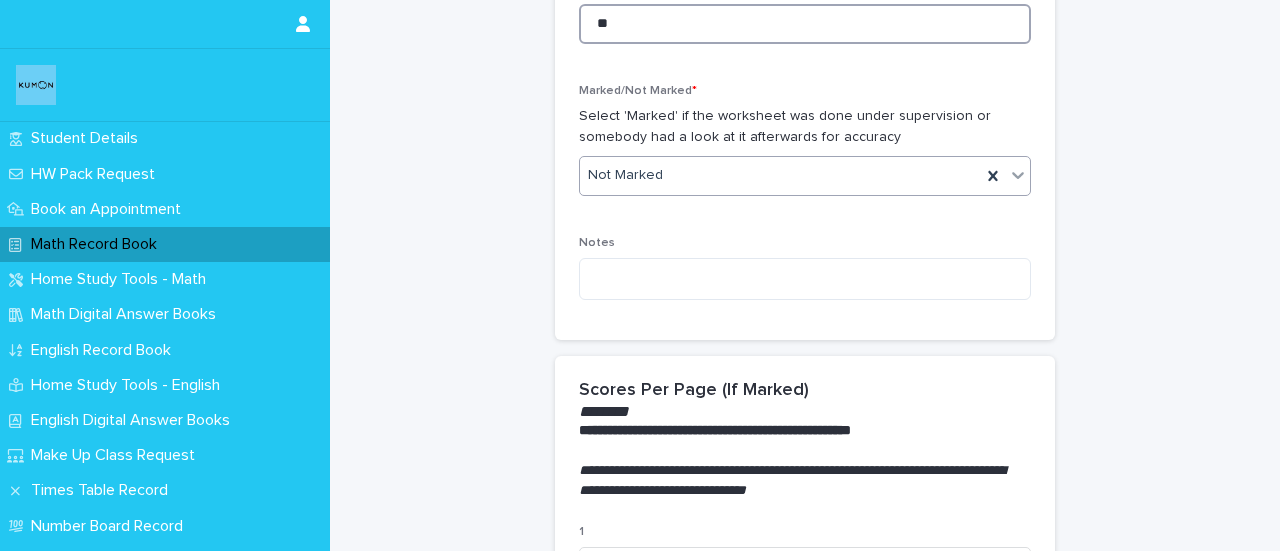 type on "**" 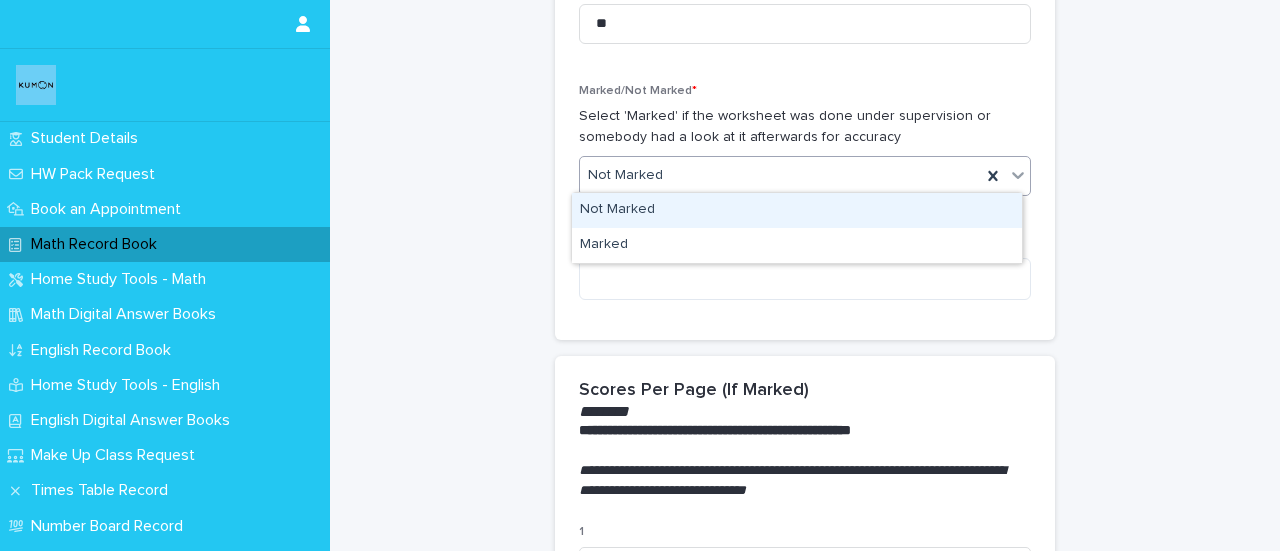 click on "Not Marked" at bounding box center (780, 175) 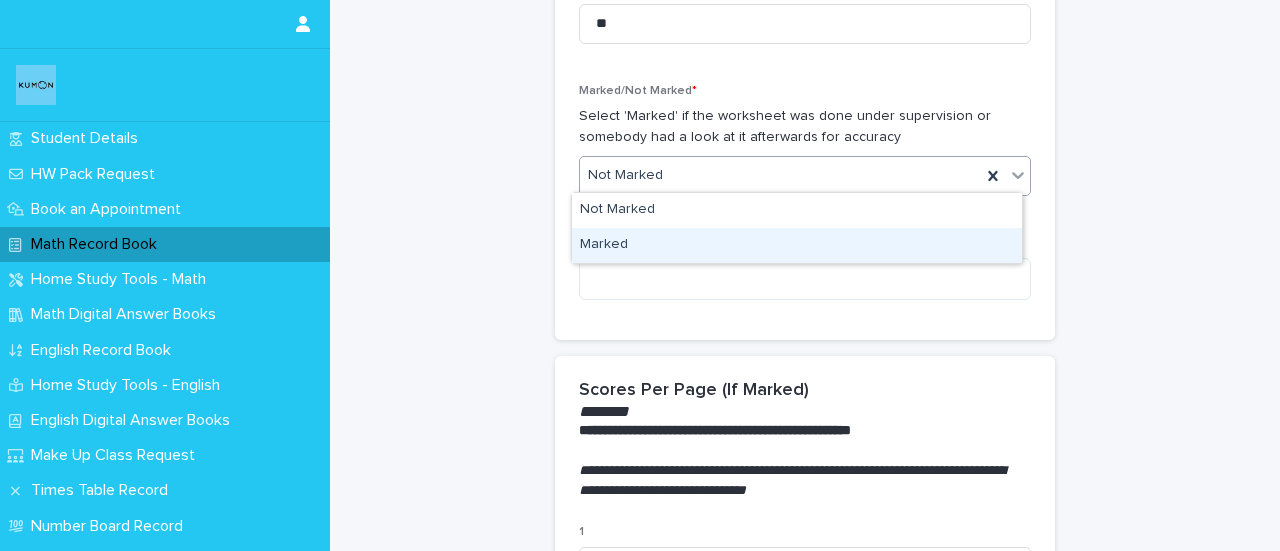 click on "Marked" at bounding box center (797, 245) 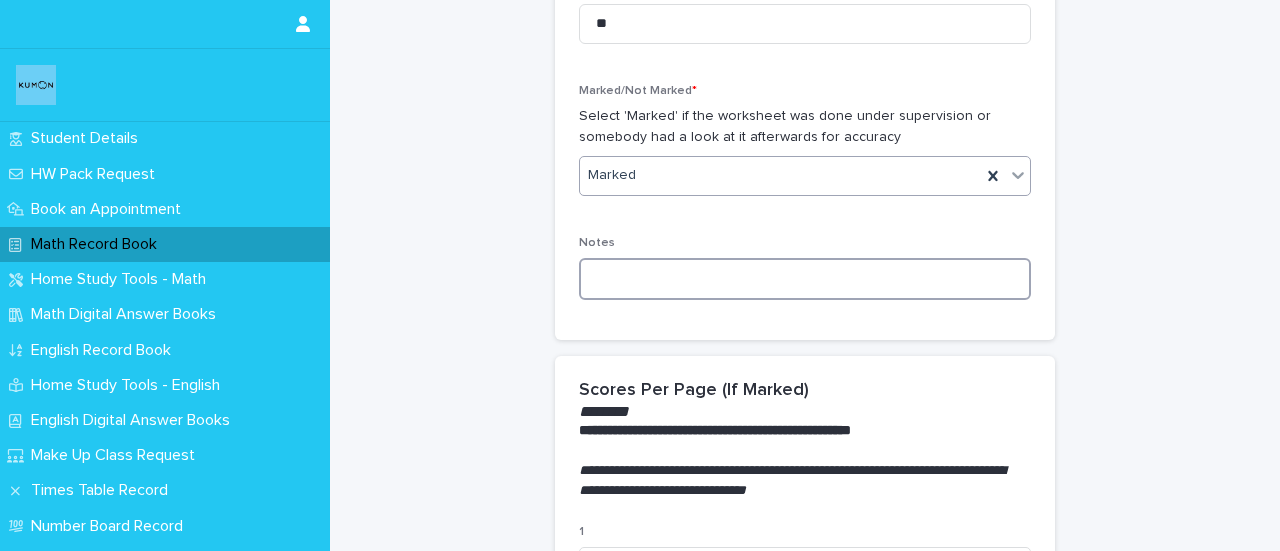 click at bounding box center [805, 279] 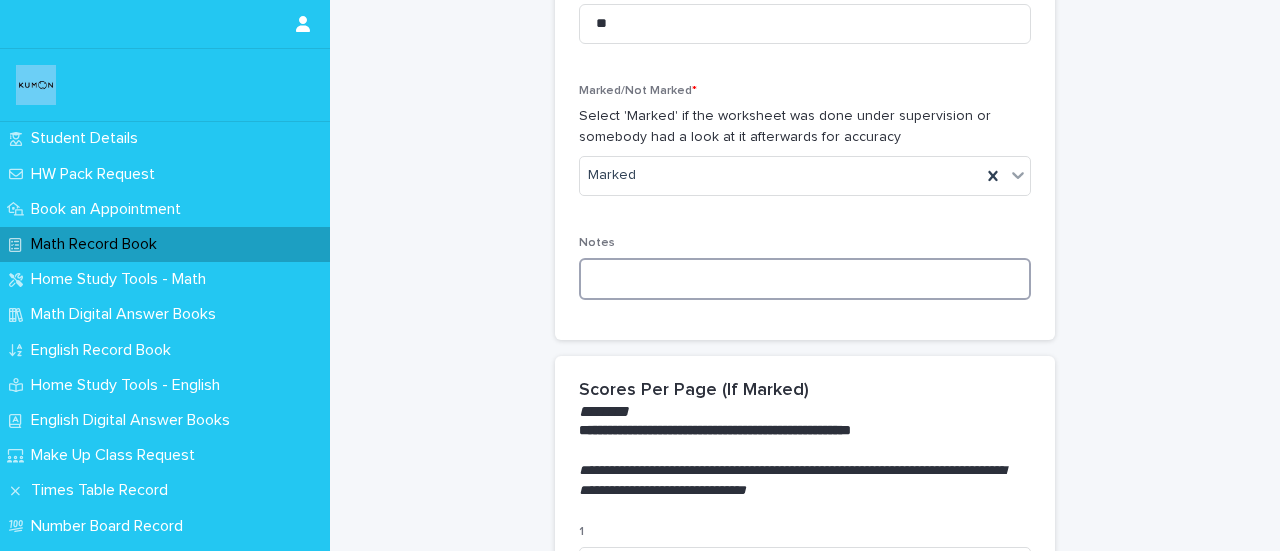 type on "*" 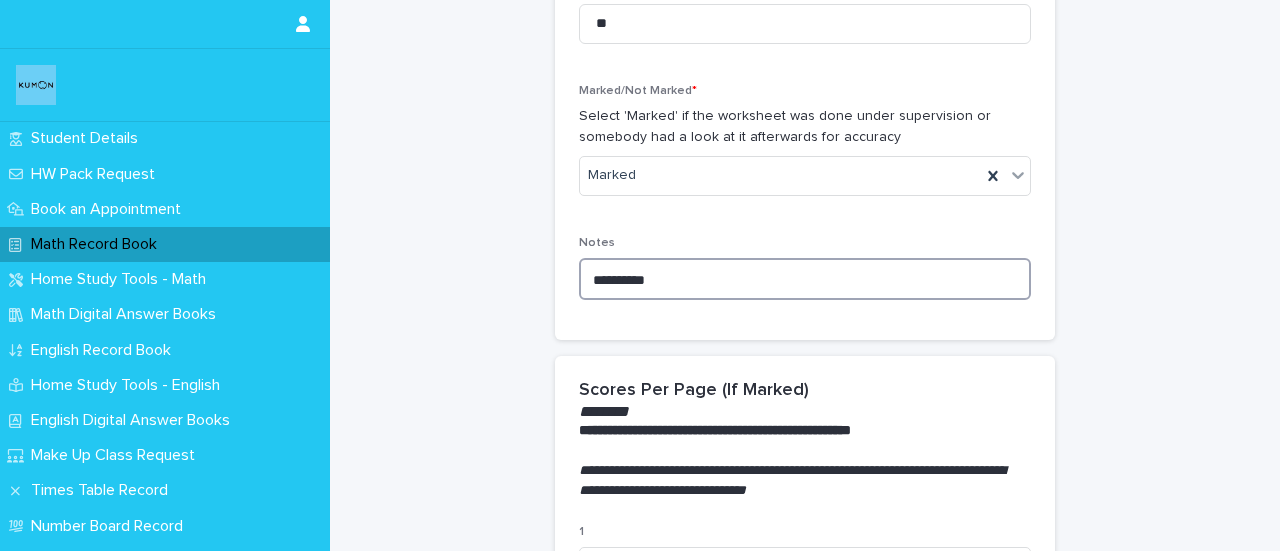 click on "*********" at bounding box center [805, 279] 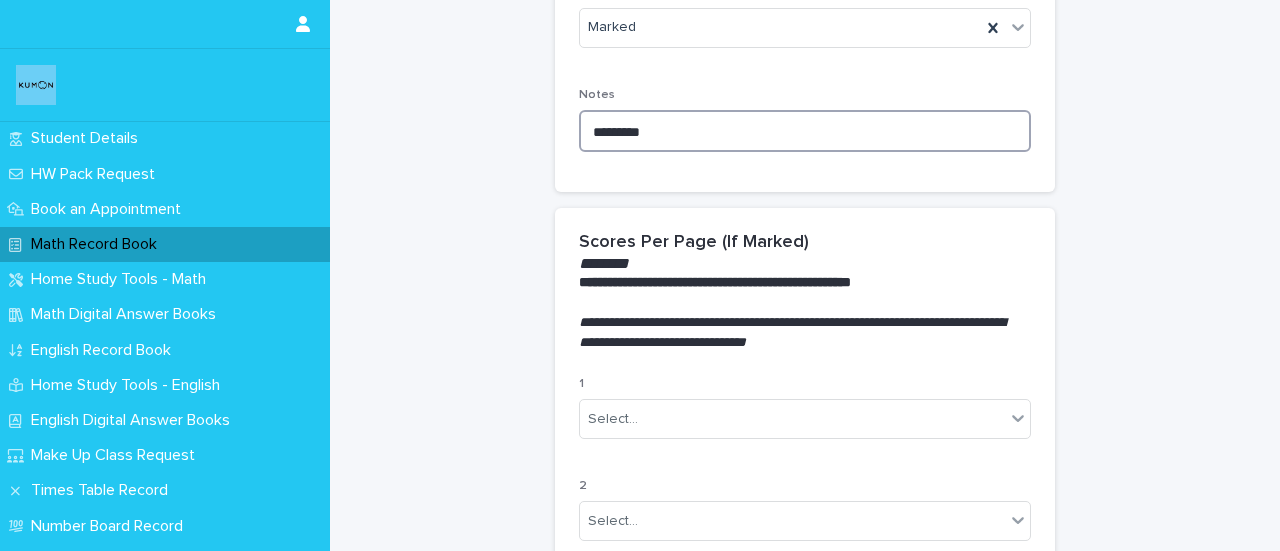 scroll, scrollTop: 1952, scrollLeft: 0, axis: vertical 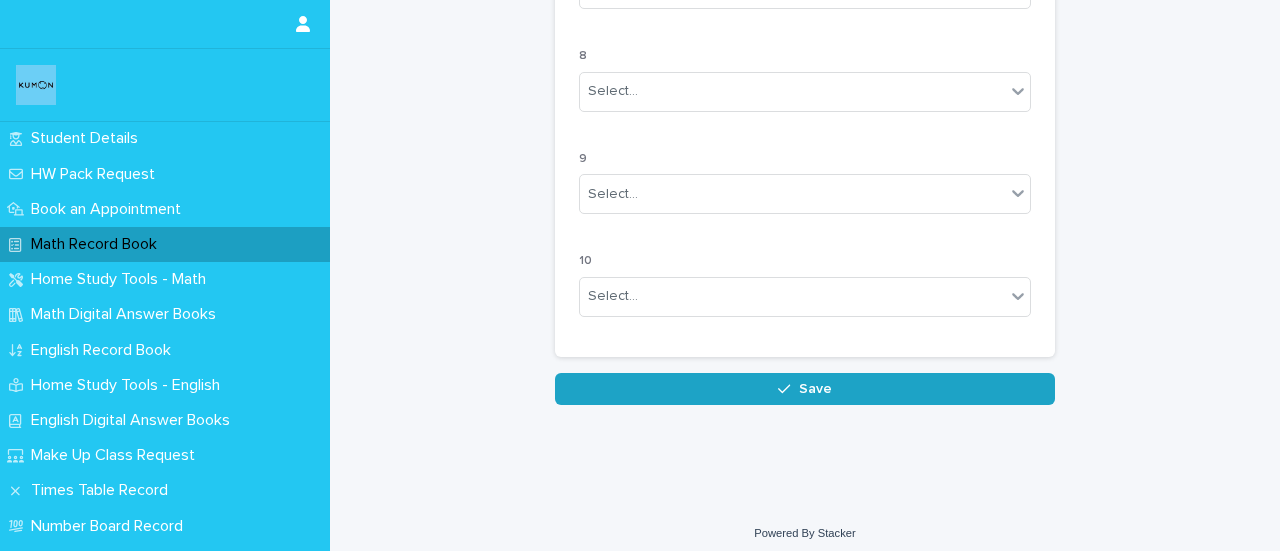 type on "********" 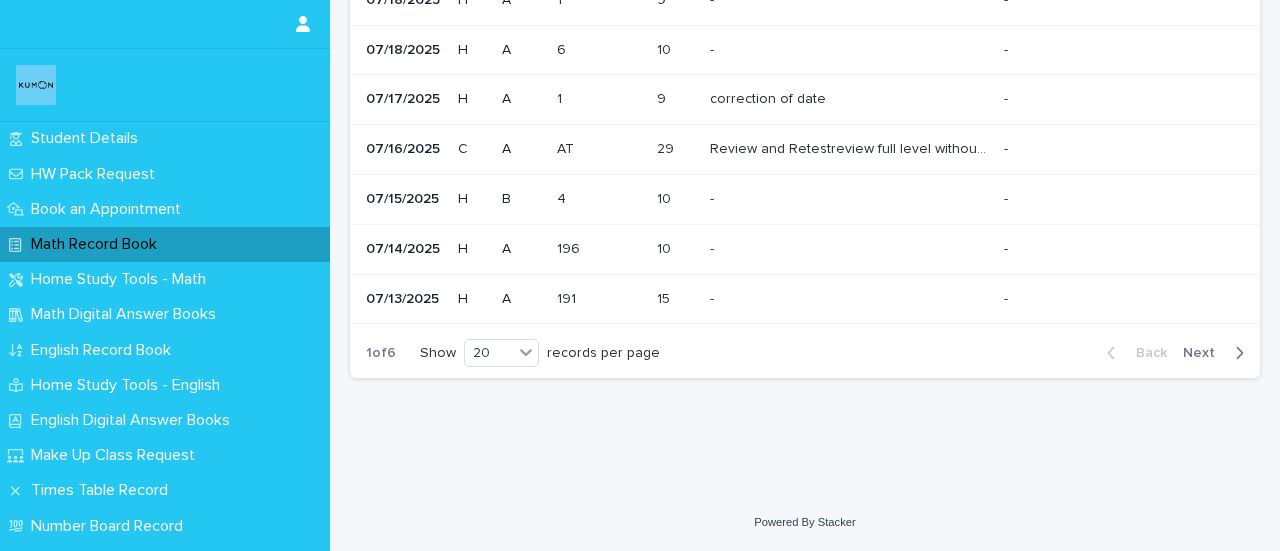 scroll, scrollTop: 0, scrollLeft: 0, axis: both 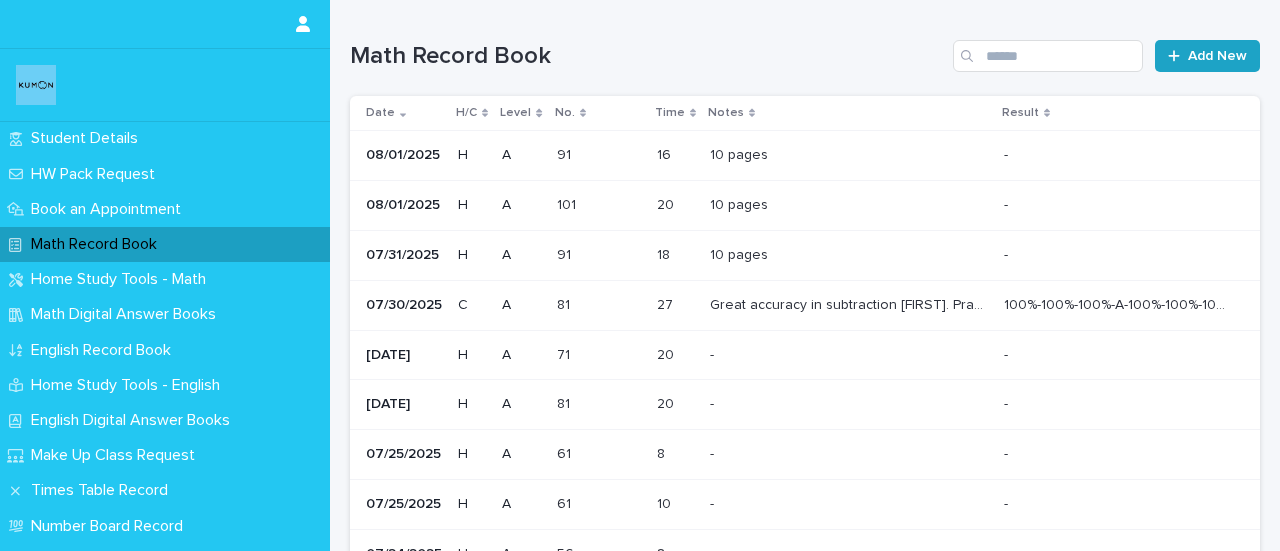 click 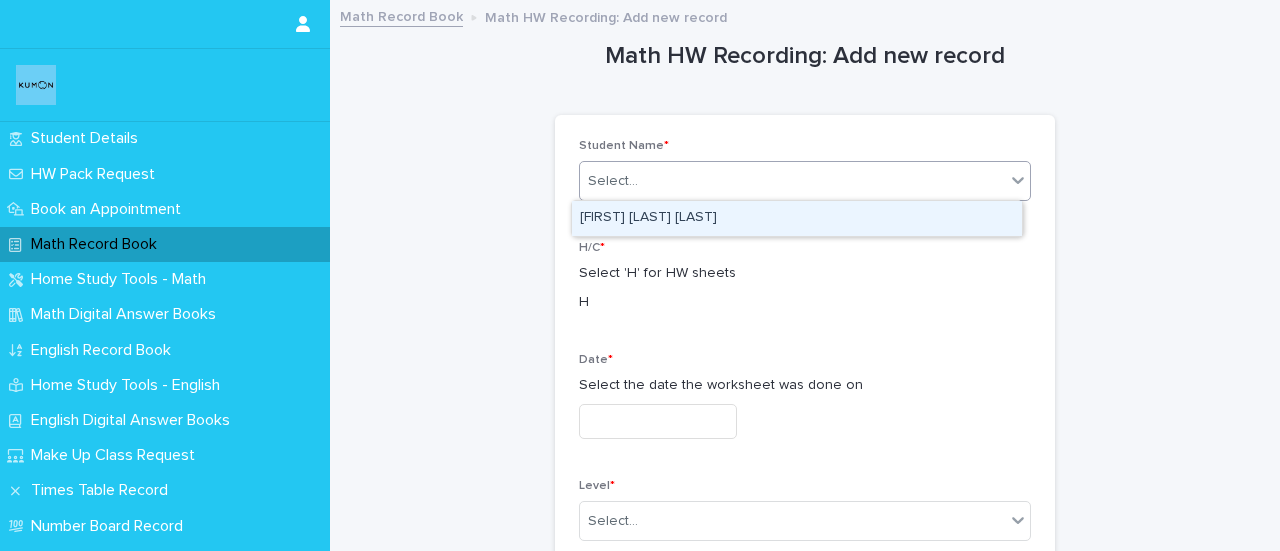 click at bounding box center (641, 181) 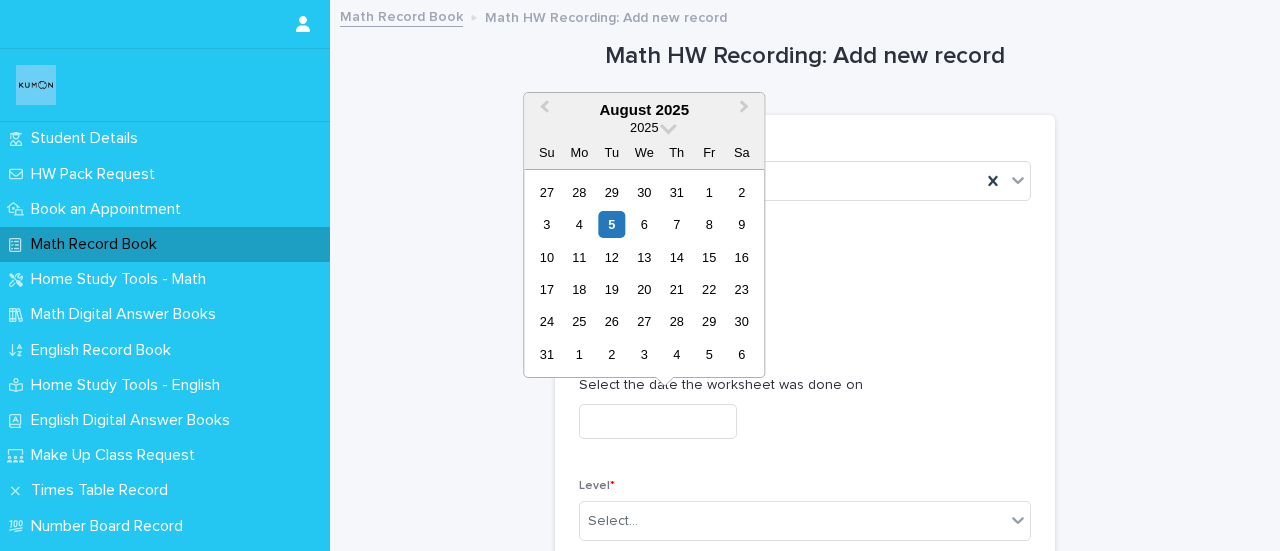 click at bounding box center (658, 421) 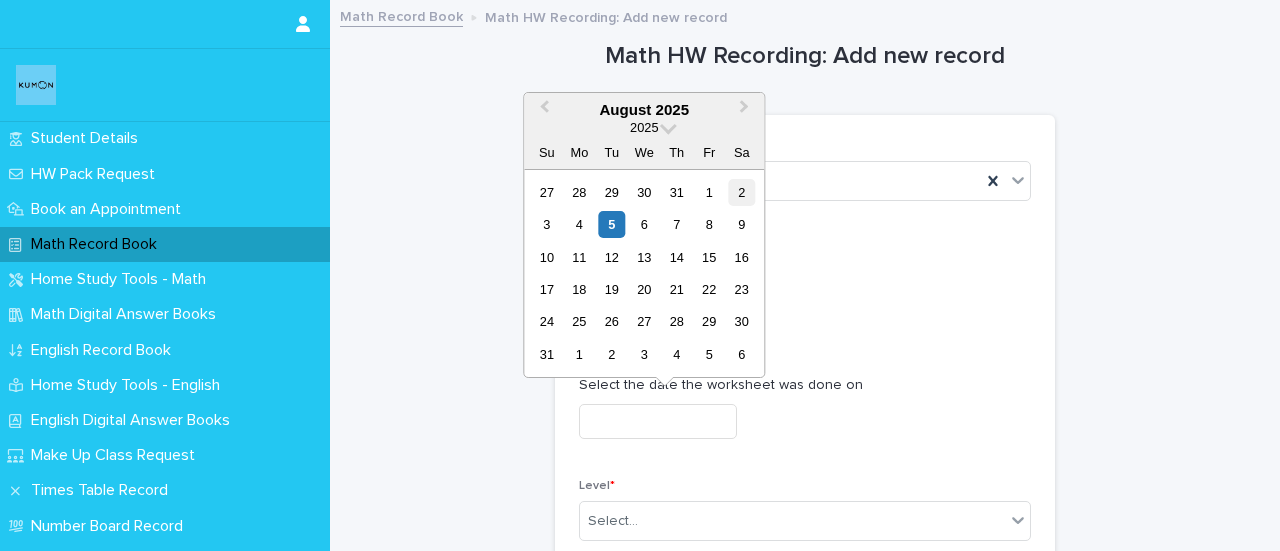 click on "2" at bounding box center (741, 192) 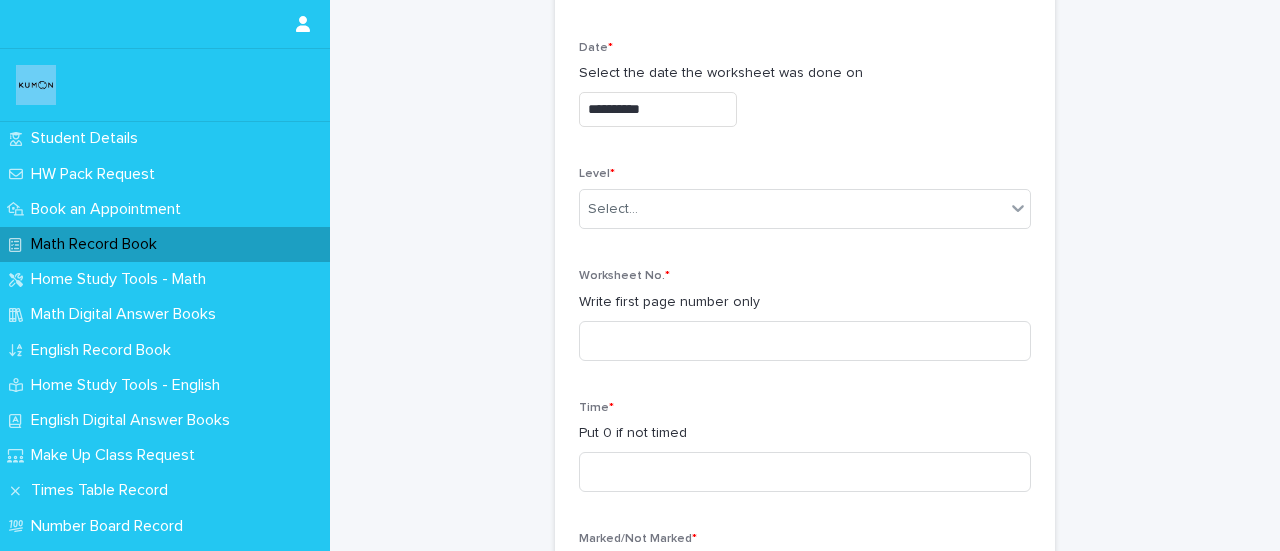 scroll, scrollTop: 316, scrollLeft: 0, axis: vertical 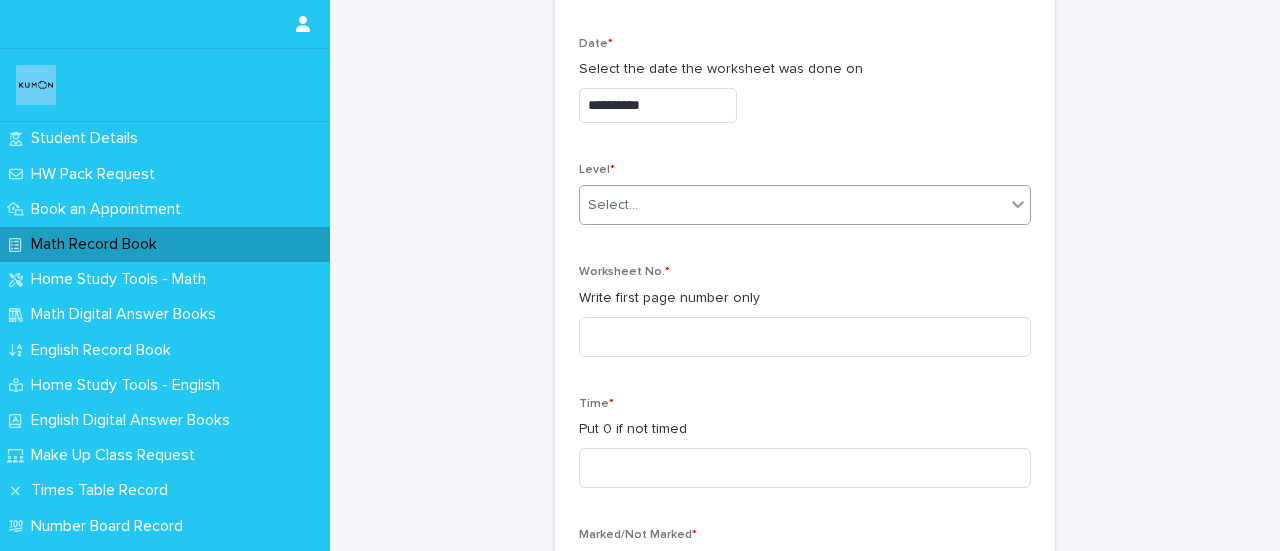 click on "Select..." at bounding box center (613, 205) 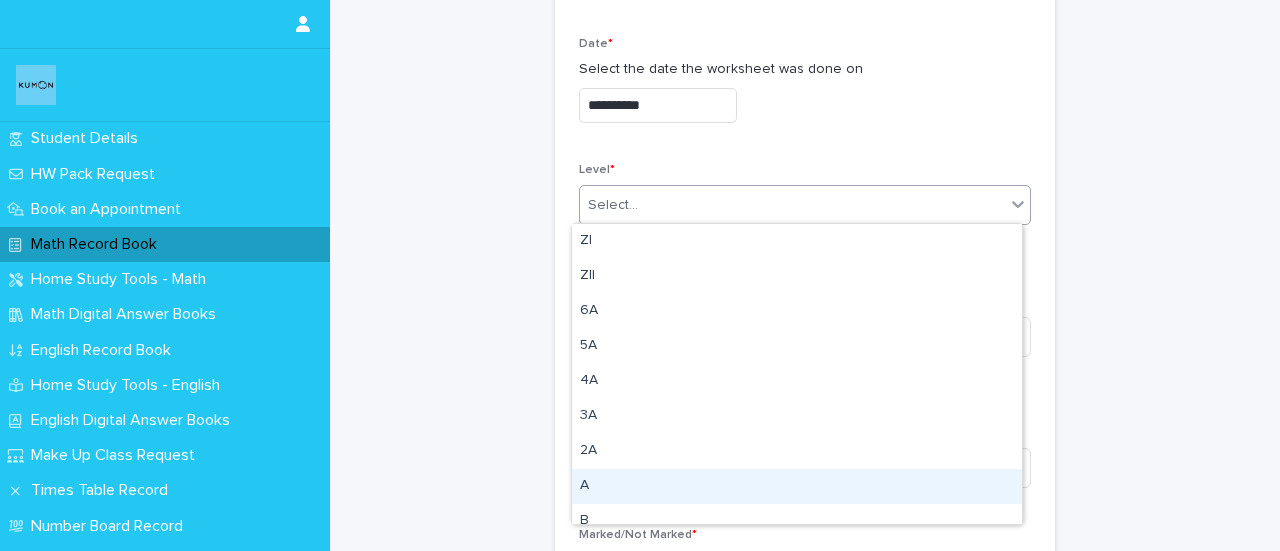 click on "A" at bounding box center (797, 486) 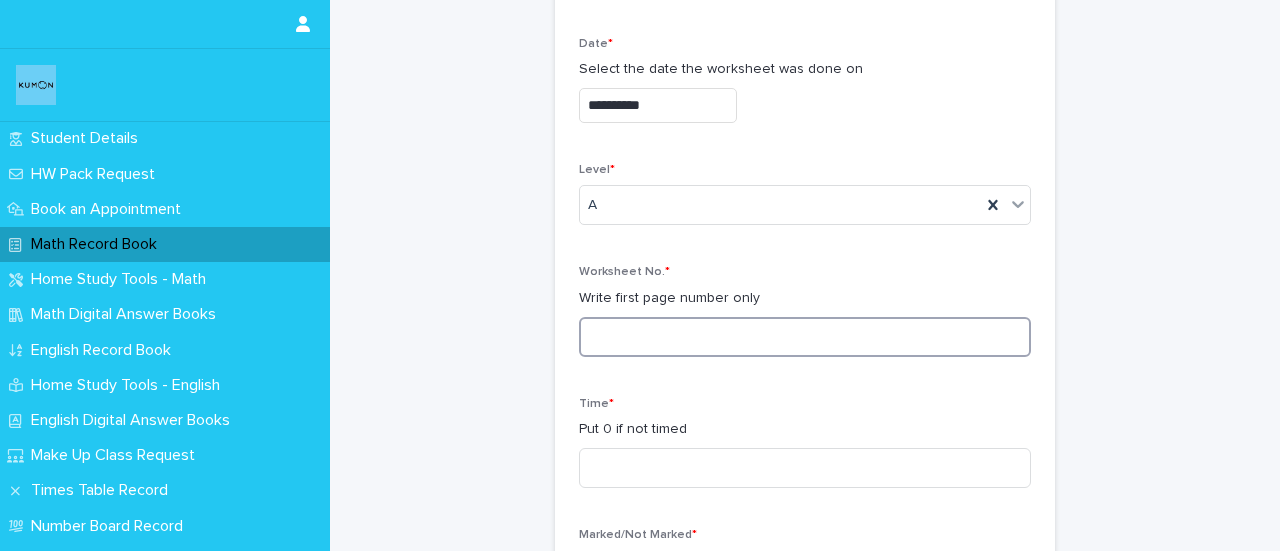 click at bounding box center [805, 337] 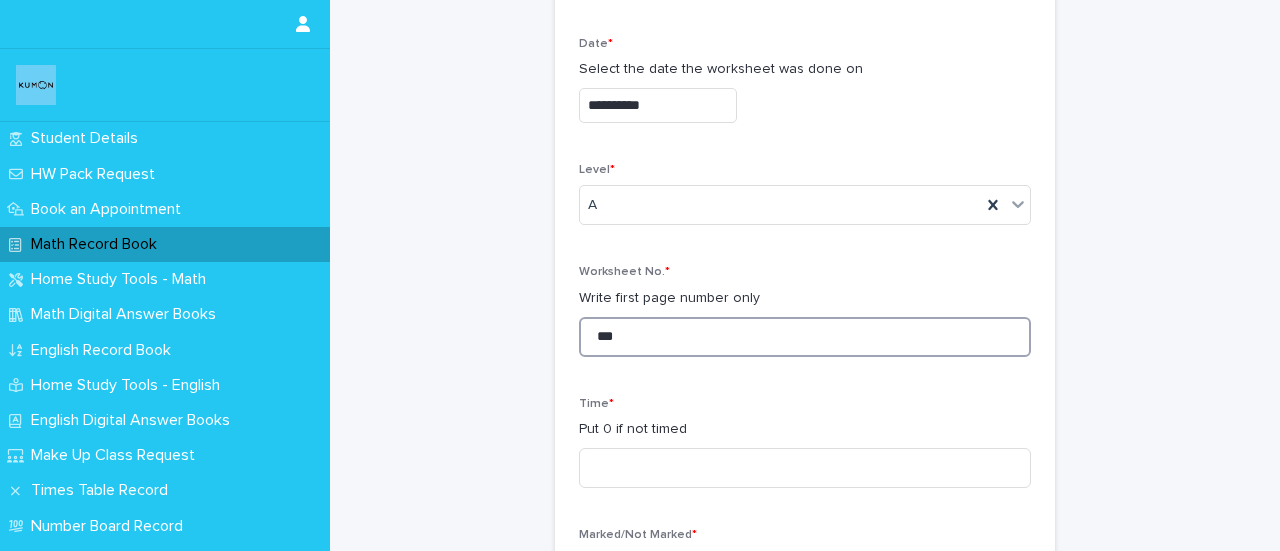 click on "***" at bounding box center (805, 337) 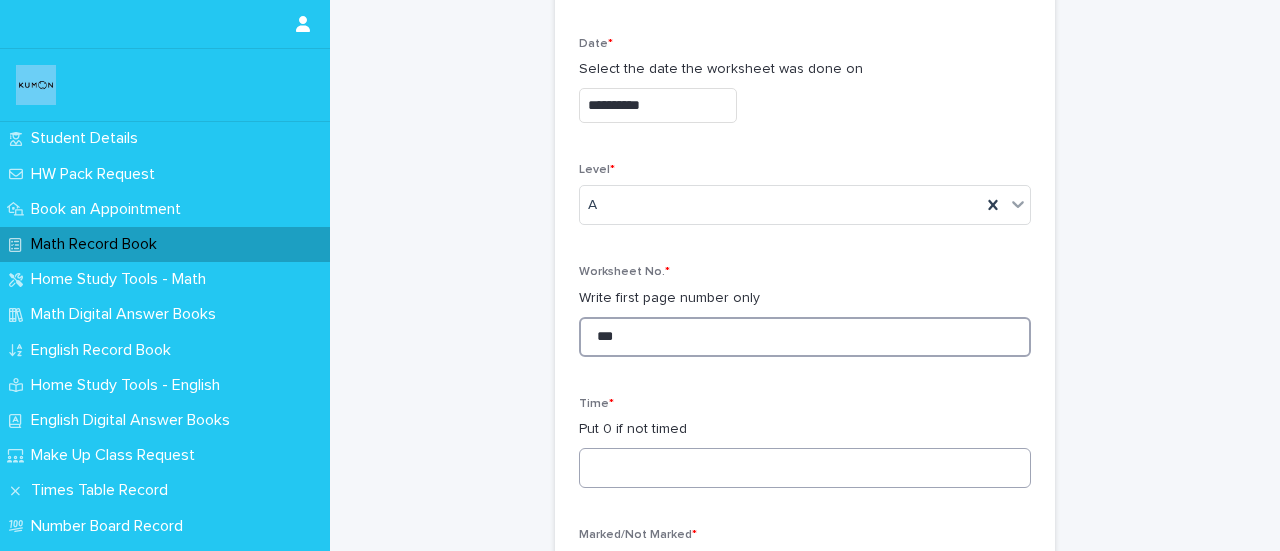 type on "***" 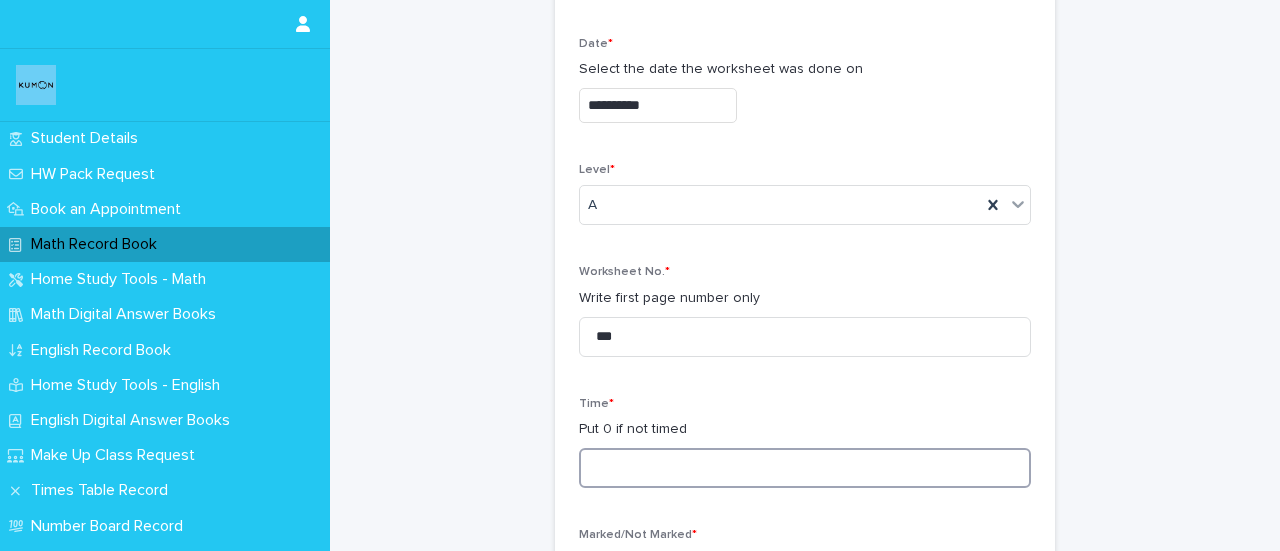 click at bounding box center (805, 468) 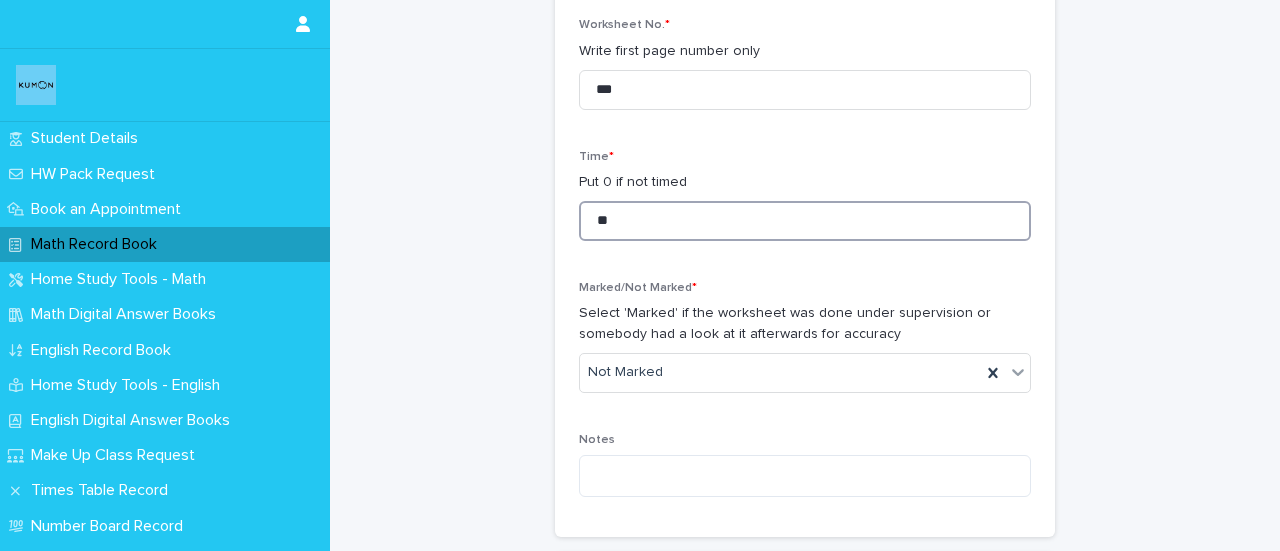 scroll, scrollTop: 564, scrollLeft: 0, axis: vertical 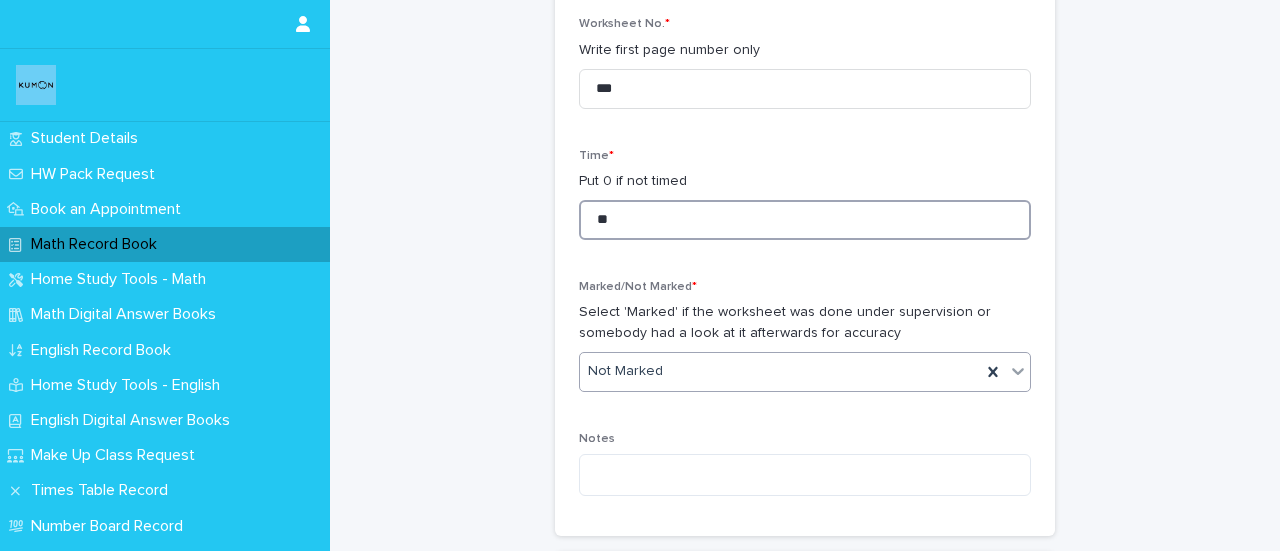 type on "**" 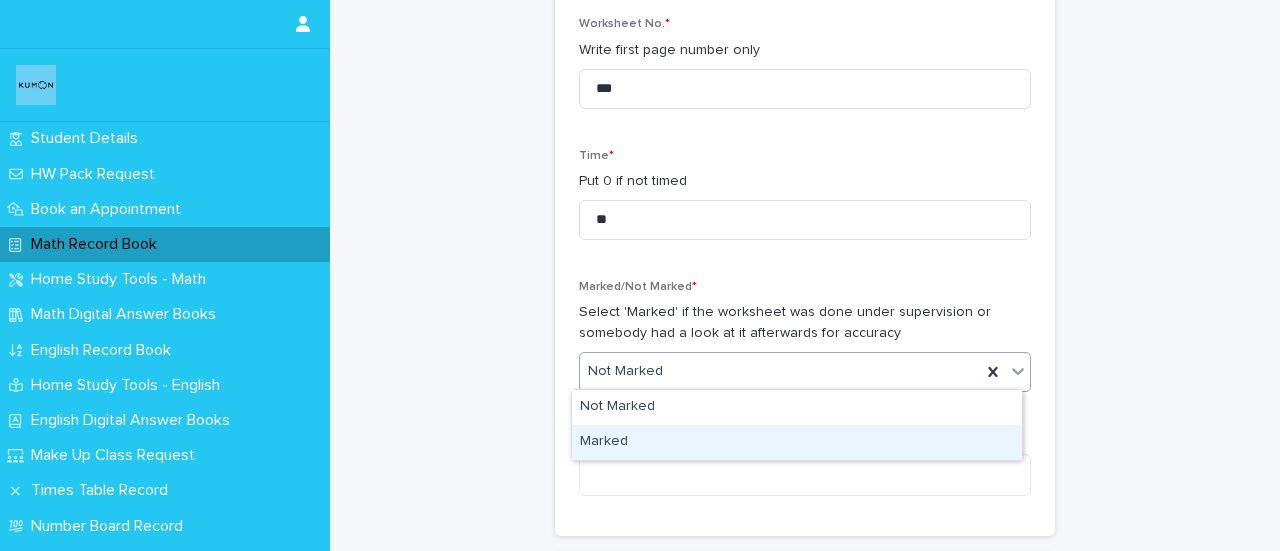 click on "Marked" at bounding box center [797, 442] 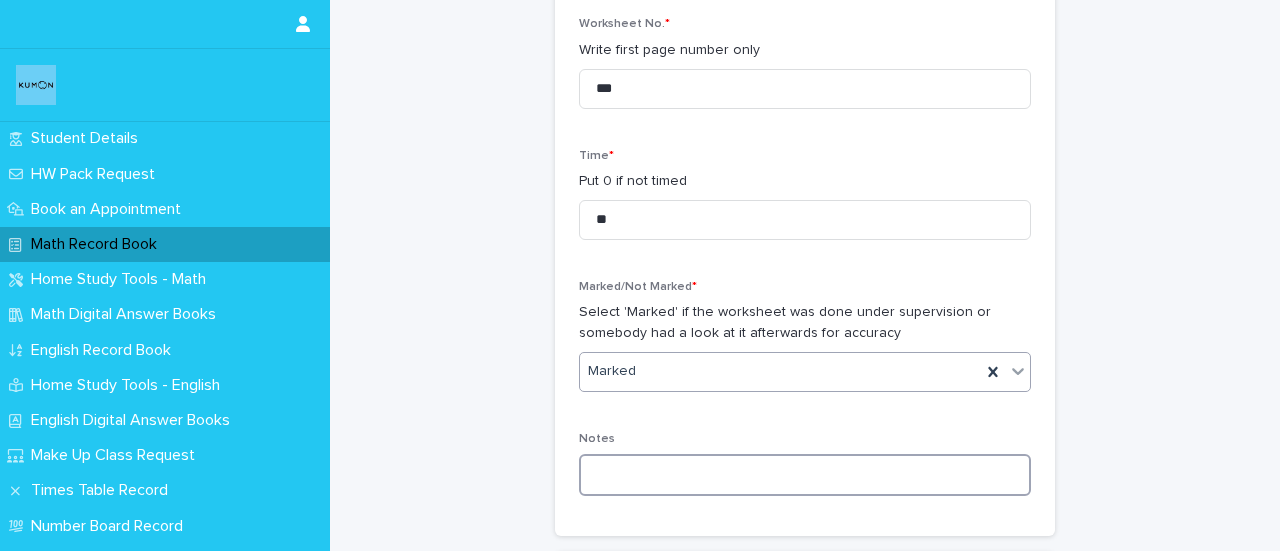 click at bounding box center (805, 475) 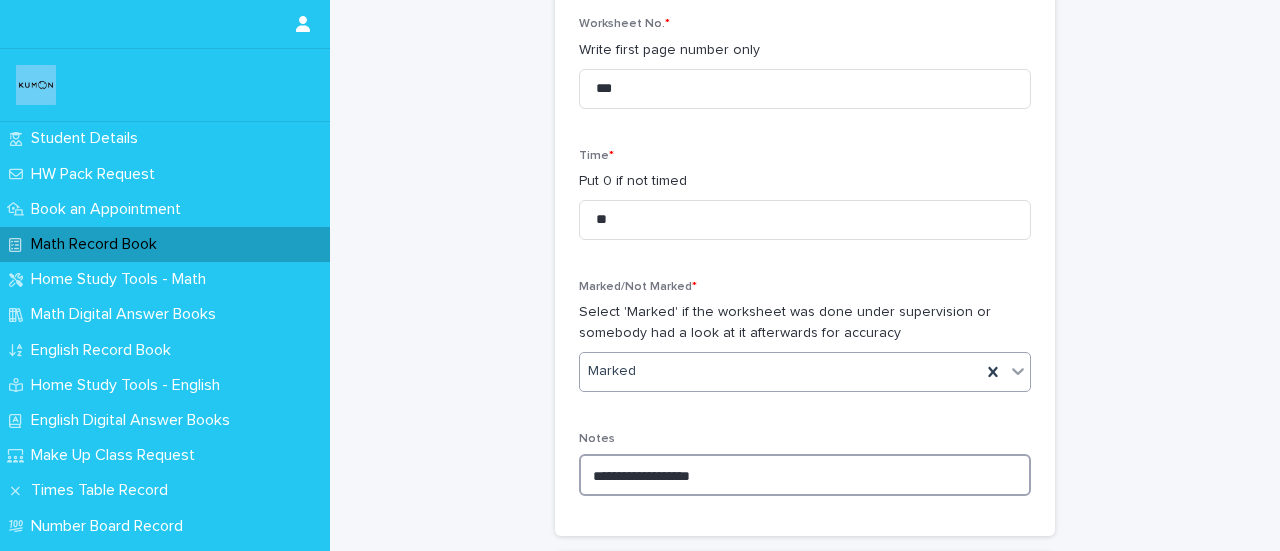 click on "**********" at bounding box center [805, 475] 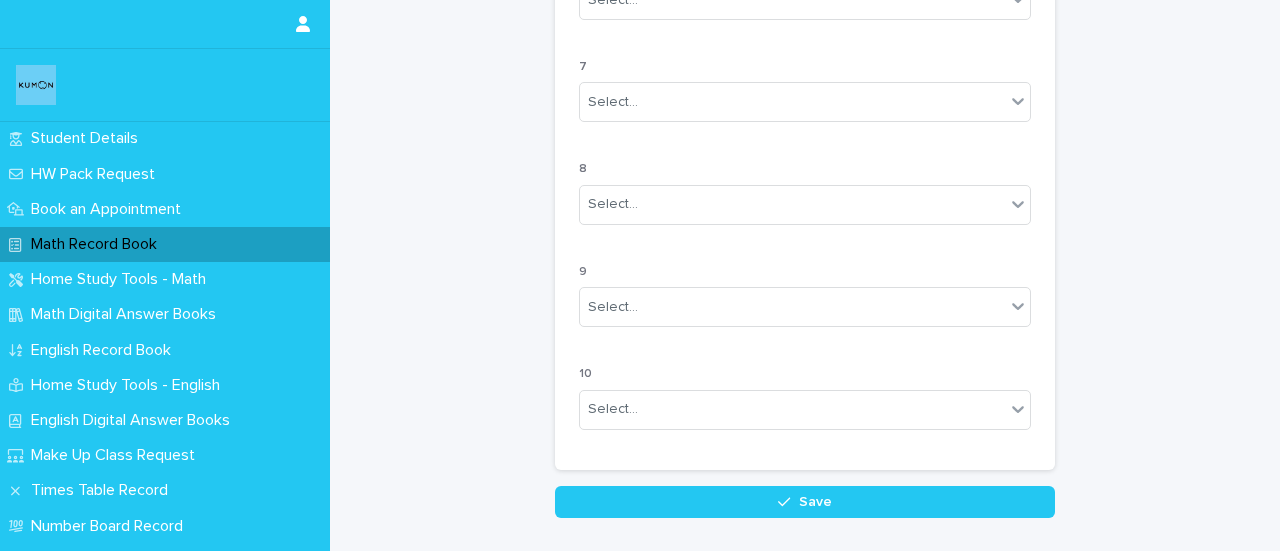 scroll, scrollTop: 1952, scrollLeft: 0, axis: vertical 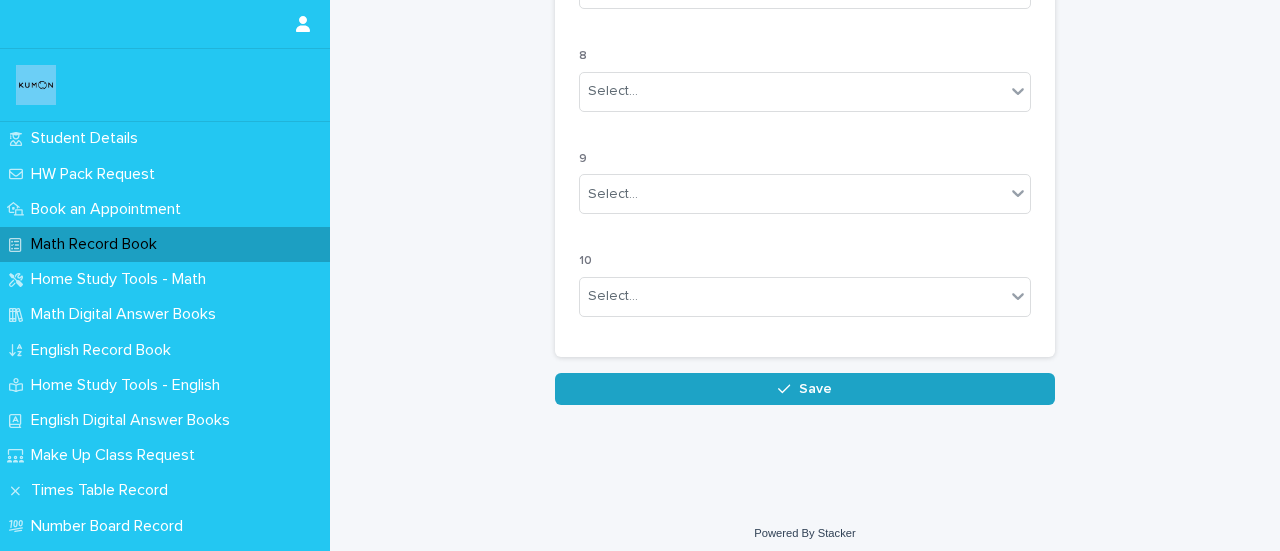 type on "**********" 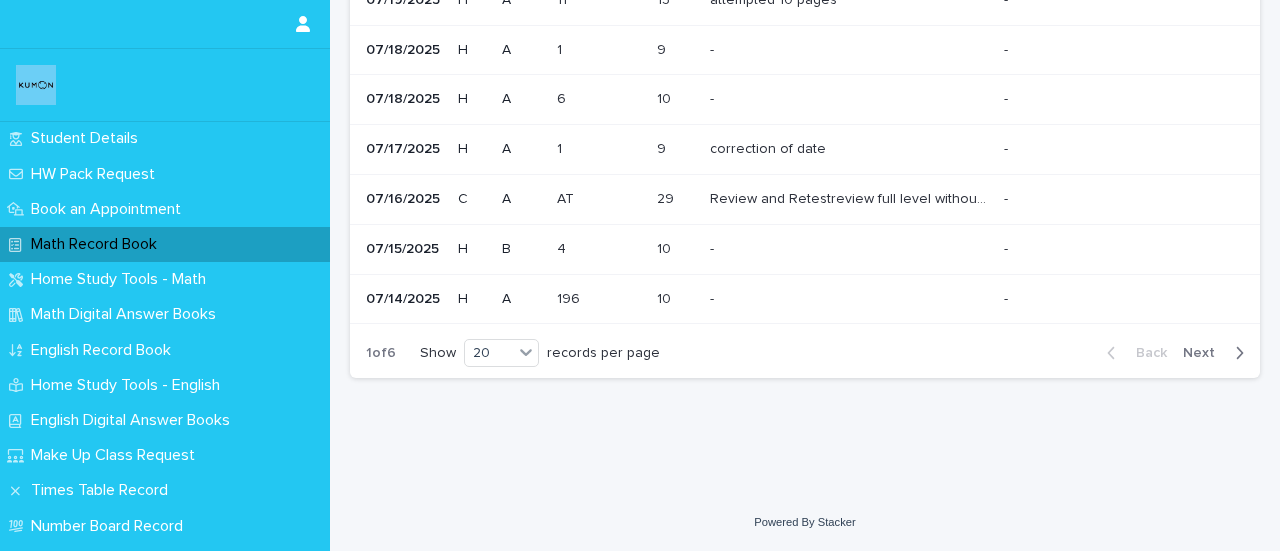 scroll, scrollTop: 0, scrollLeft: 0, axis: both 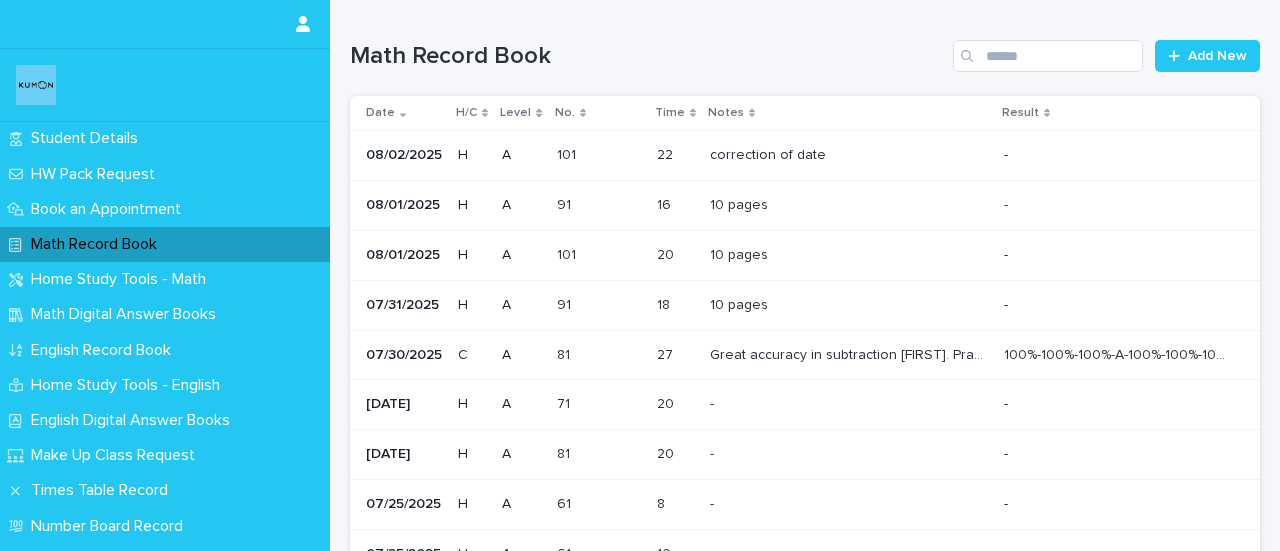 click on "Great accuracy in subtraction [FIRST]. Practice daily to improve your speed.  Keep practicing times tables daily. Keep up the good work [FIRST]." at bounding box center (851, 353) 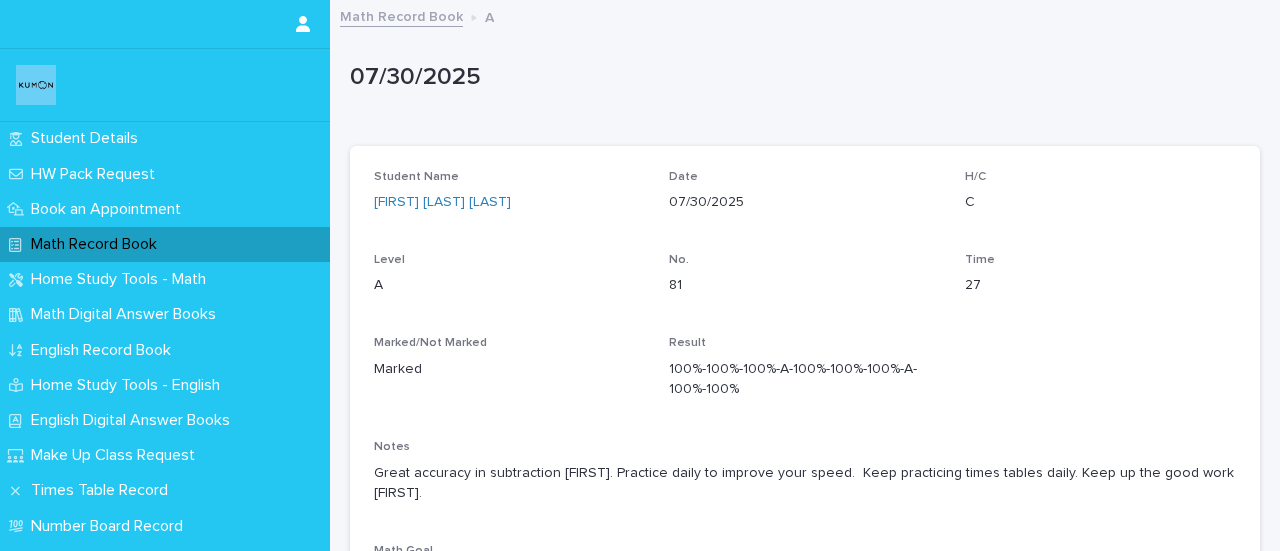 click on "Math Record Book" at bounding box center (165, 244) 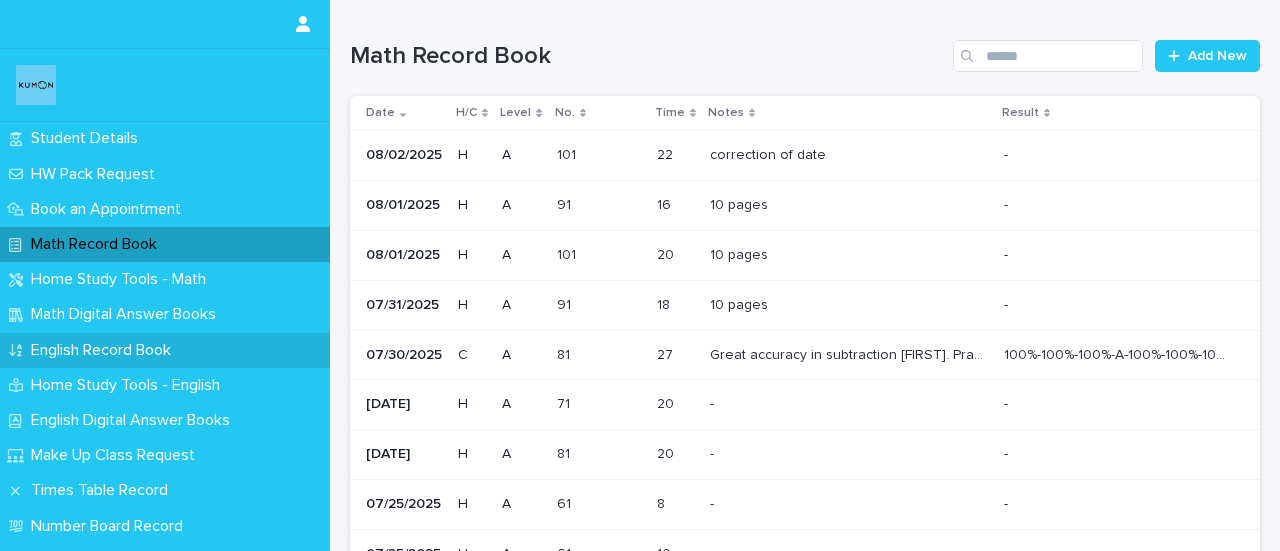 click on "English Record Book" at bounding box center (105, 350) 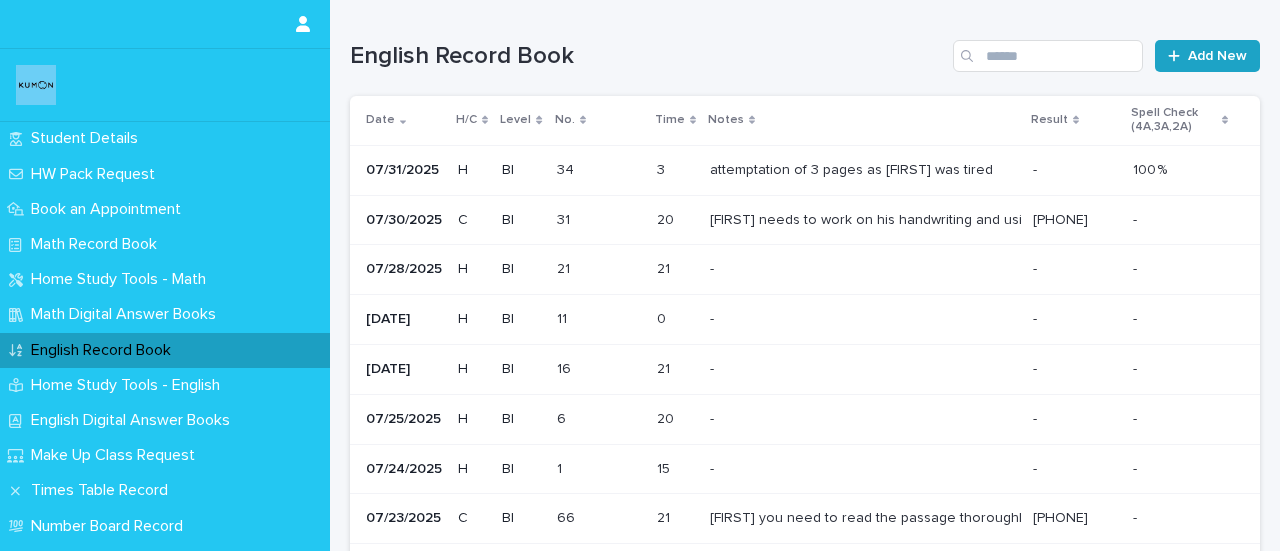 click on "Add New" at bounding box center (1217, 56) 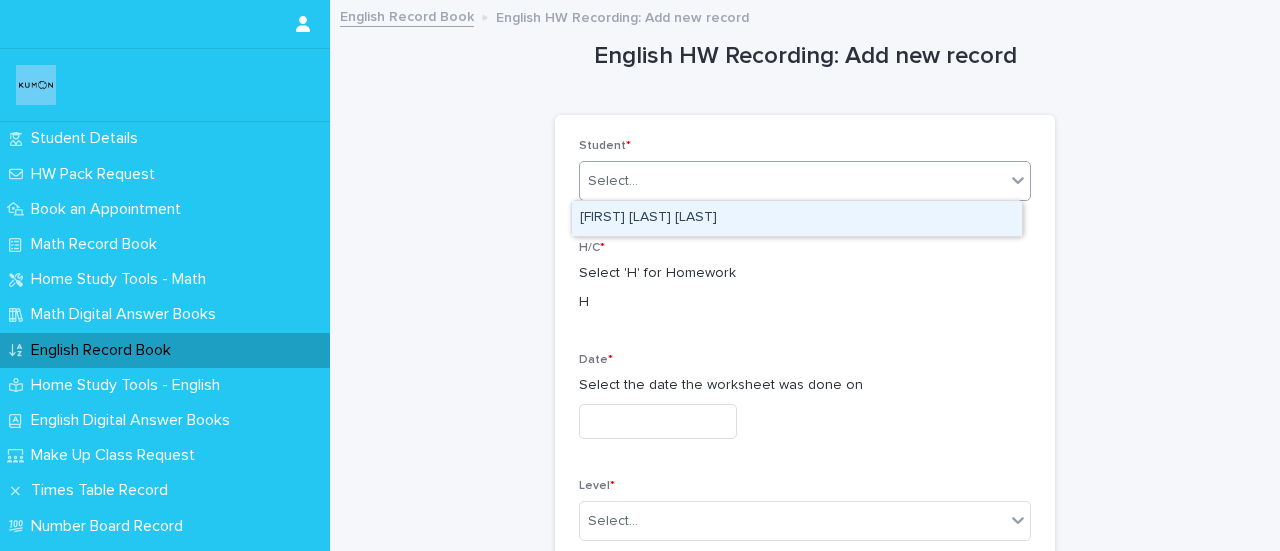 click on "Select..." at bounding box center (792, 181) 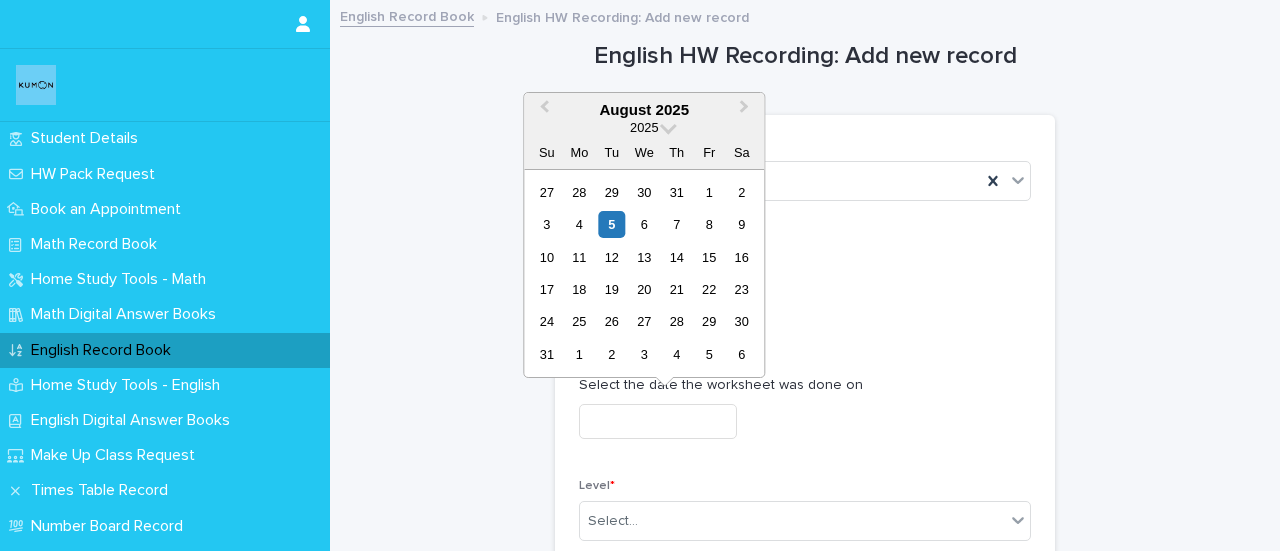 click at bounding box center [658, 421] 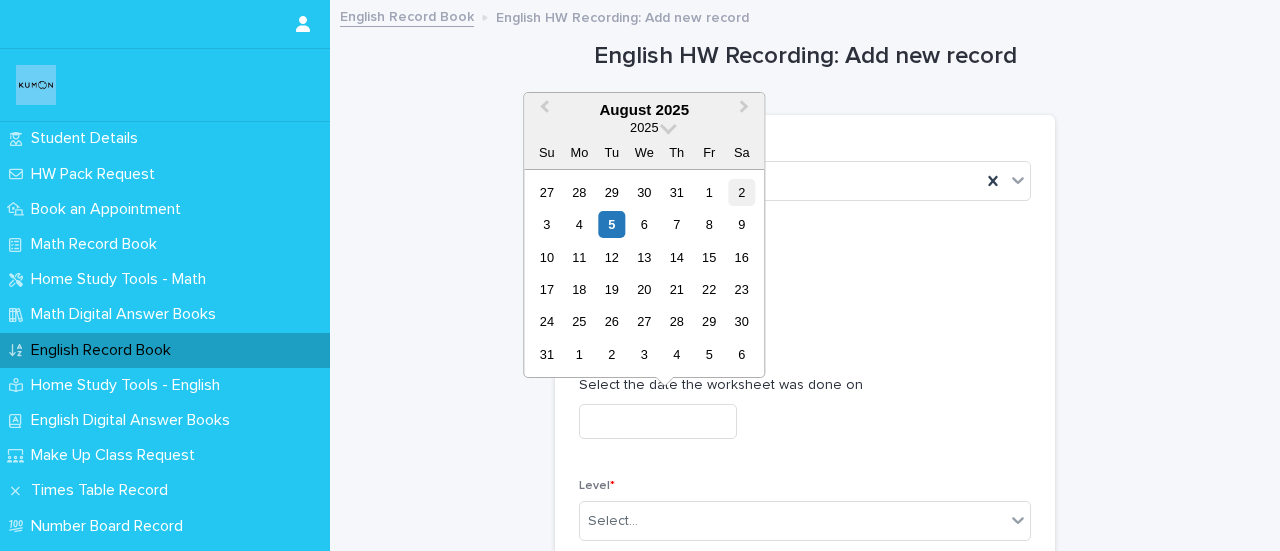 click on "2" at bounding box center (741, 192) 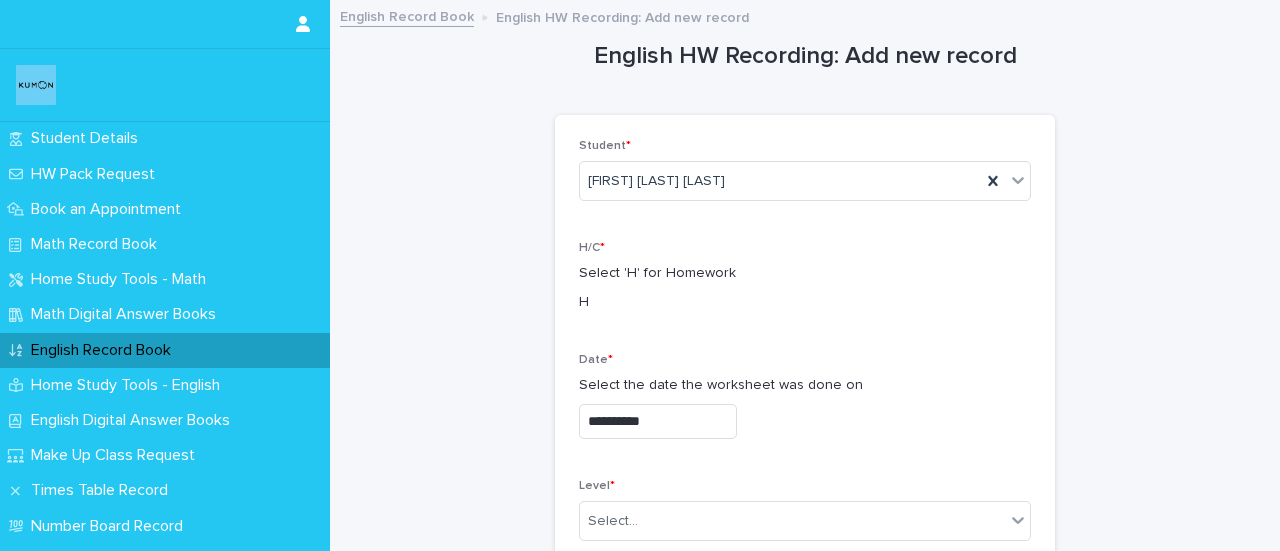 click on "**********" at bounding box center [658, 421] 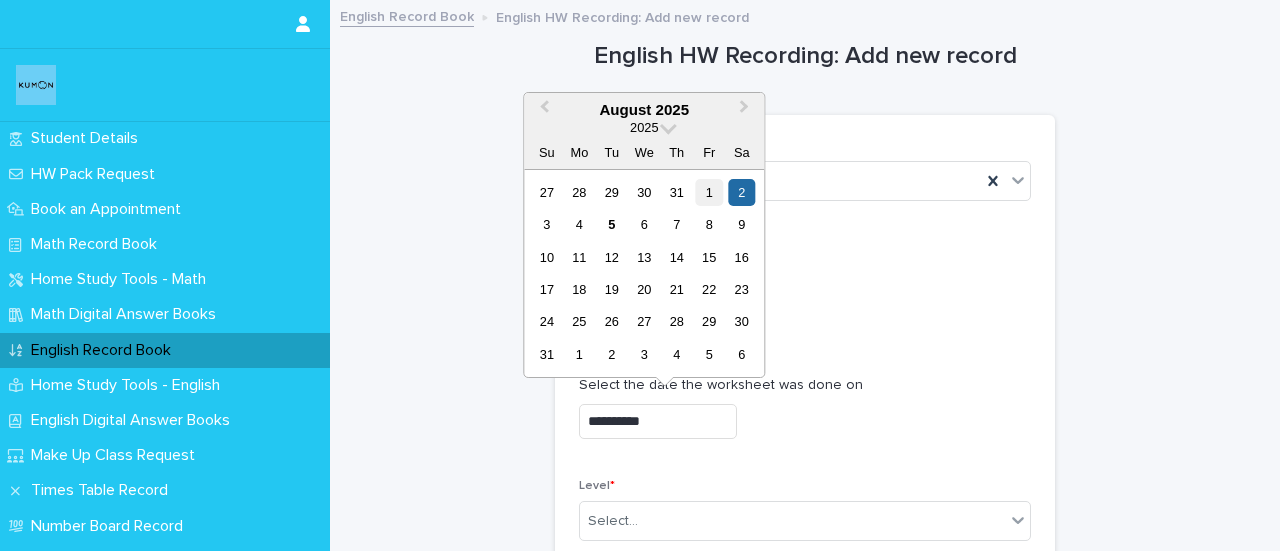 click on "1" at bounding box center (709, 192) 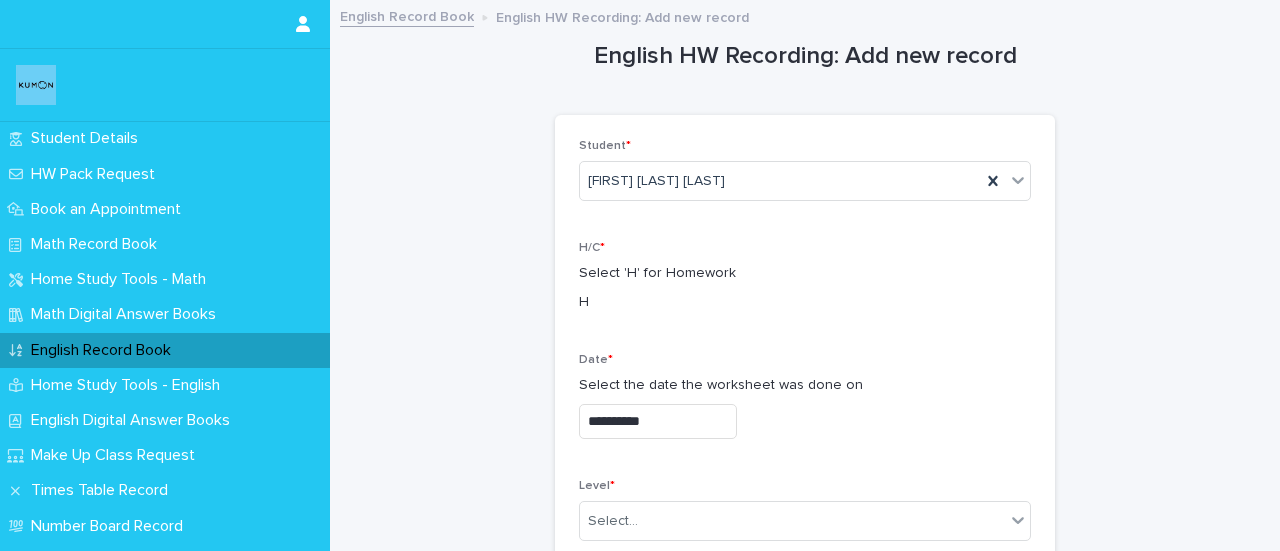 type on "**********" 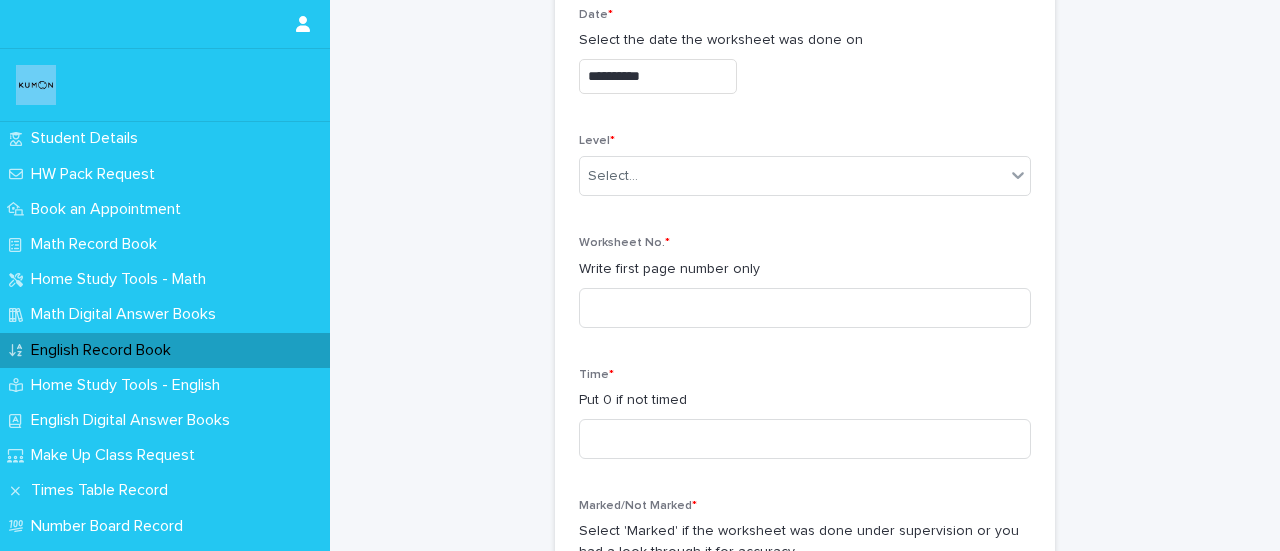 scroll, scrollTop: 349, scrollLeft: 0, axis: vertical 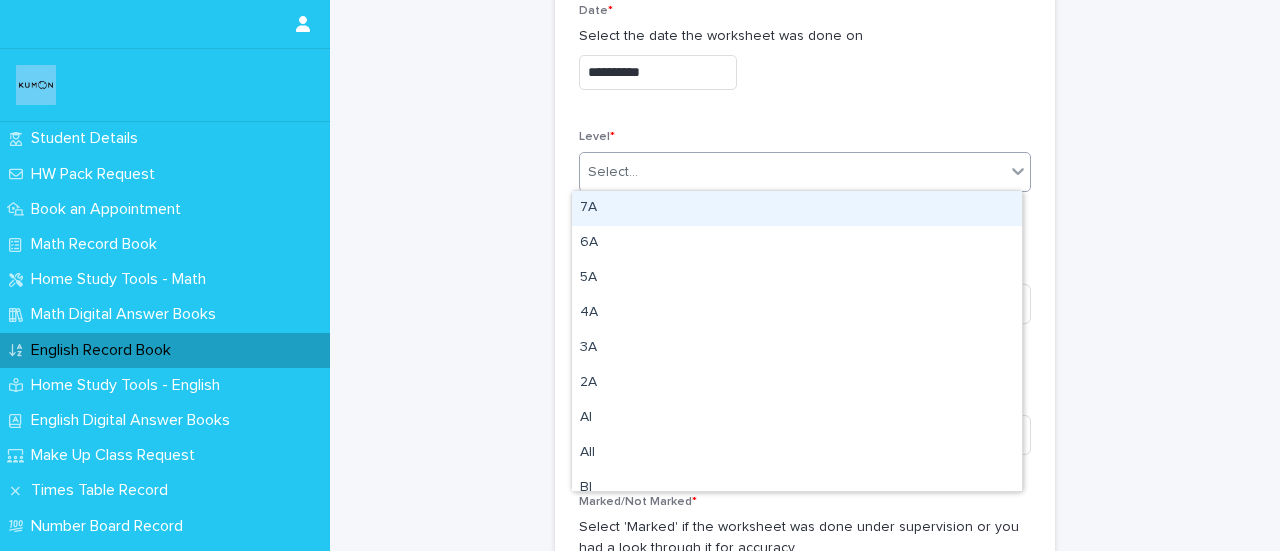 click on "Select..." at bounding box center (792, 172) 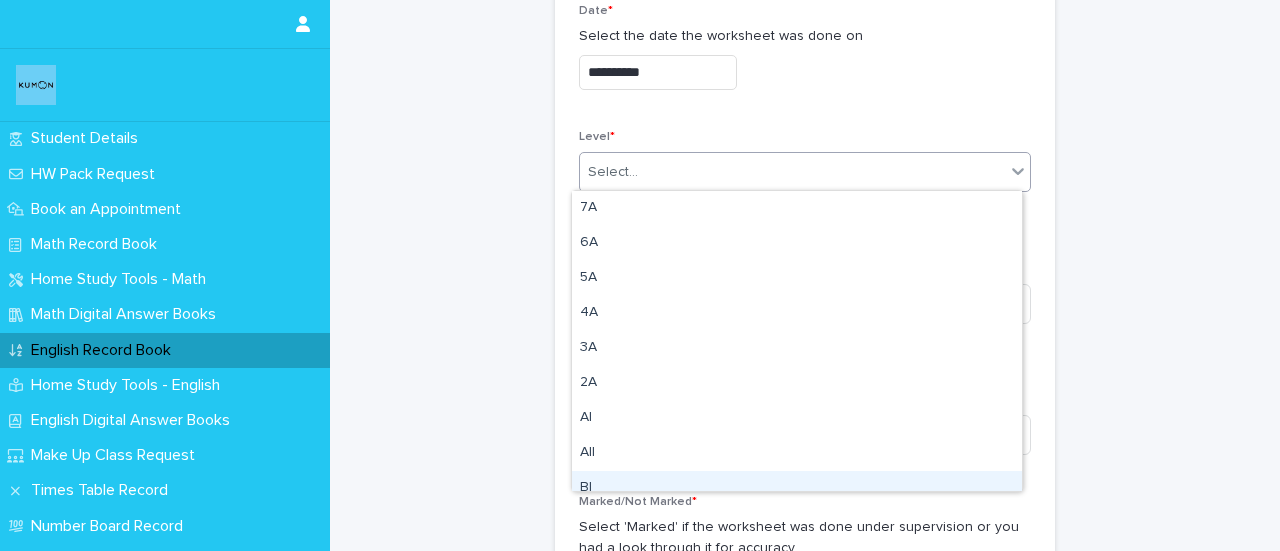 click on "BI" at bounding box center (797, 488) 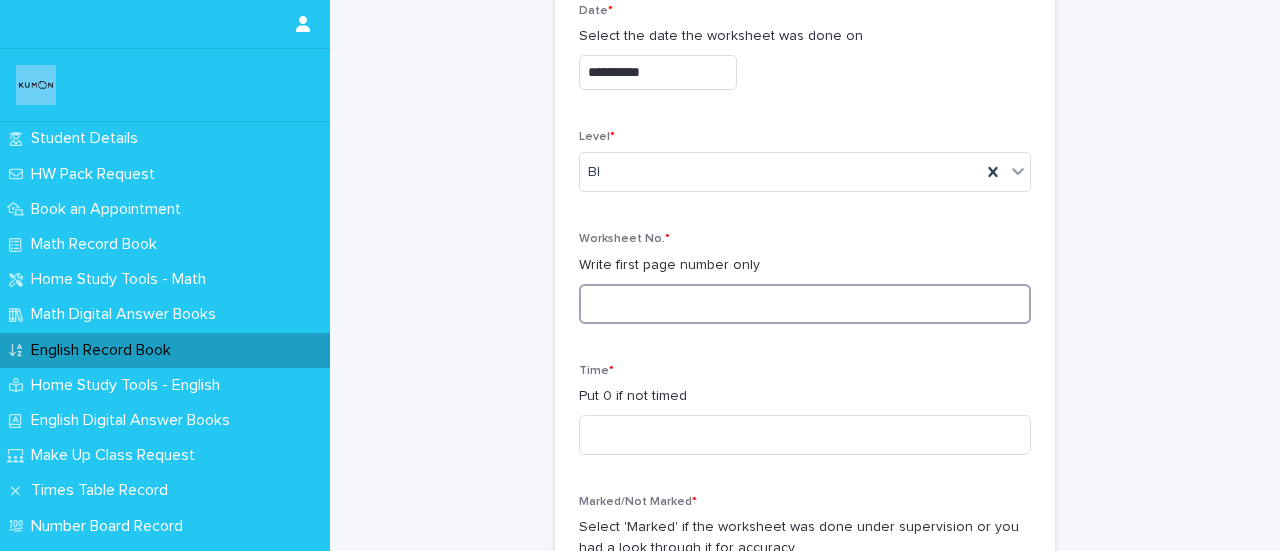click at bounding box center (805, 304) 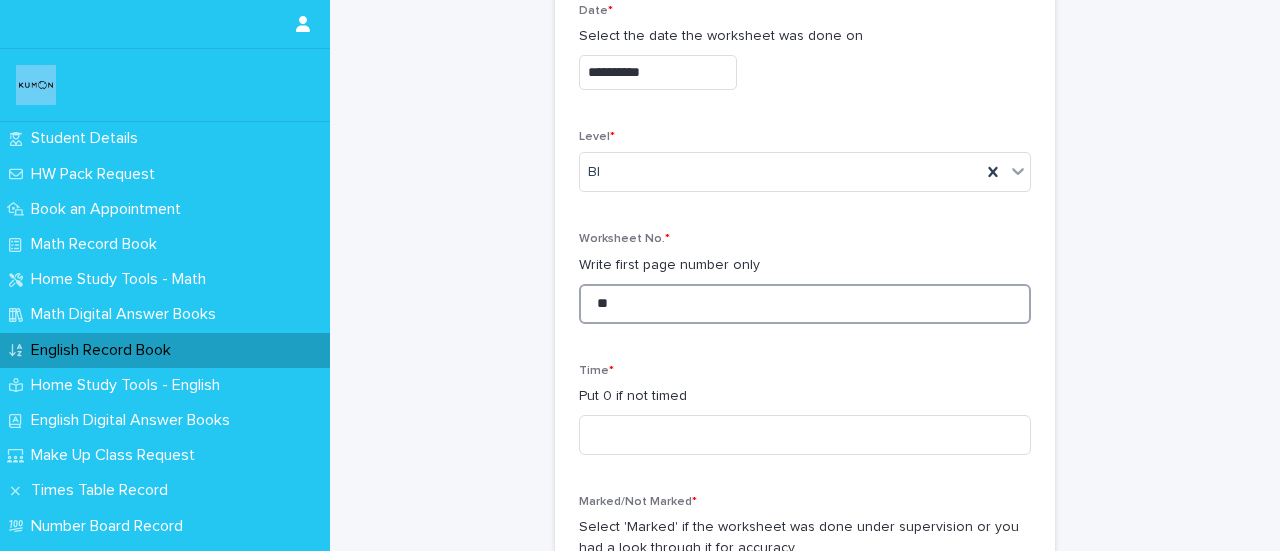scroll, scrollTop: 582, scrollLeft: 0, axis: vertical 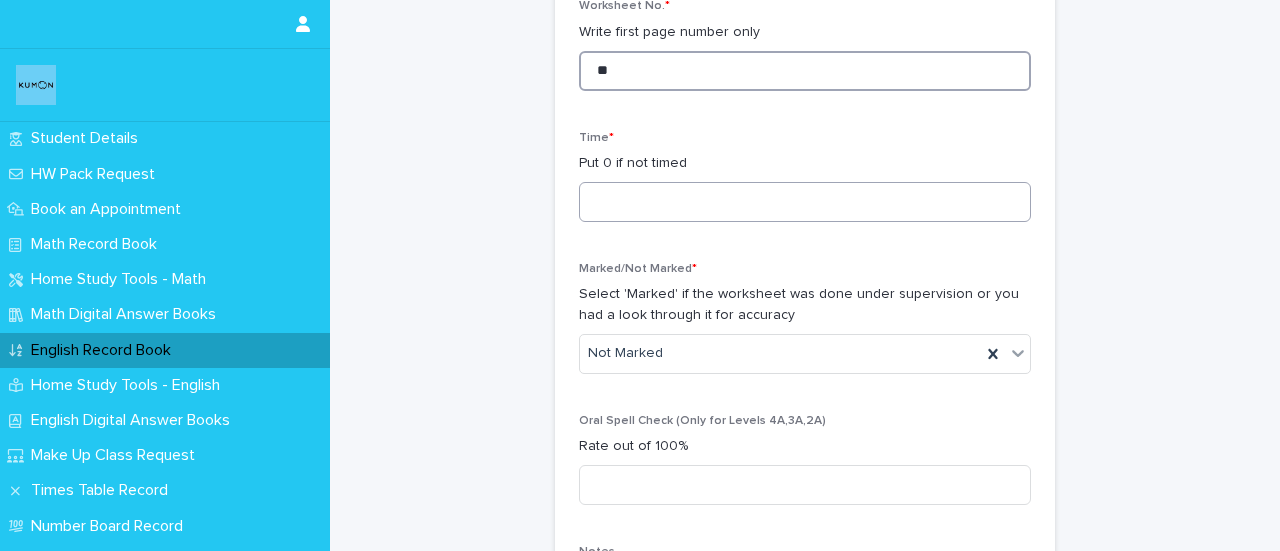 type on "**" 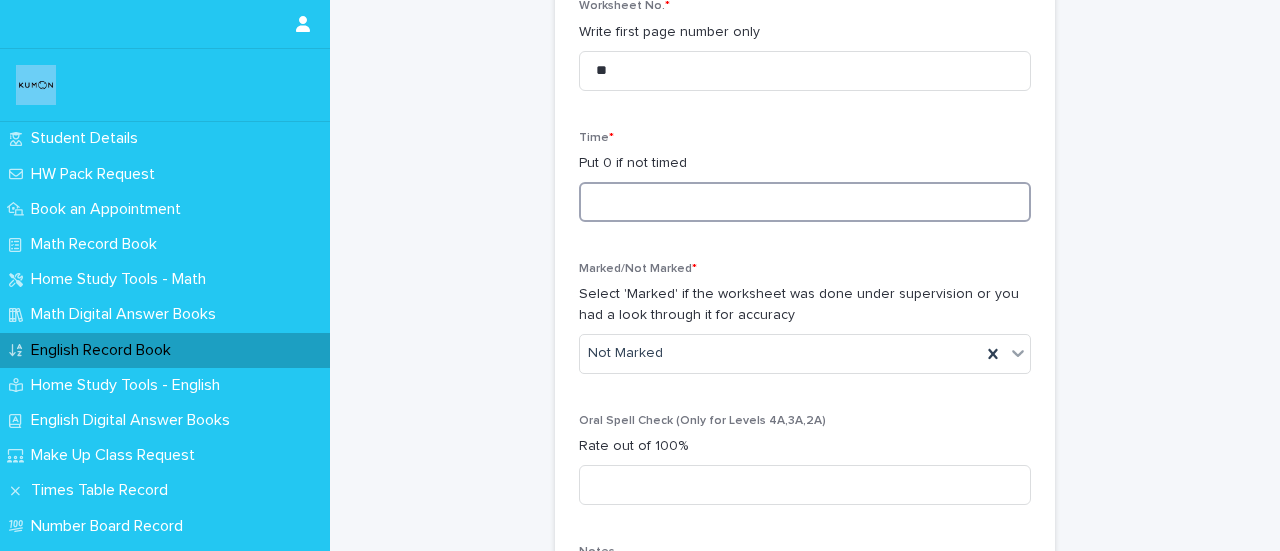 click at bounding box center (805, 202) 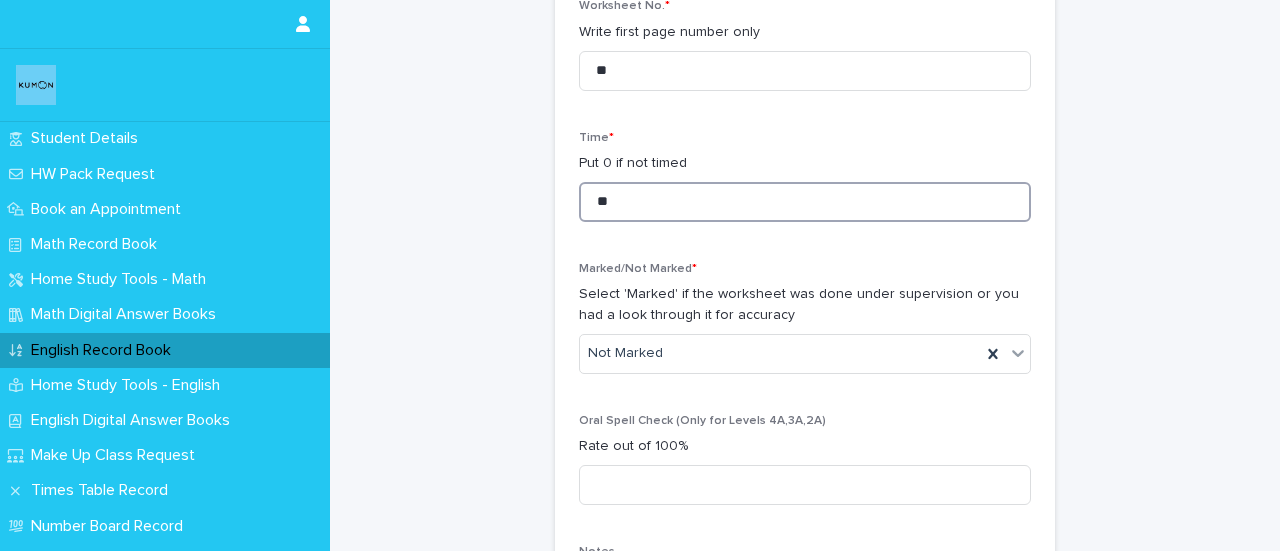type on "*" 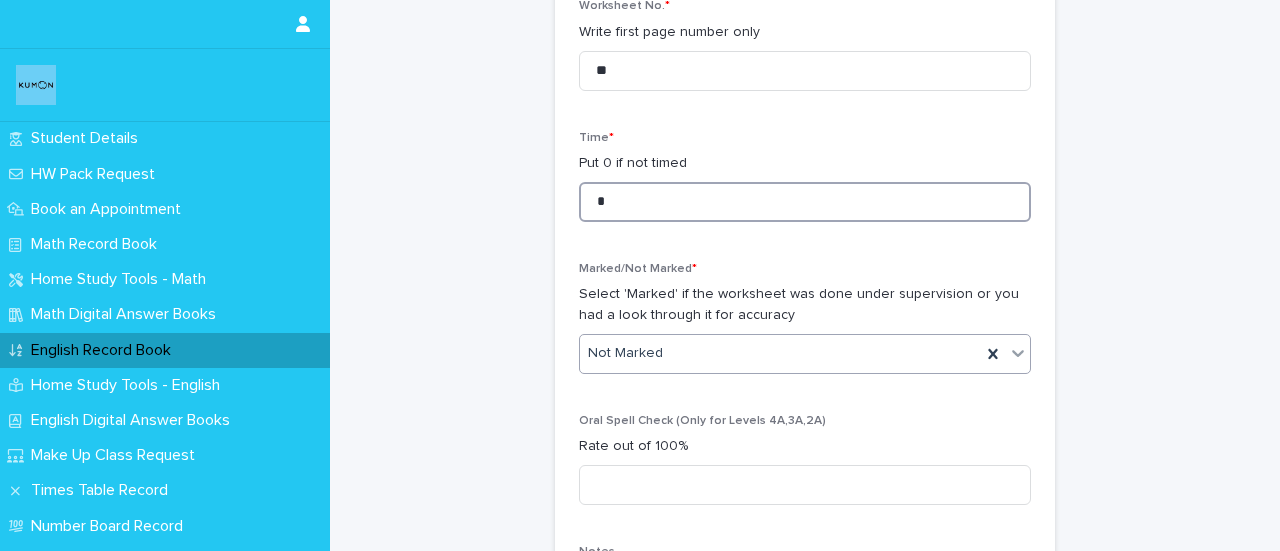 type on "*" 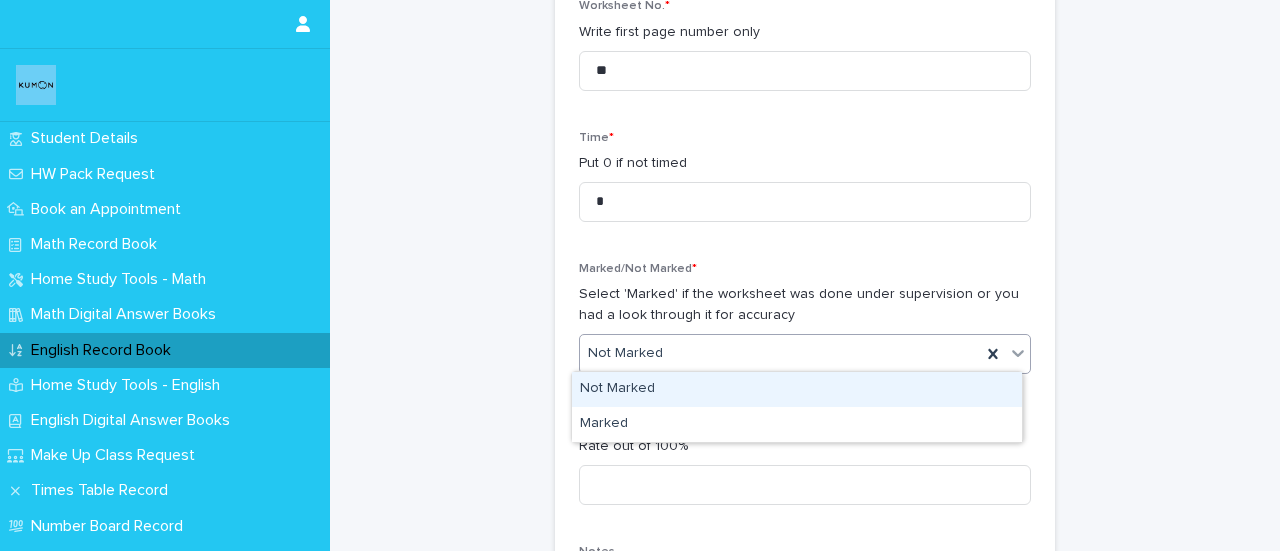 click on "Not Marked" at bounding box center (805, 354) 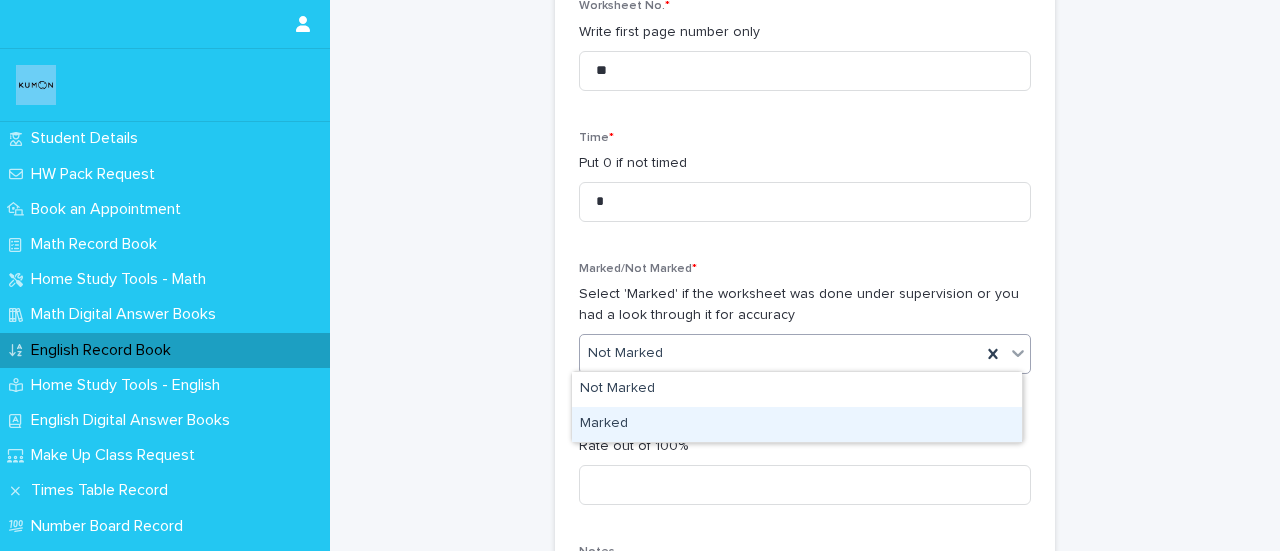 click on "Marked" at bounding box center [797, 424] 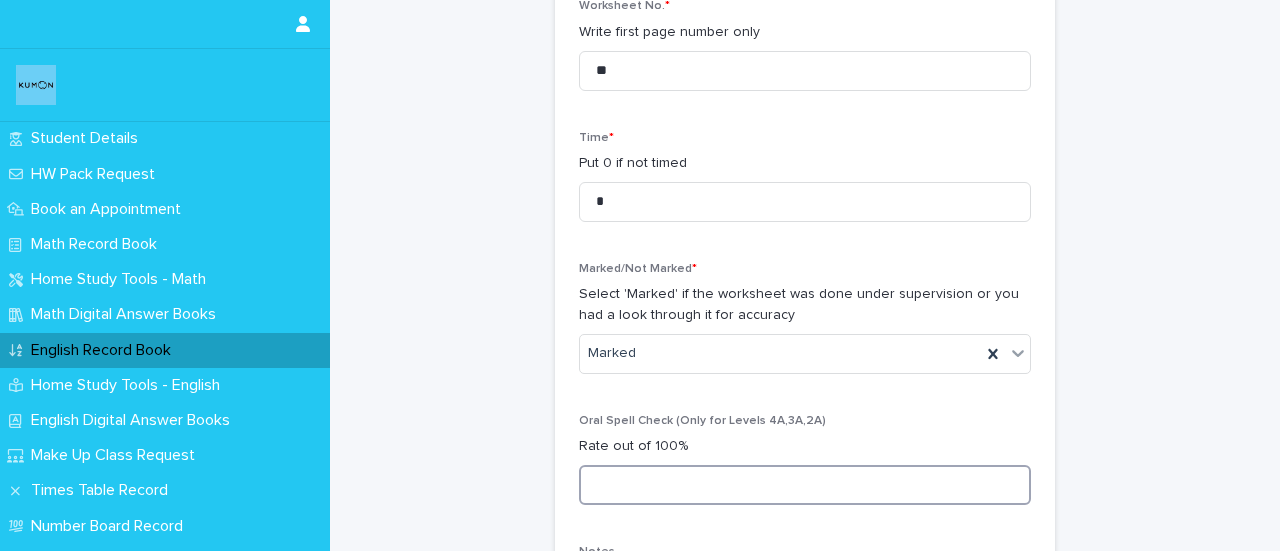 click at bounding box center (805, 485) 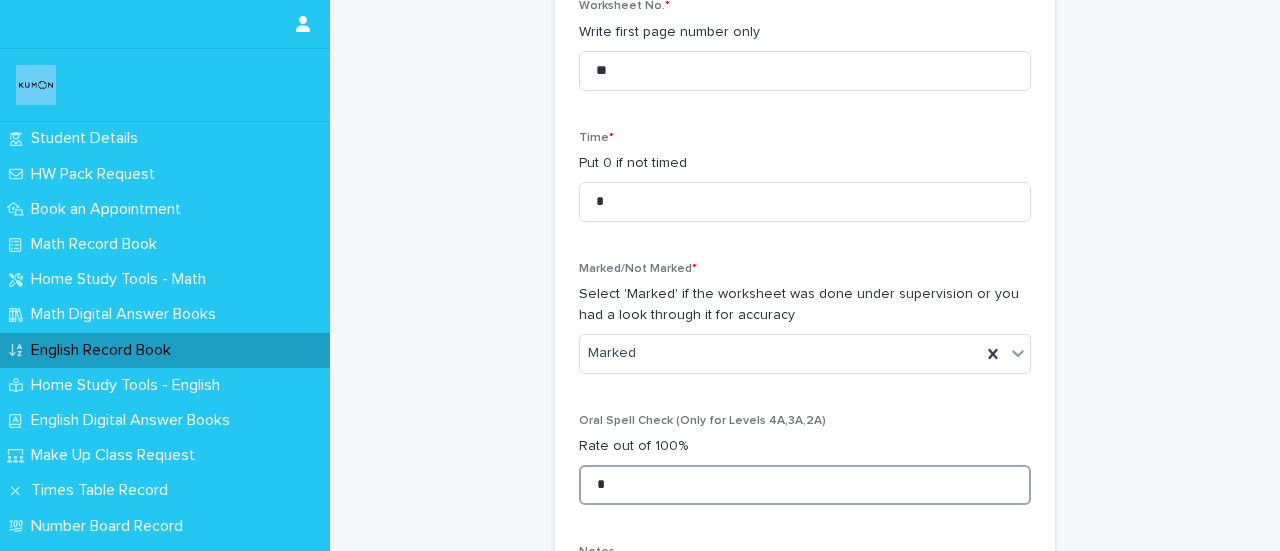 type on "*" 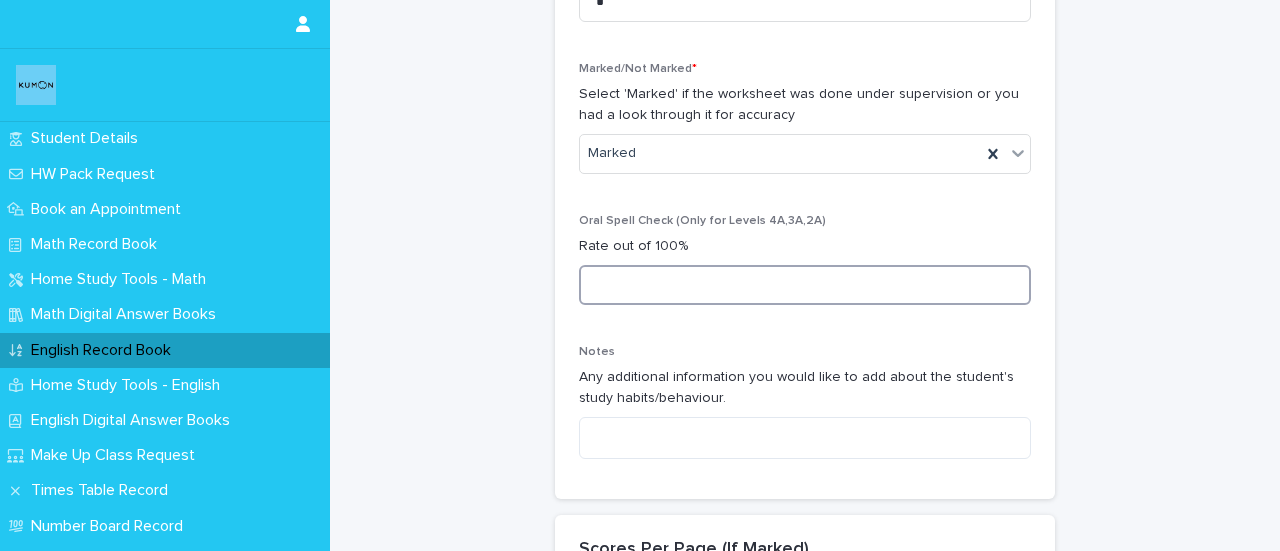 scroll, scrollTop: 786, scrollLeft: 0, axis: vertical 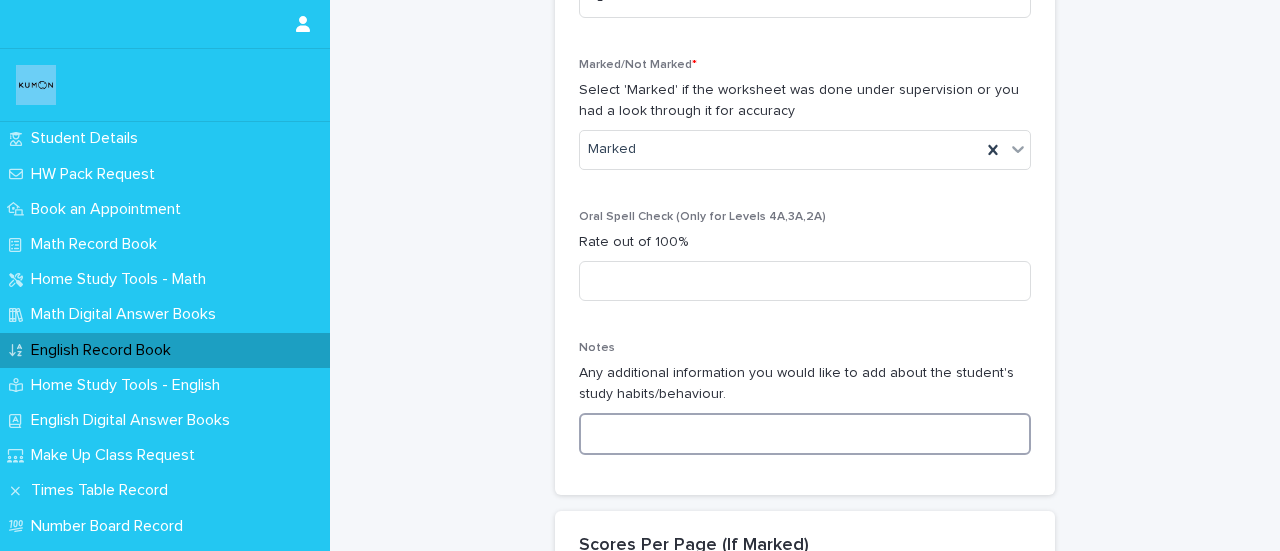 click at bounding box center (805, 434) 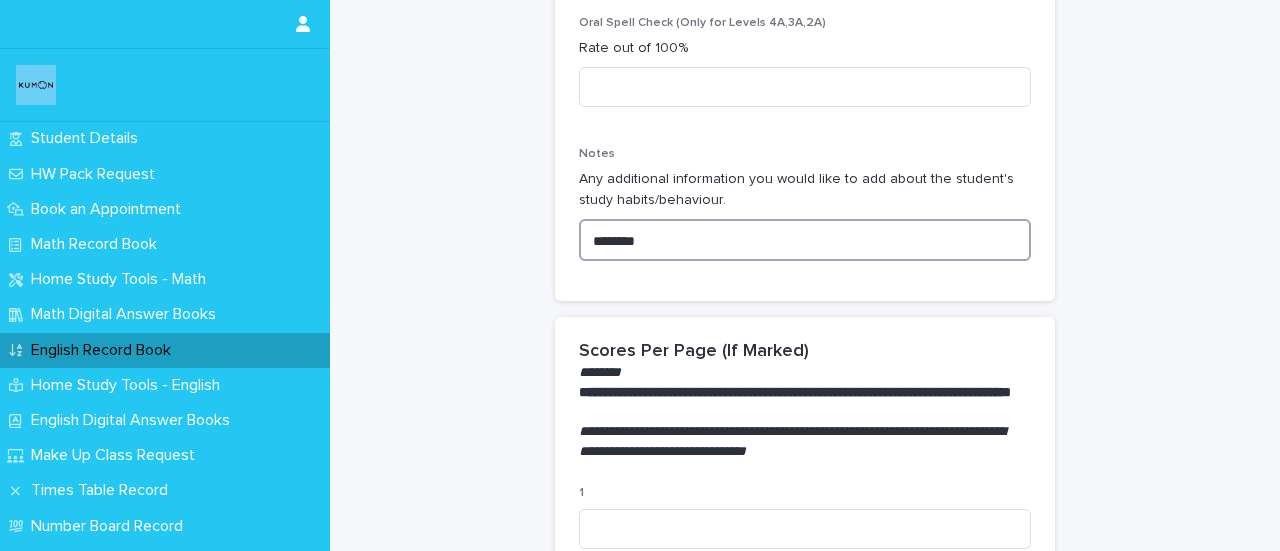 scroll, scrollTop: 2118, scrollLeft: 0, axis: vertical 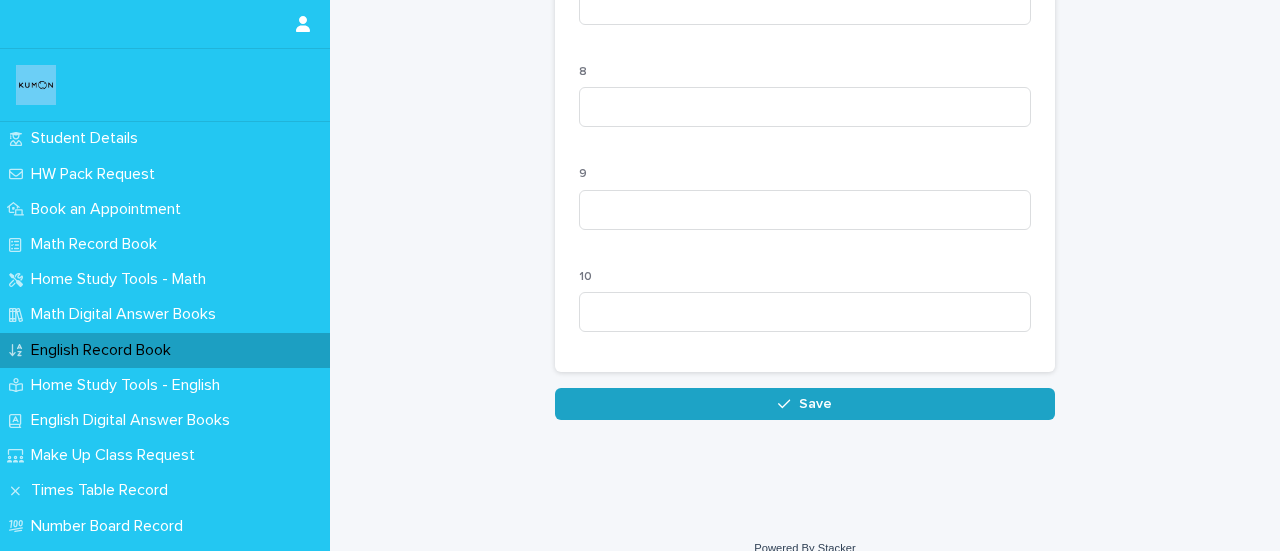 type on "*******" 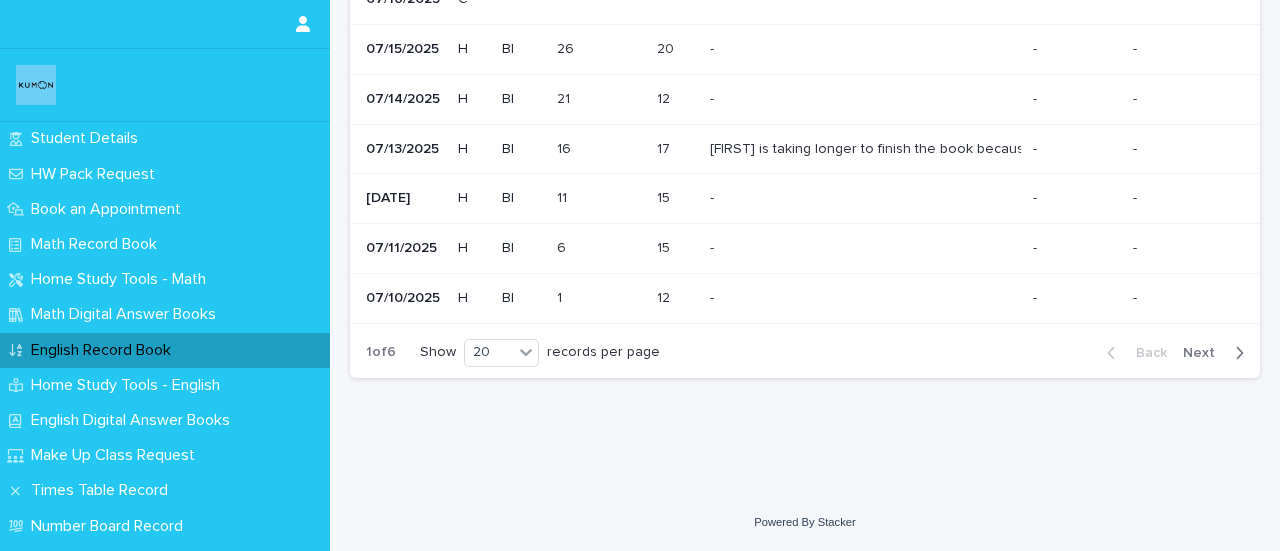 scroll, scrollTop: 0, scrollLeft: 0, axis: both 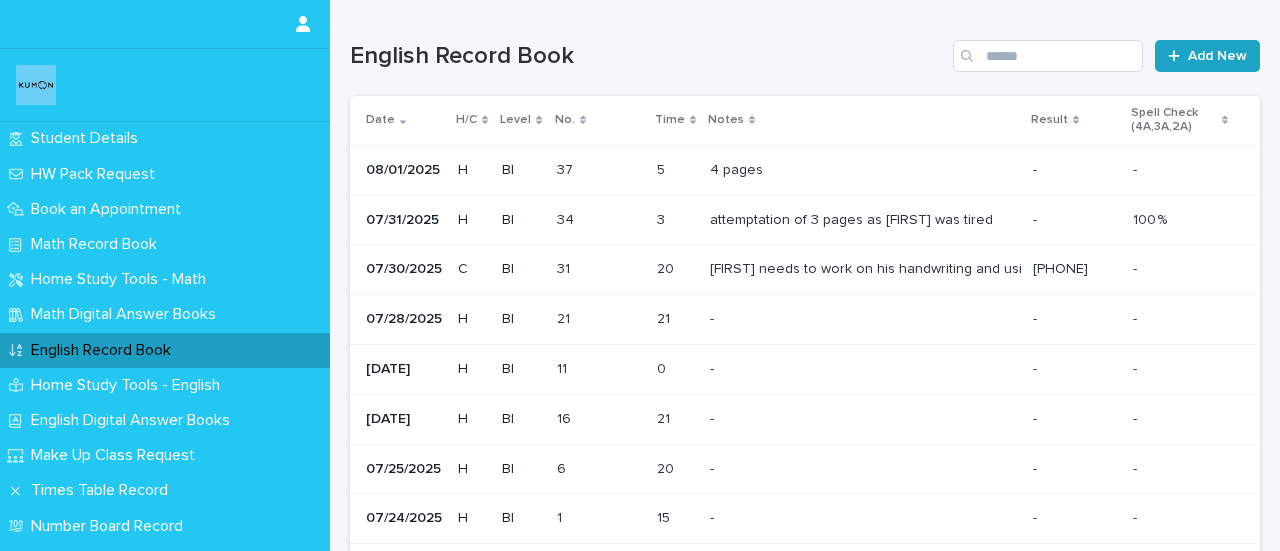 click on "Add New" at bounding box center [1217, 56] 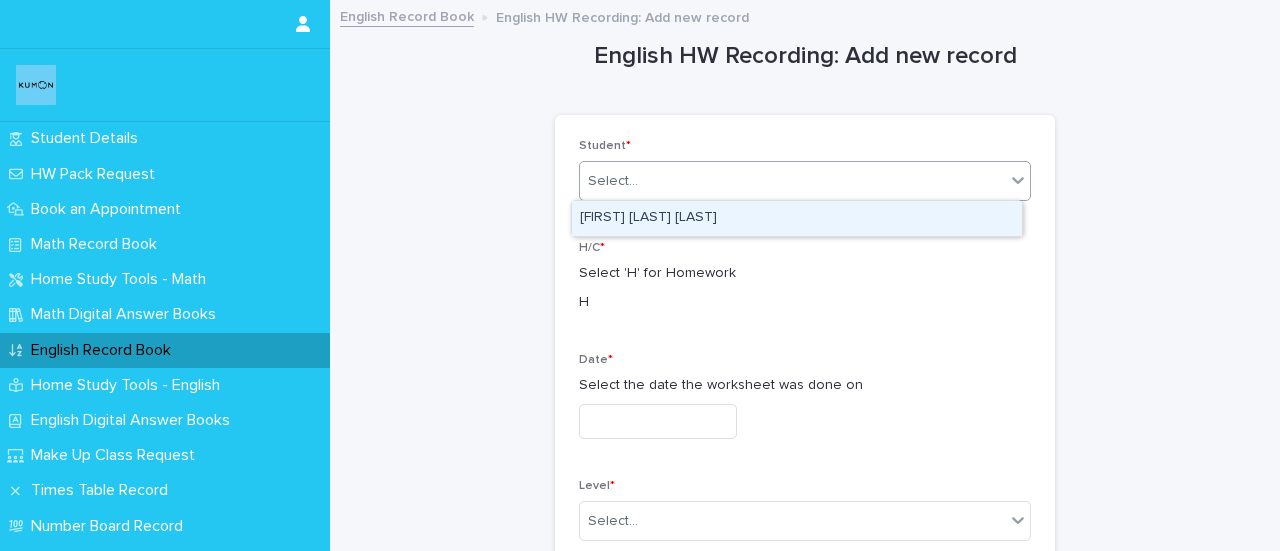click on "Select..." at bounding box center (792, 181) 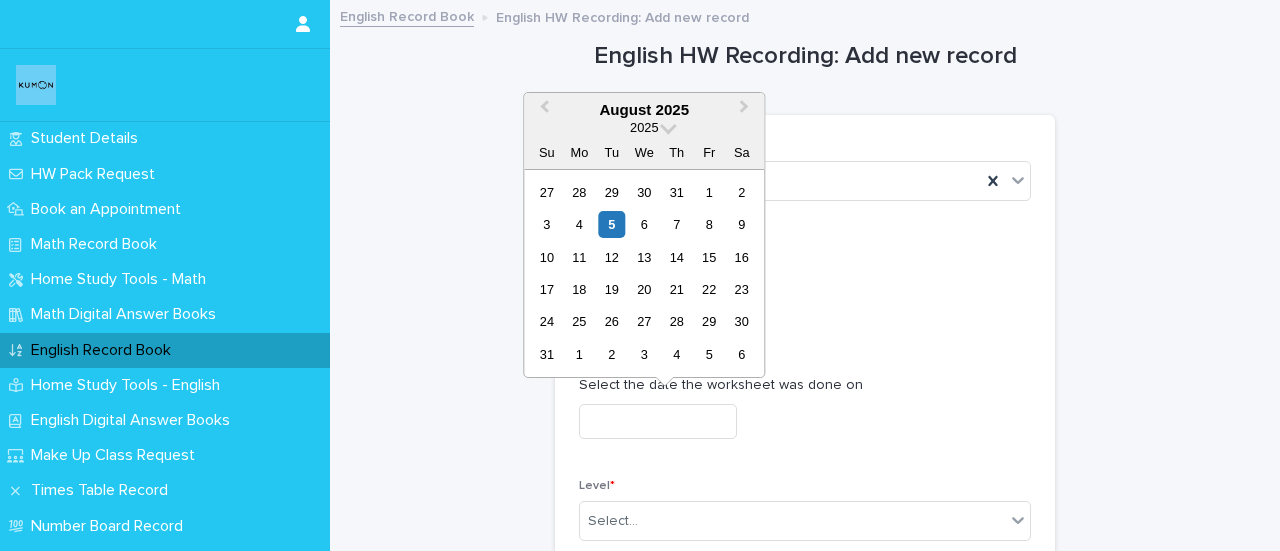 click at bounding box center [658, 421] 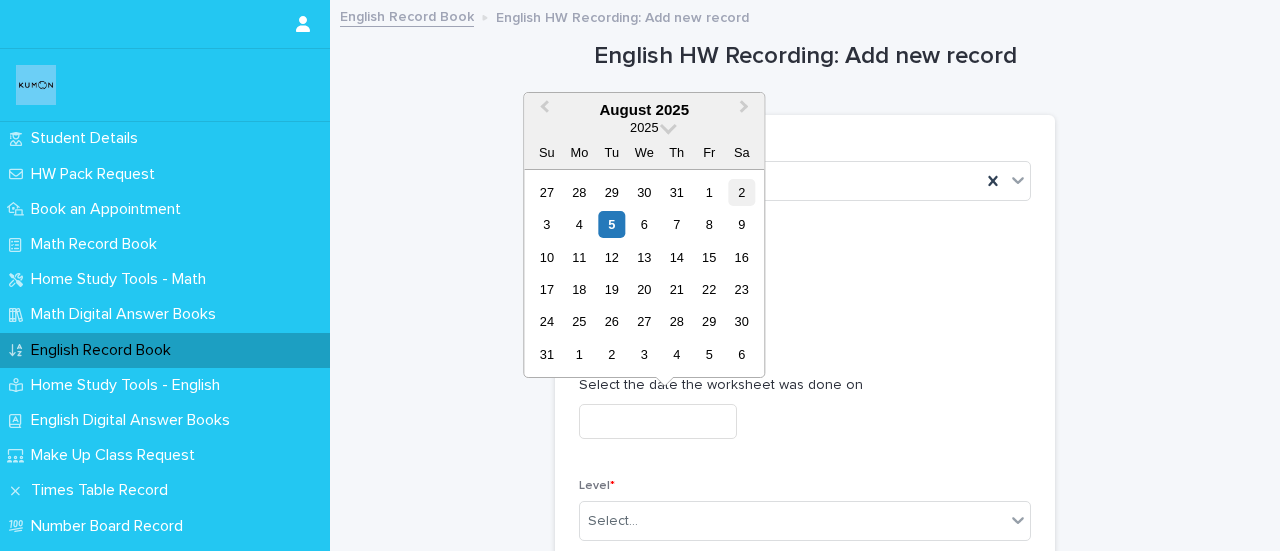 click on "2" at bounding box center (741, 192) 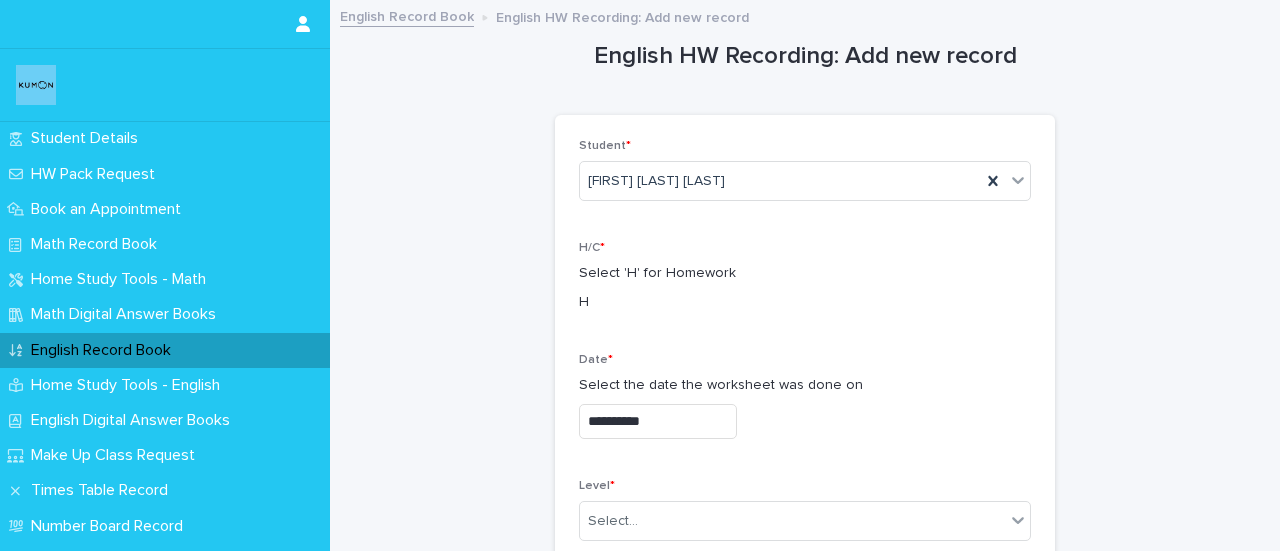 scroll, scrollTop: 352, scrollLeft: 0, axis: vertical 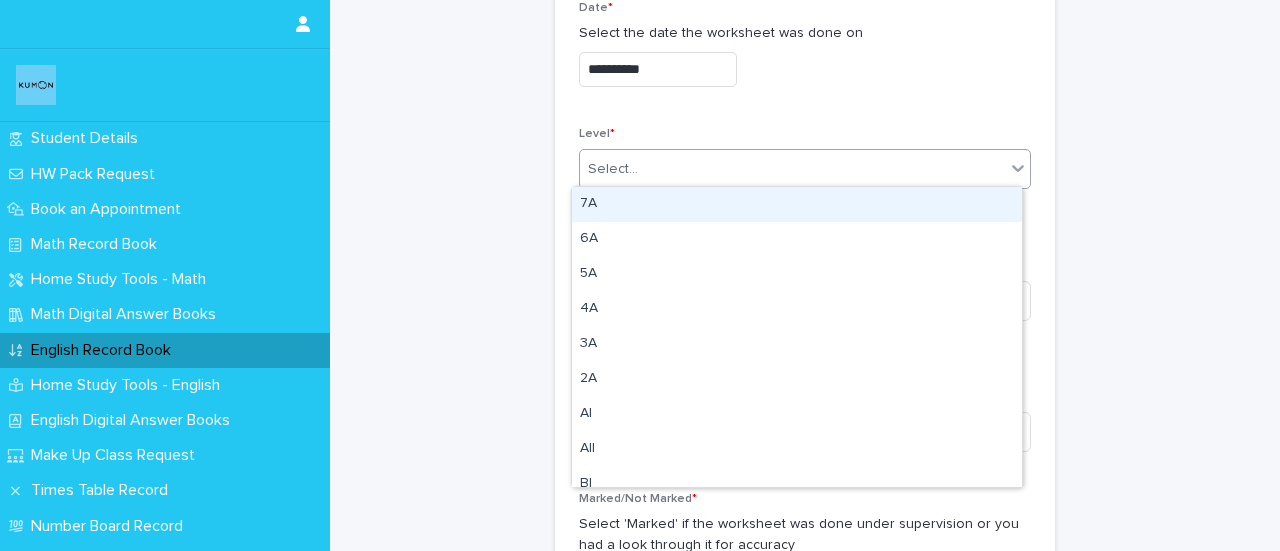 click on "Select..." at bounding box center (792, 169) 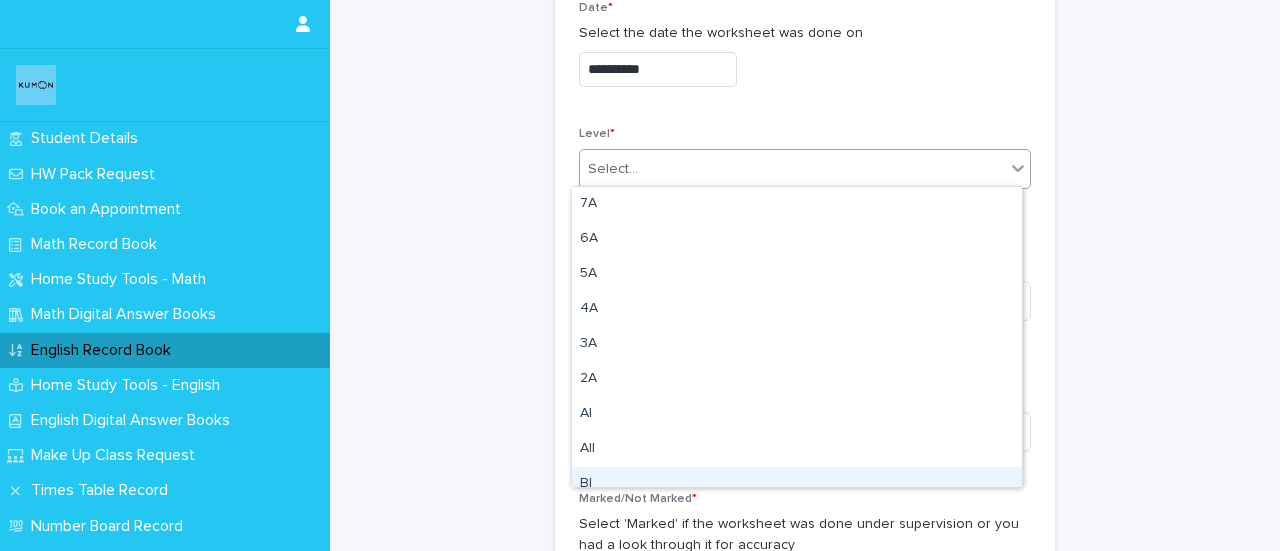 click on "BI" at bounding box center (797, 484) 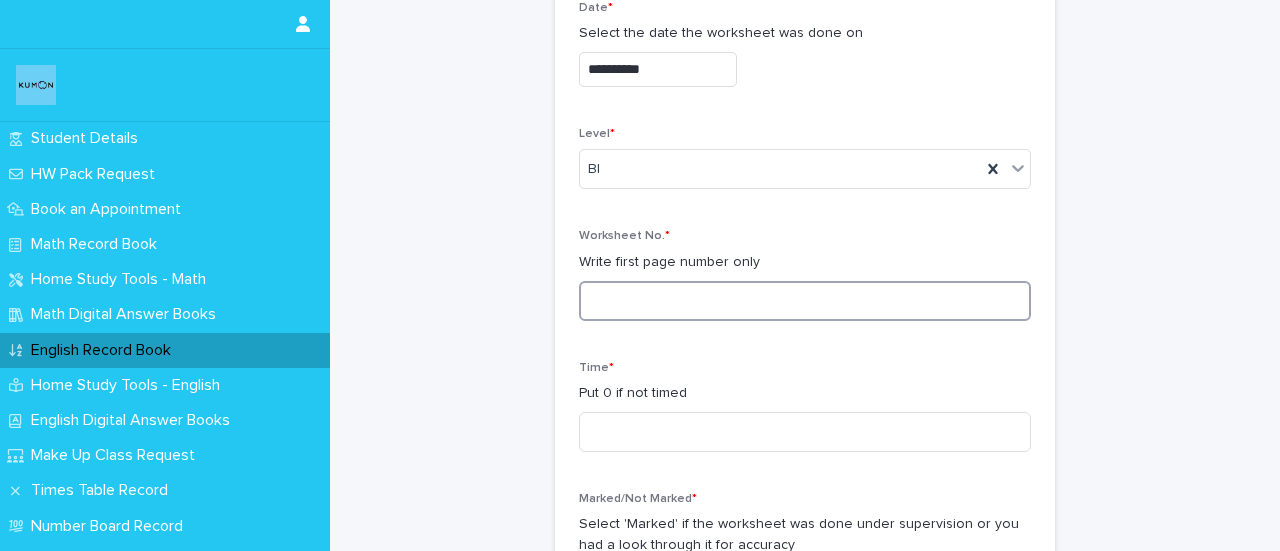 click at bounding box center (805, 301) 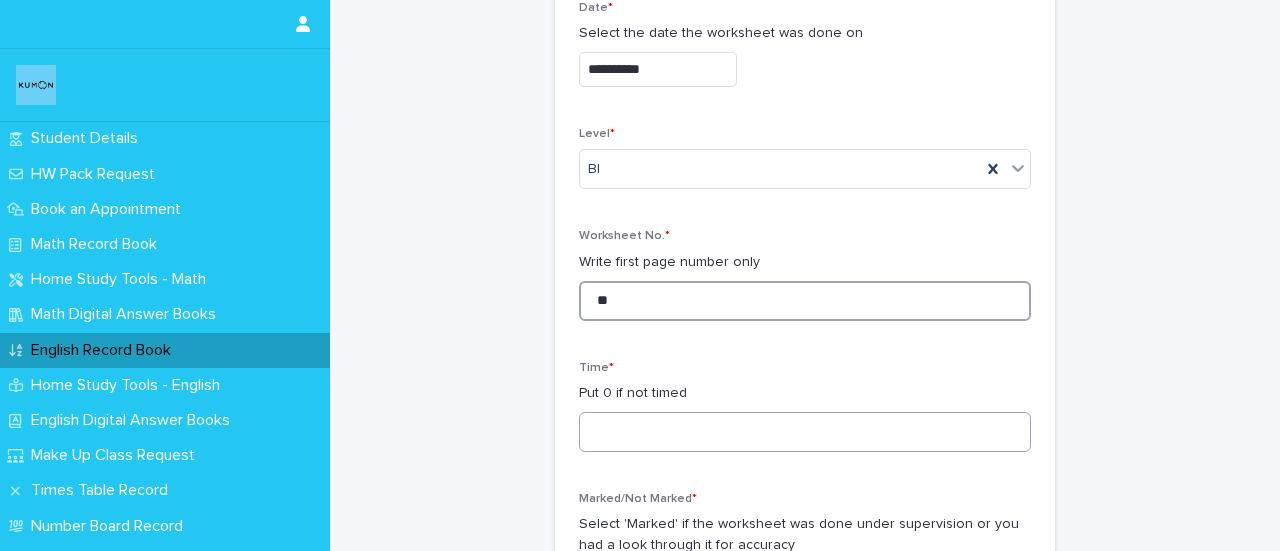 type on "**" 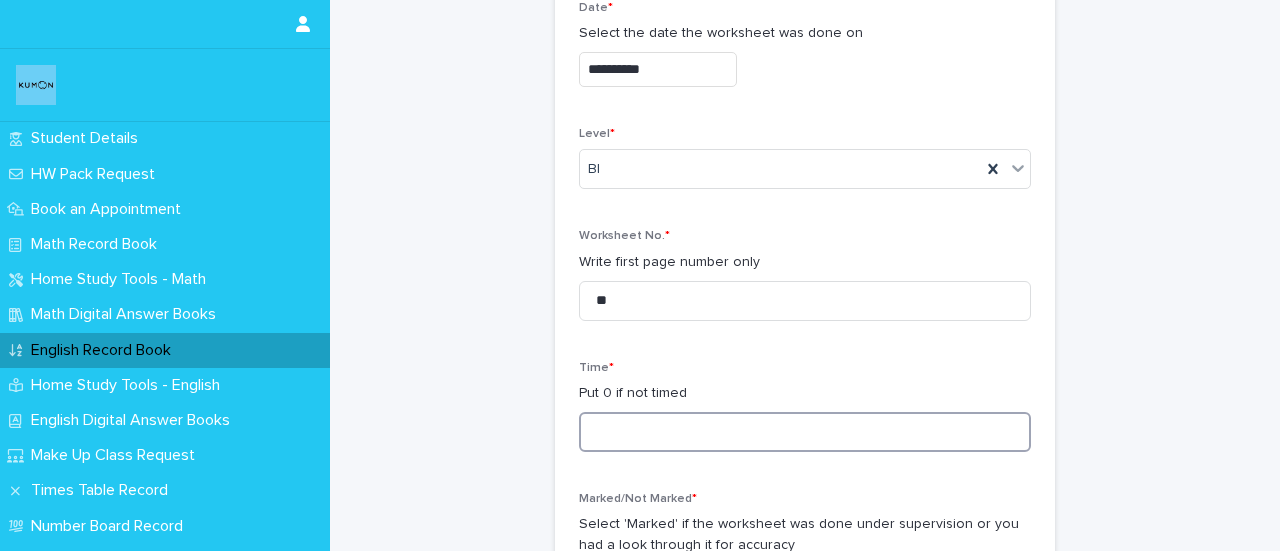 click at bounding box center (805, 432) 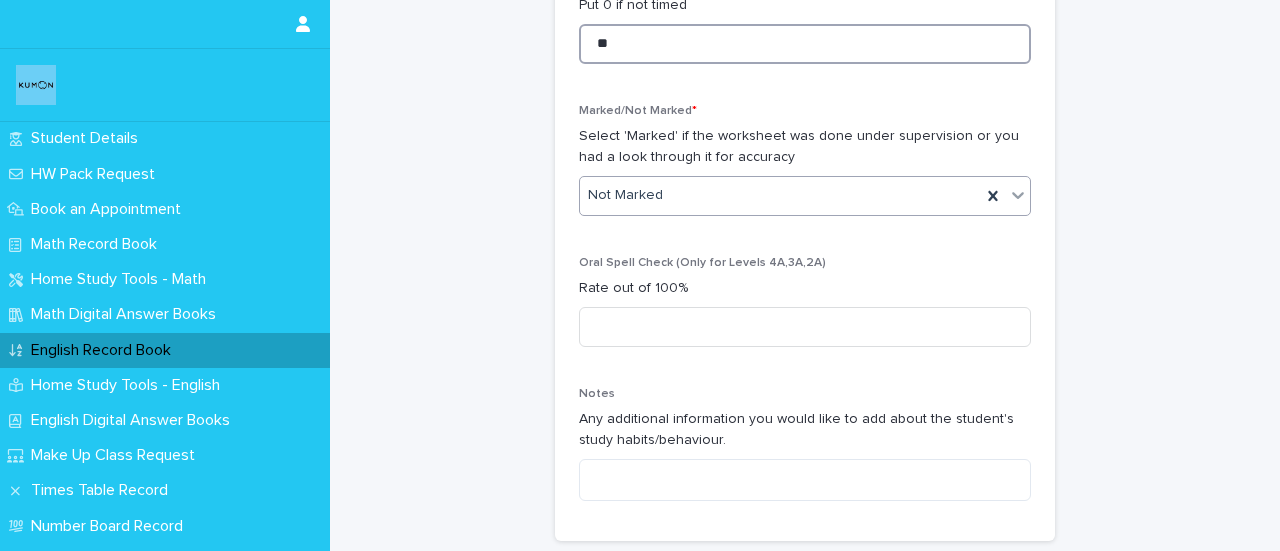type on "**" 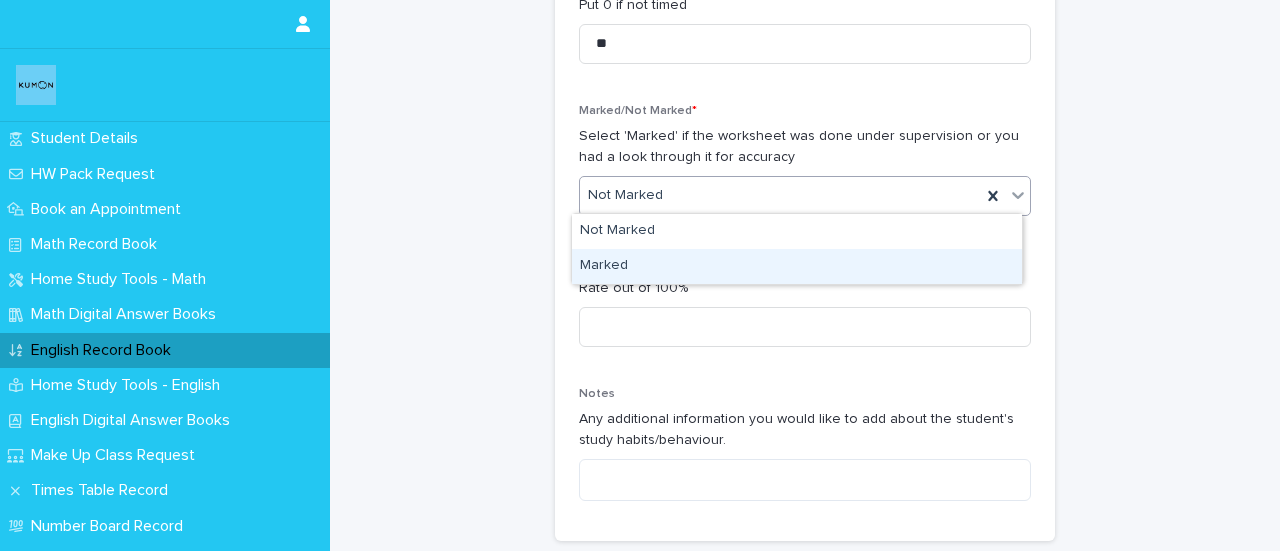 click on "Marked" at bounding box center [797, 266] 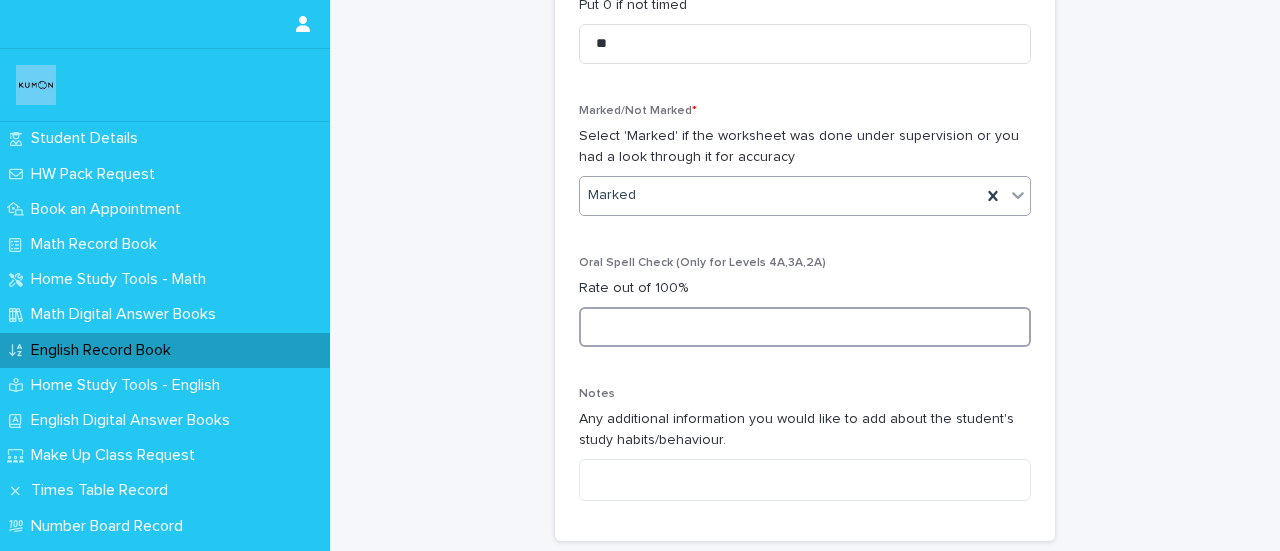 click at bounding box center [805, 327] 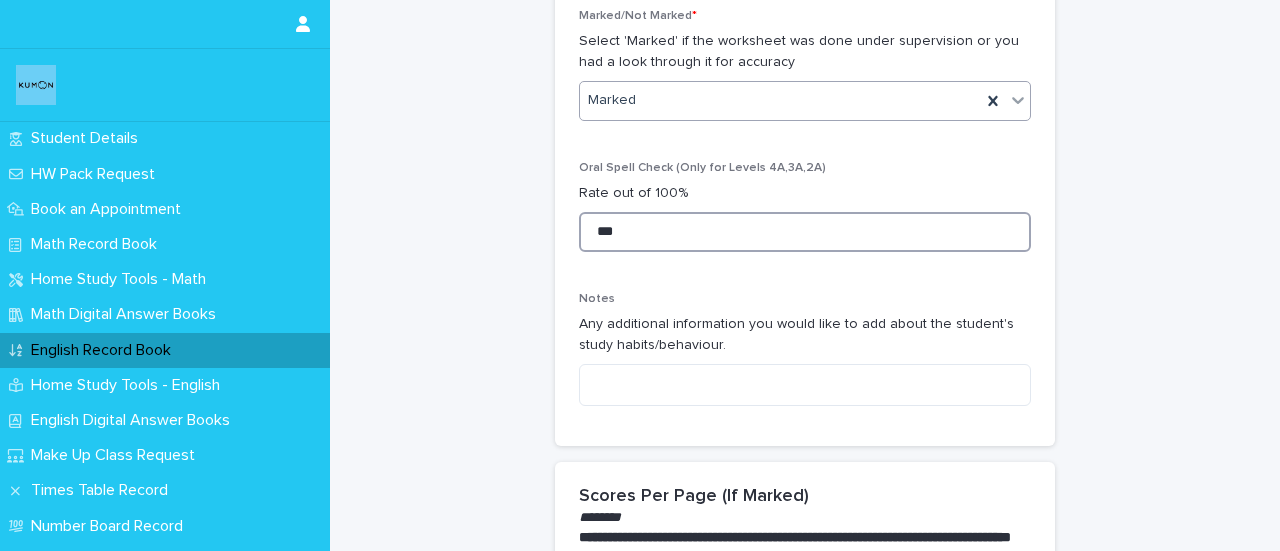 scroll, scrollTop: 954, scrollLeft: 0, axis: vertical 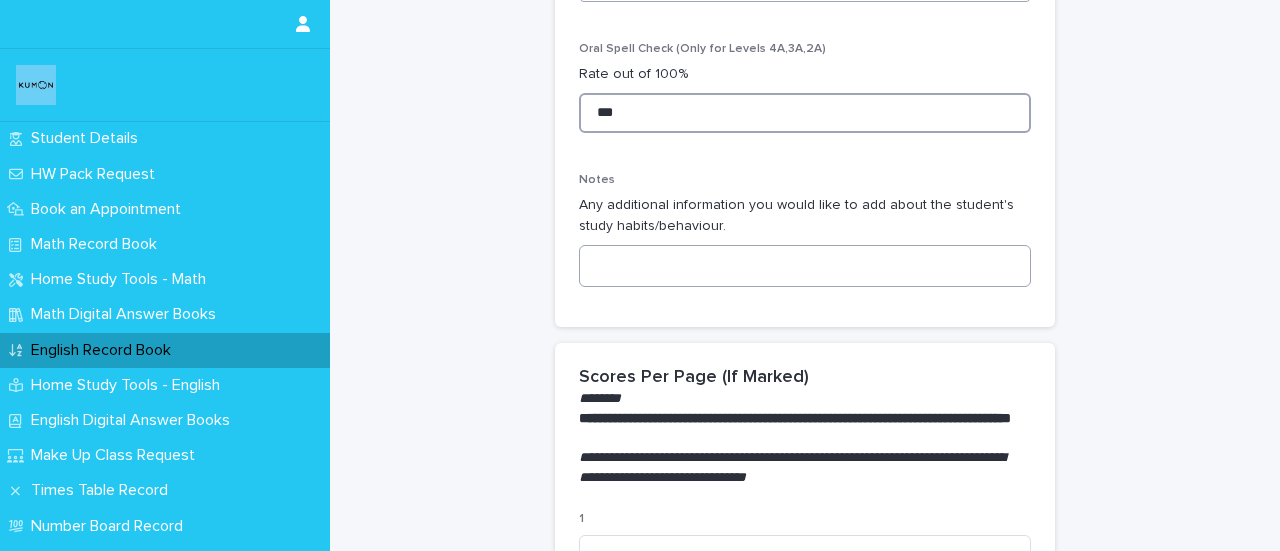 type on "***" 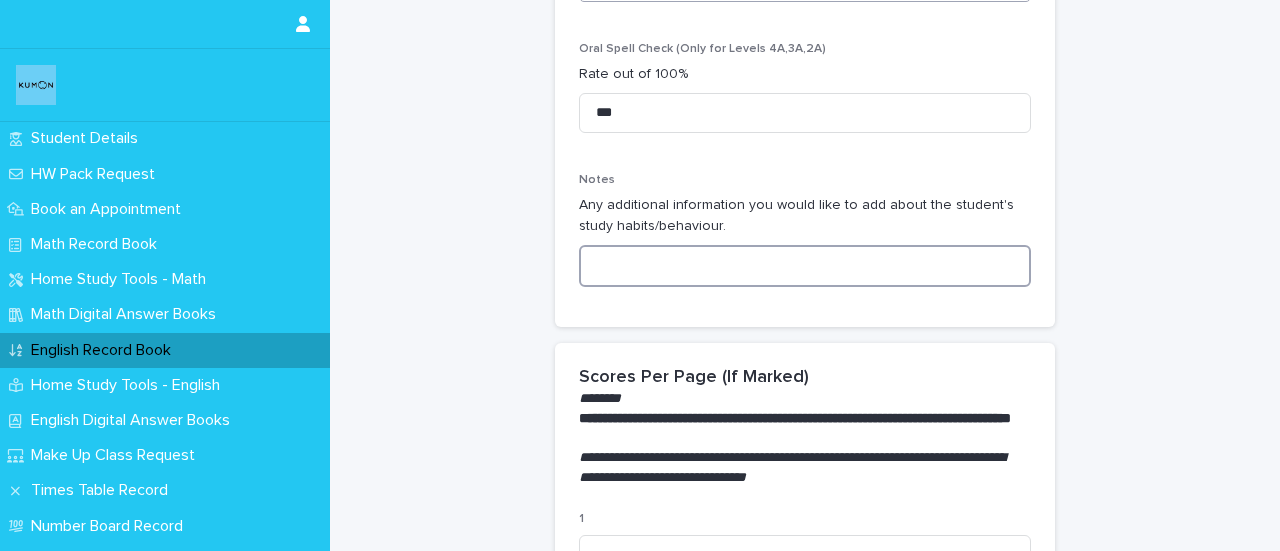 click at bounding box center (805, 266) 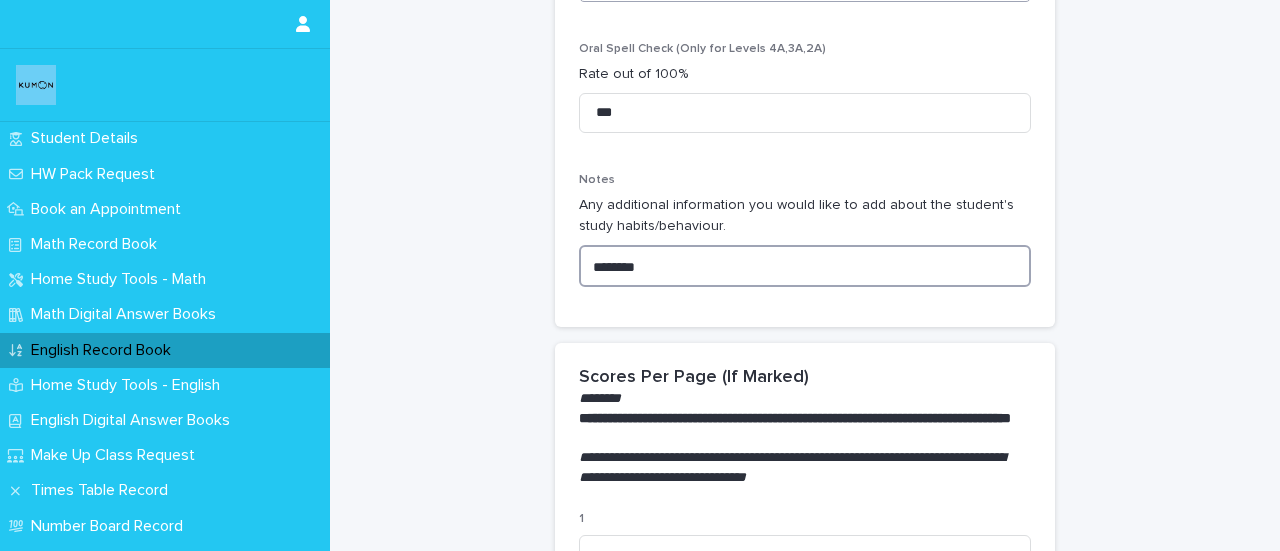 scroll, scrollTop: 2160, scrollLeft: 0, axis: vertical 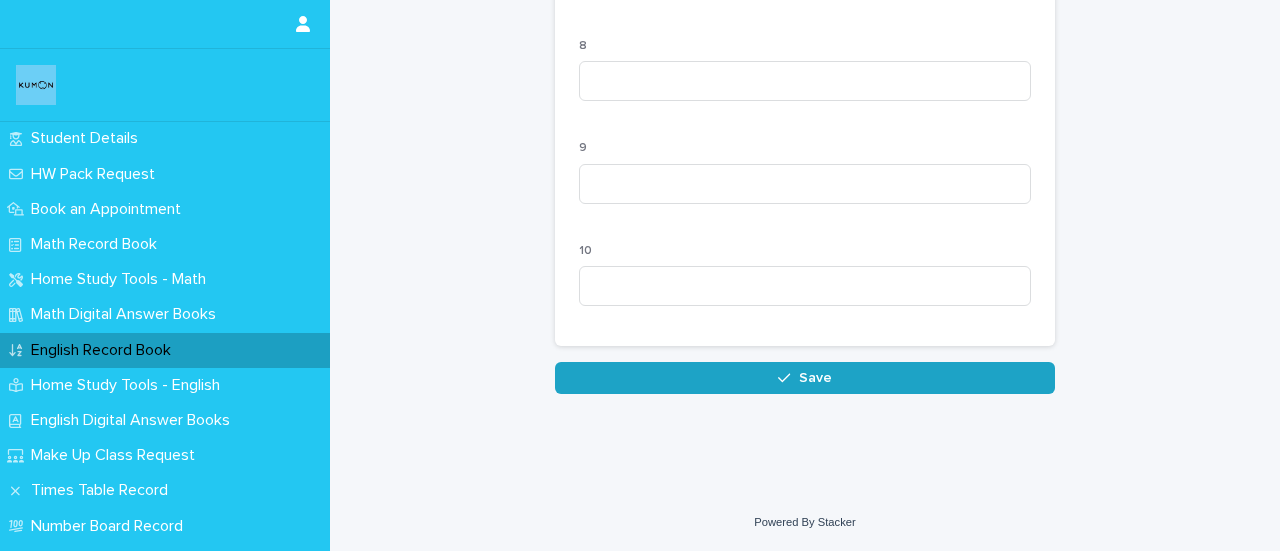 type on "*******" 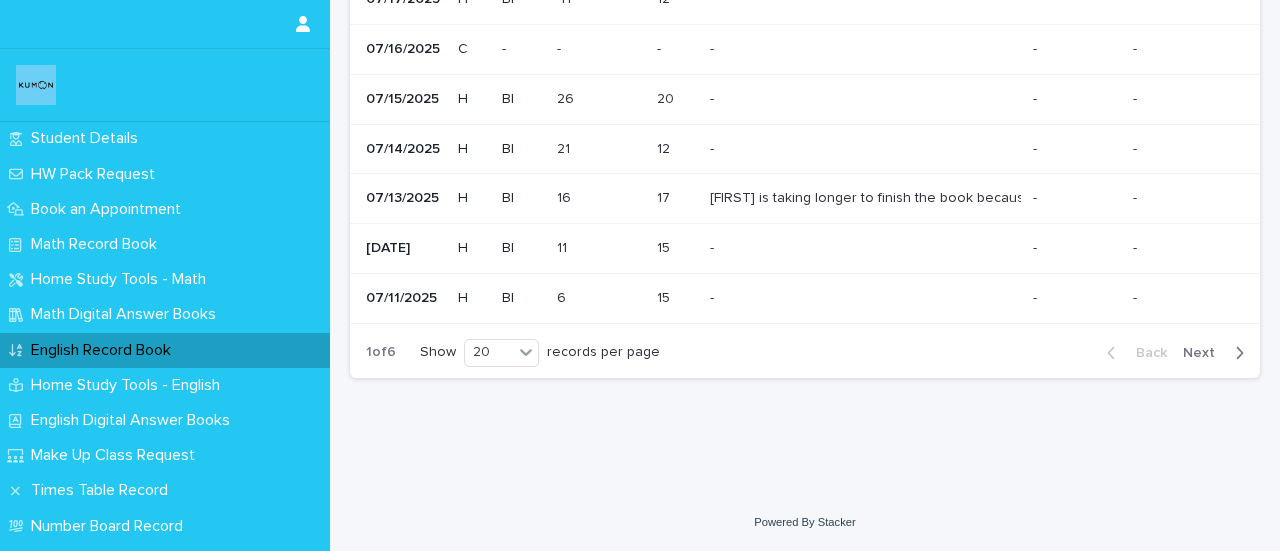 scroll, scrollTop: 0, scrollLeft: 0, axis: both 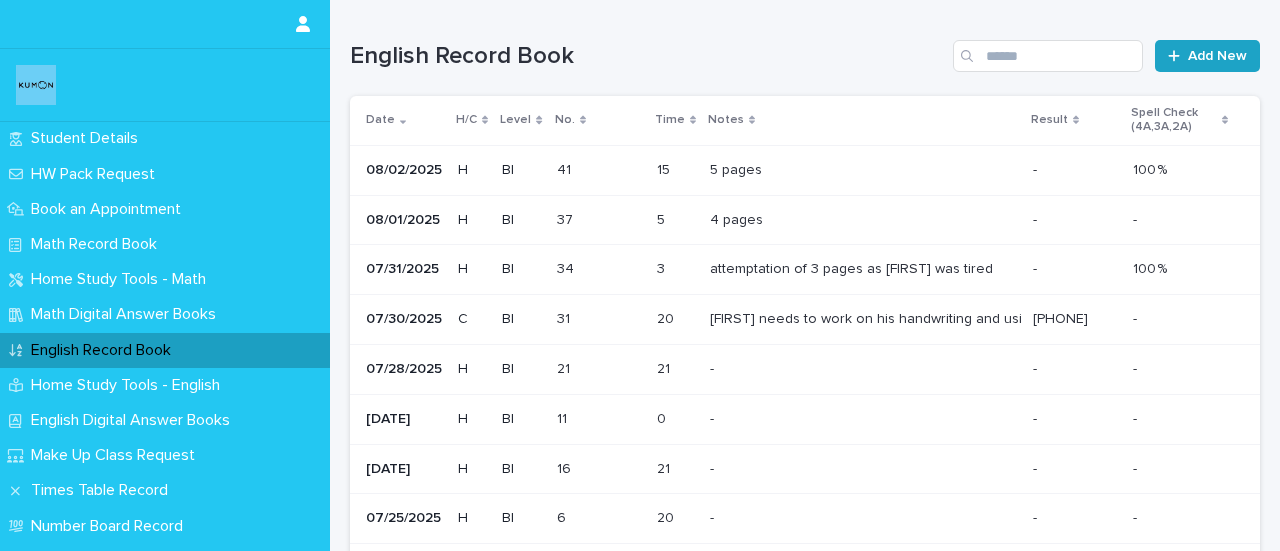 click on "Add New" at bounding box center (1217, 56) 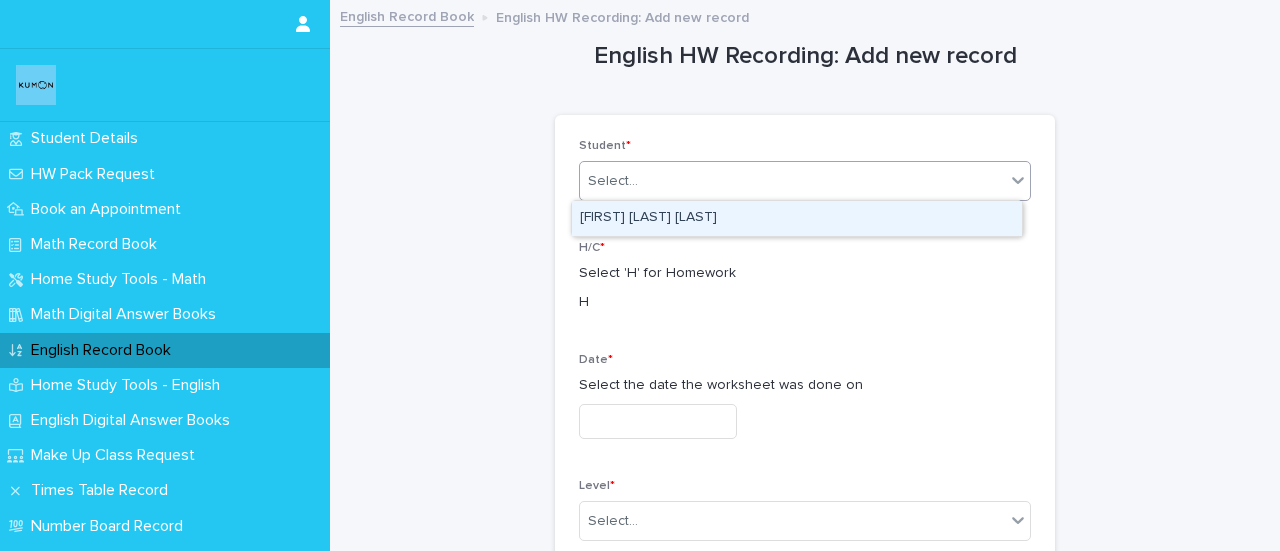 click on "Select..." at bounding box center [792, 181] 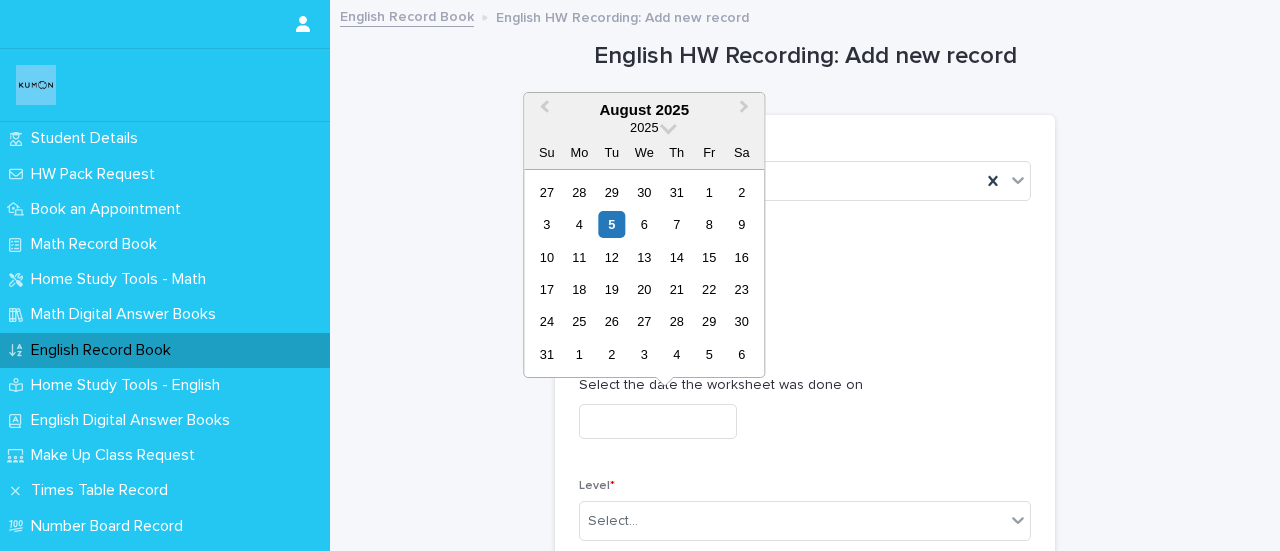 click at bounding box center [658, 421] 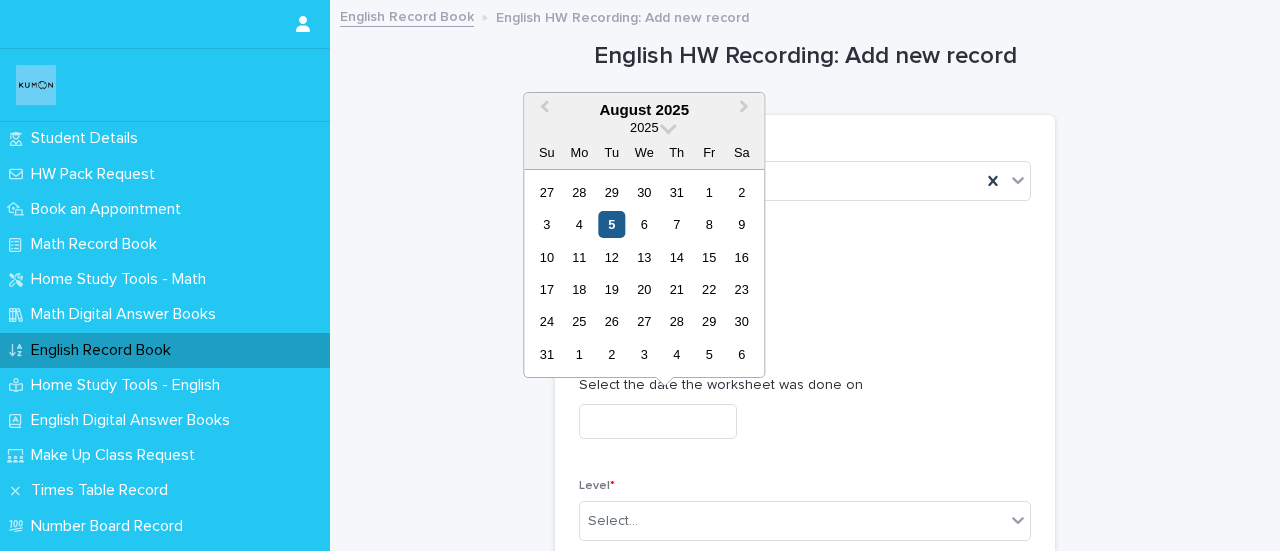 click on "5" at bounding box center [611, 224] 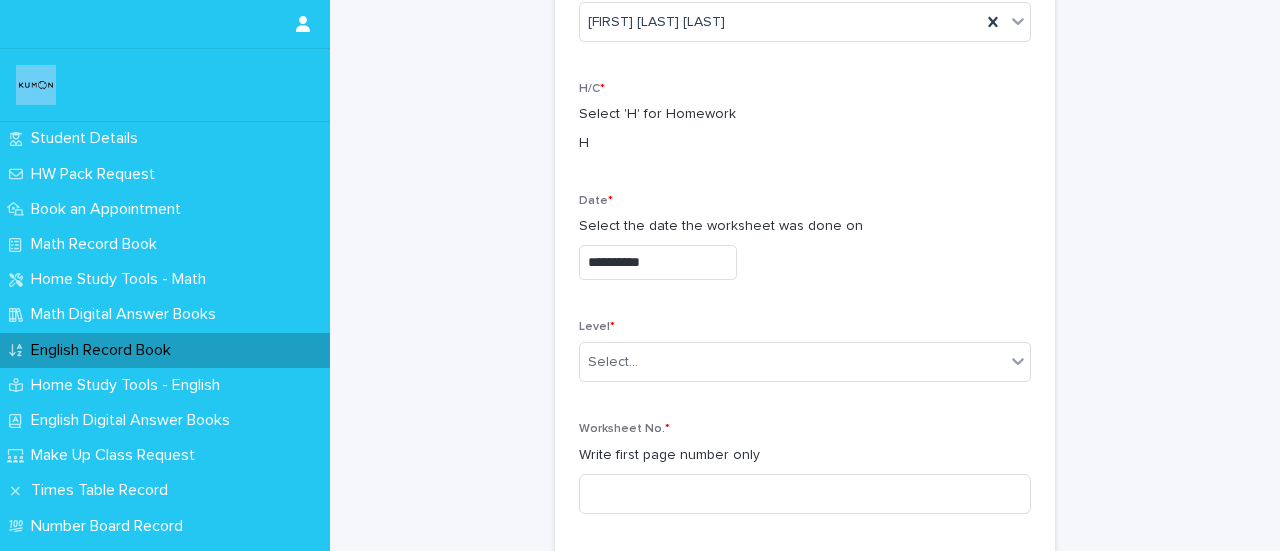 scroll, scrollTop: 208, scrollLeft: 0, axis: vertical 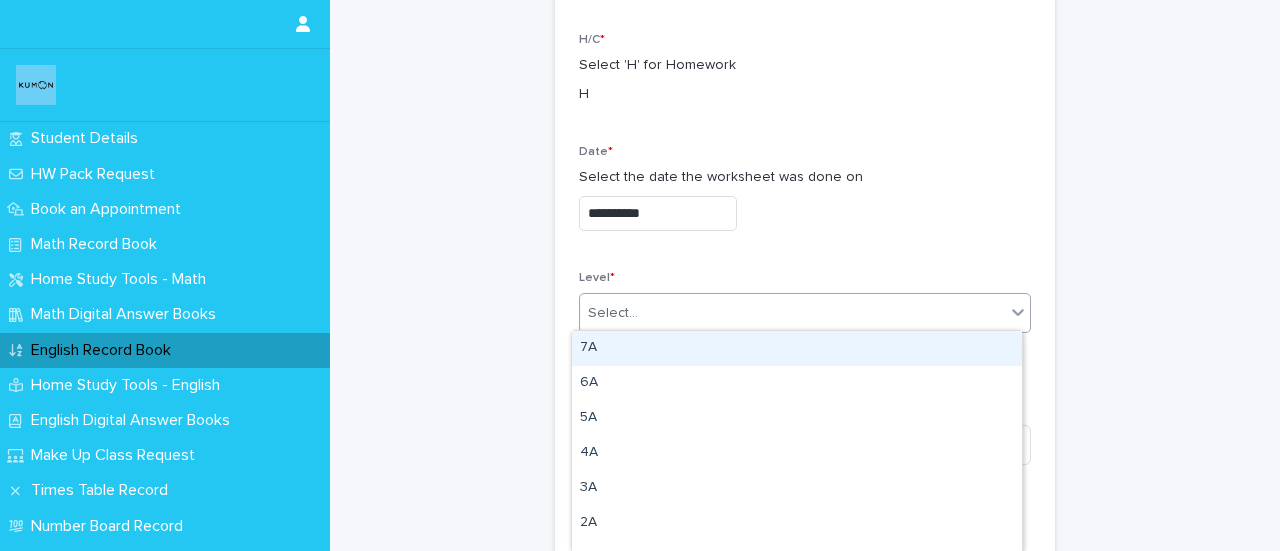 click on "Select..." at bounding box center [792, 313] 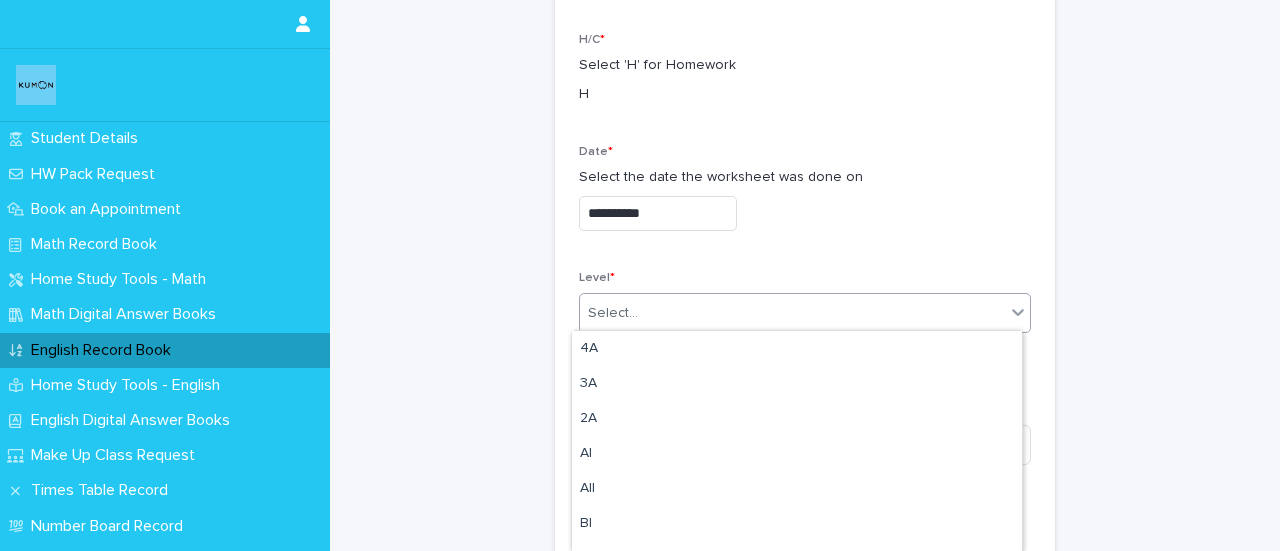 scroll, scrollTop: 159, scrollLeft: 0, axis: vertical 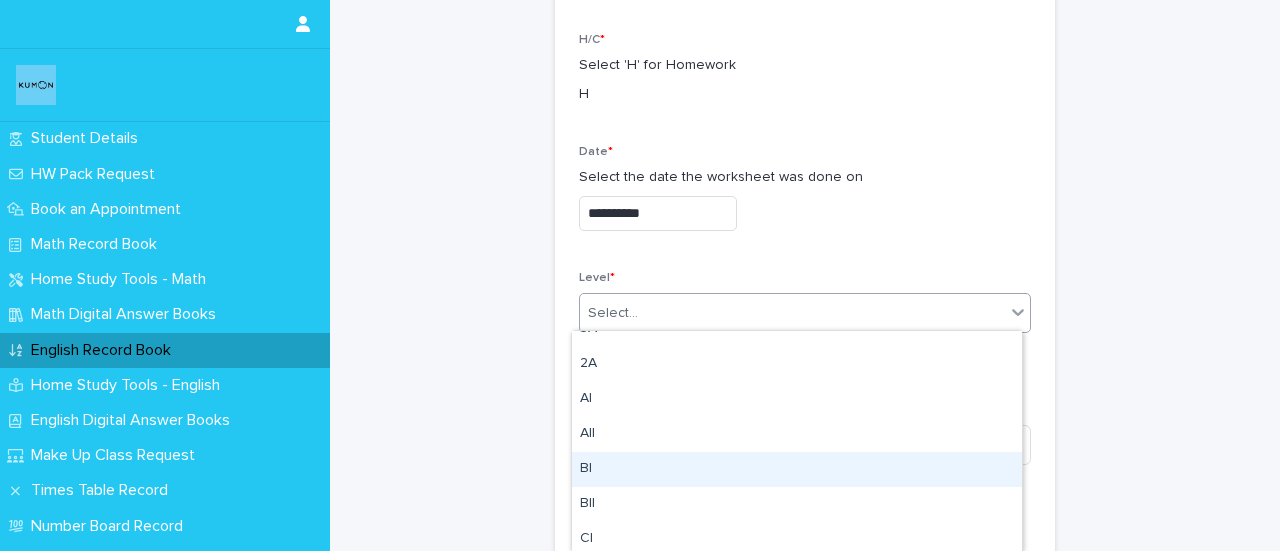 click on "BI" at bounding box center [797, 469] 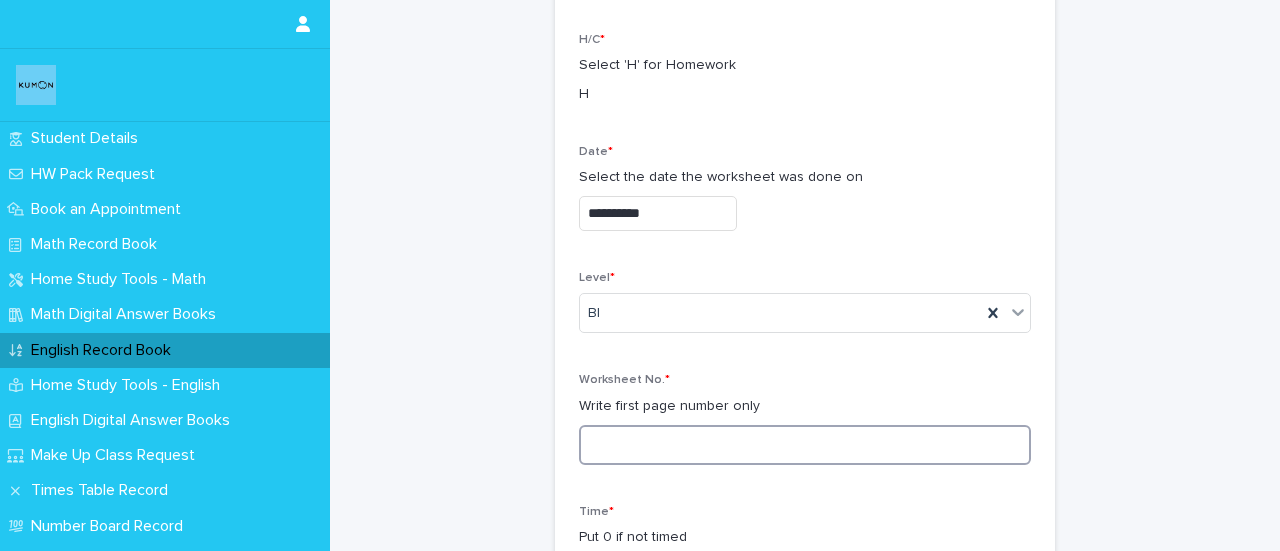 click at bounding box center (805, 445) 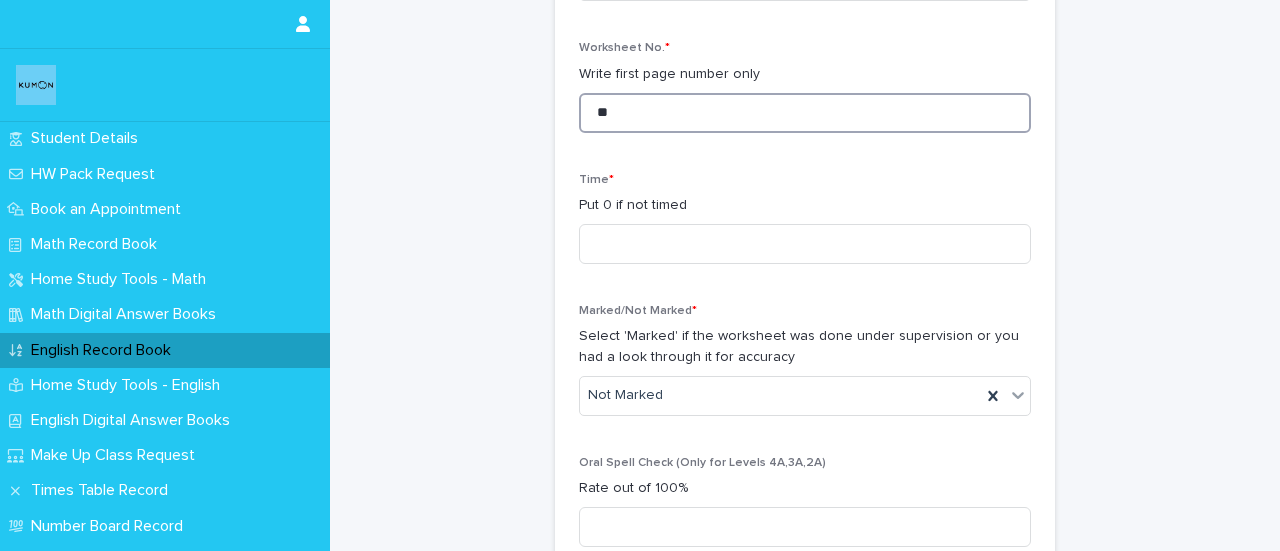 scroll, scrollTop: 550, scrollLeft: 0, axis: vertical 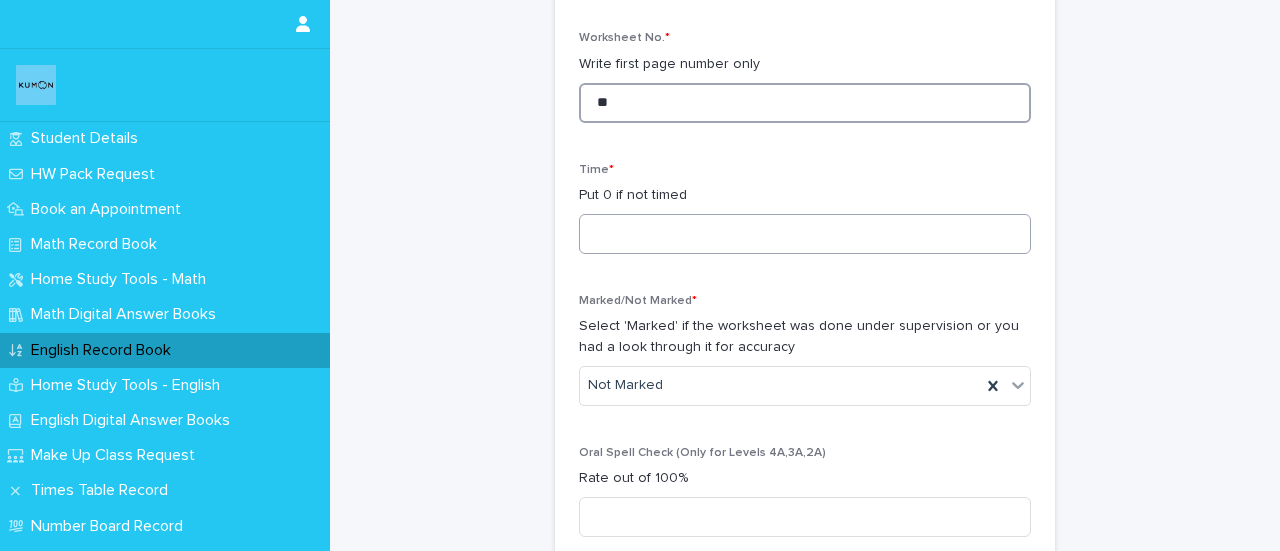 type on "**" 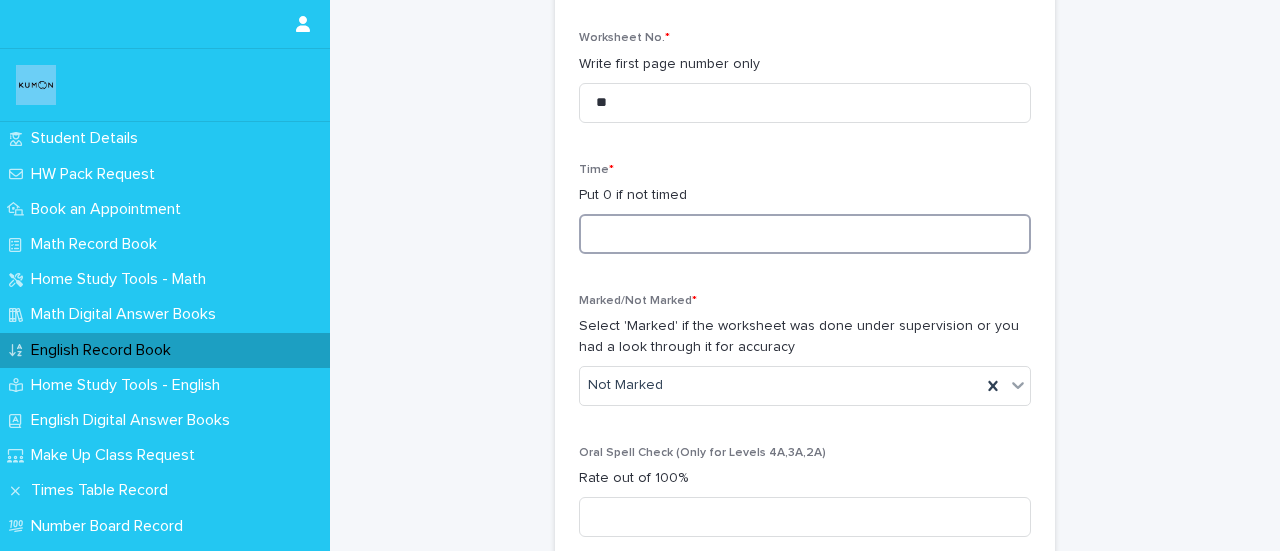 click at bounding box center (805, 234) 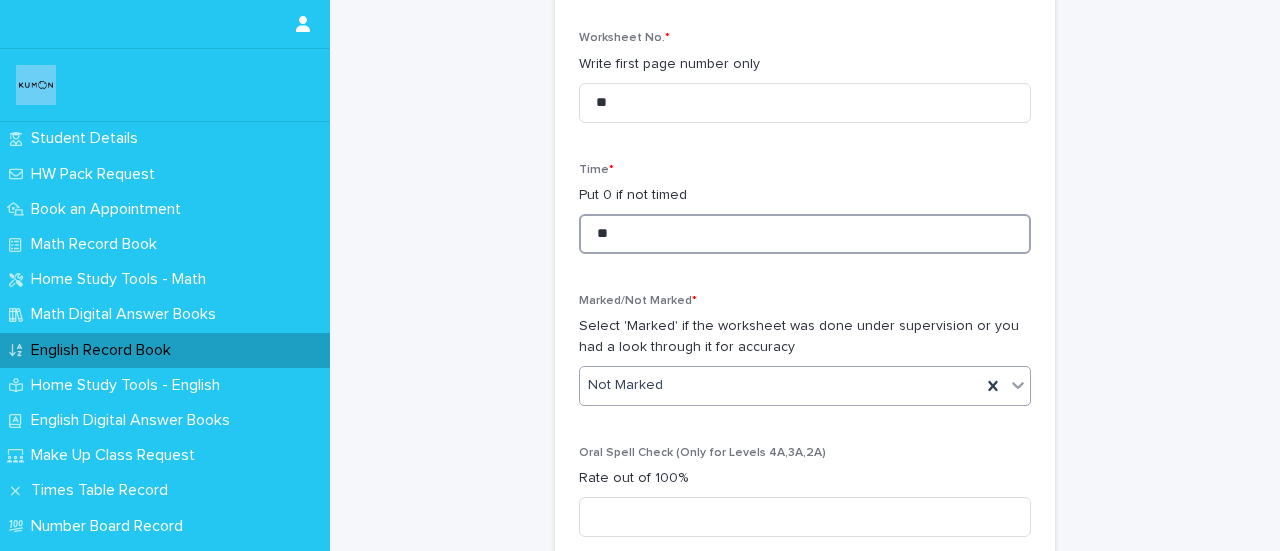 type on "**" 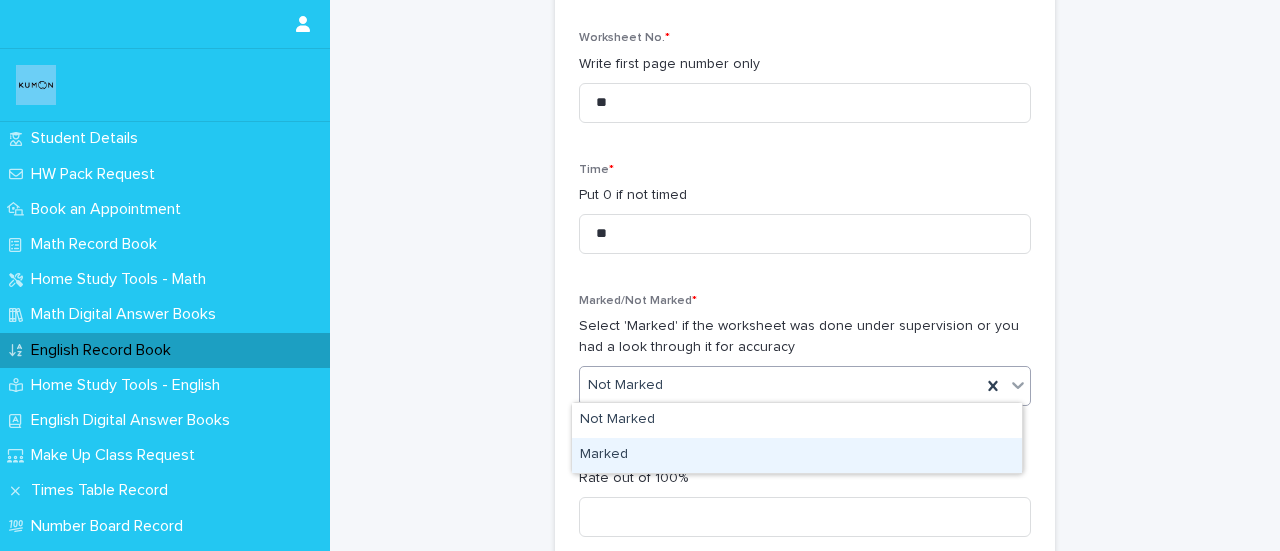 click on "Marked" at bounding box center (797, 455) 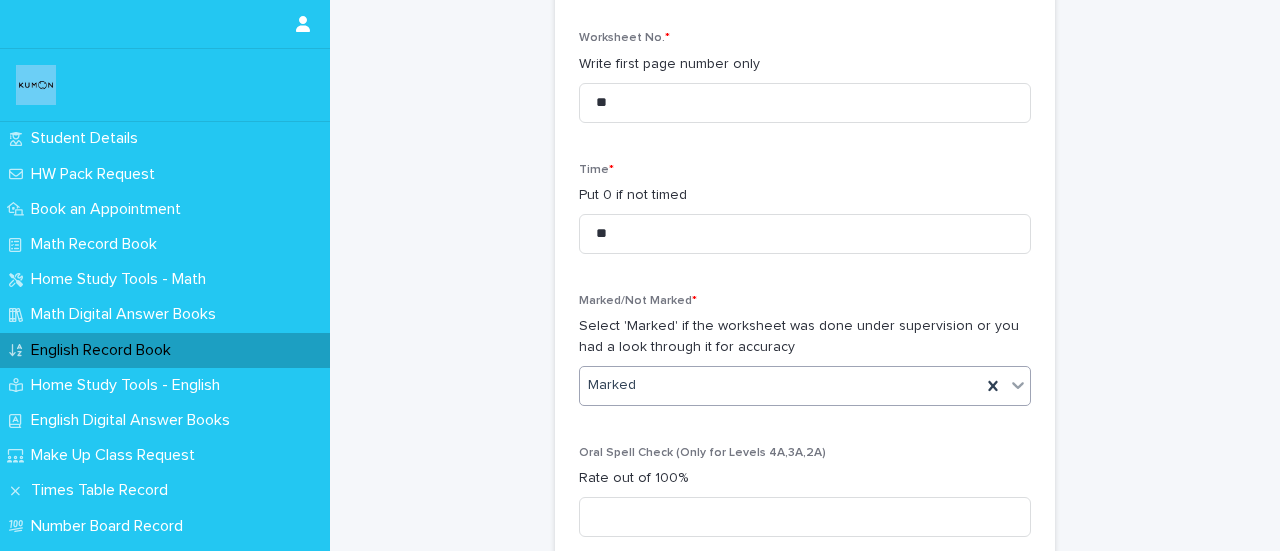 scroll, scrollTop: 700, scrollLeft: 0, axis: vertical 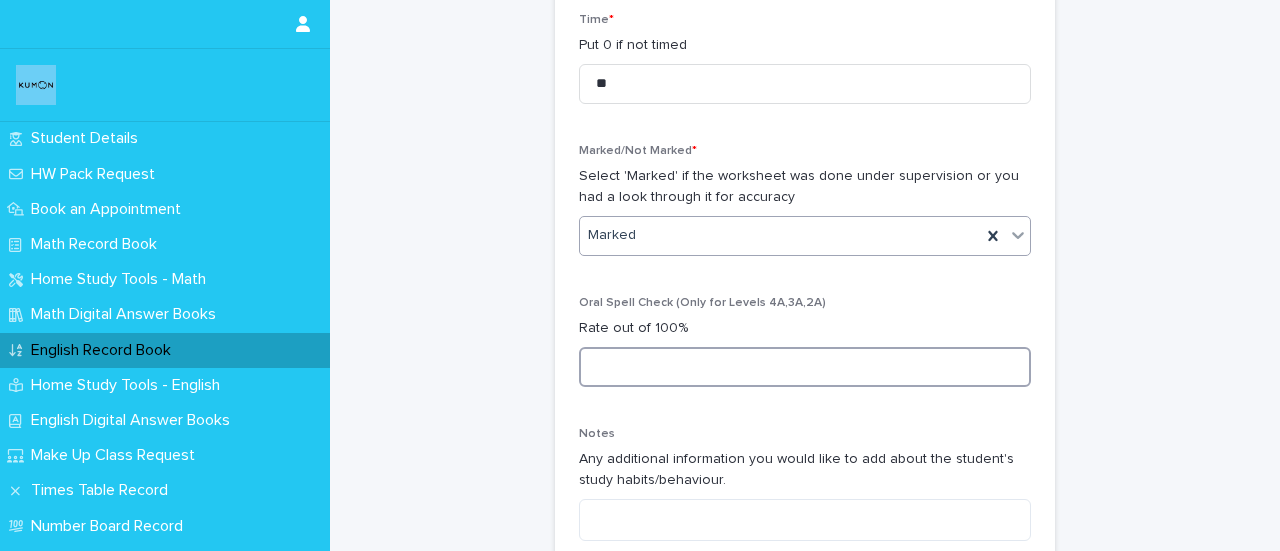click at bounding box center [805, 367] 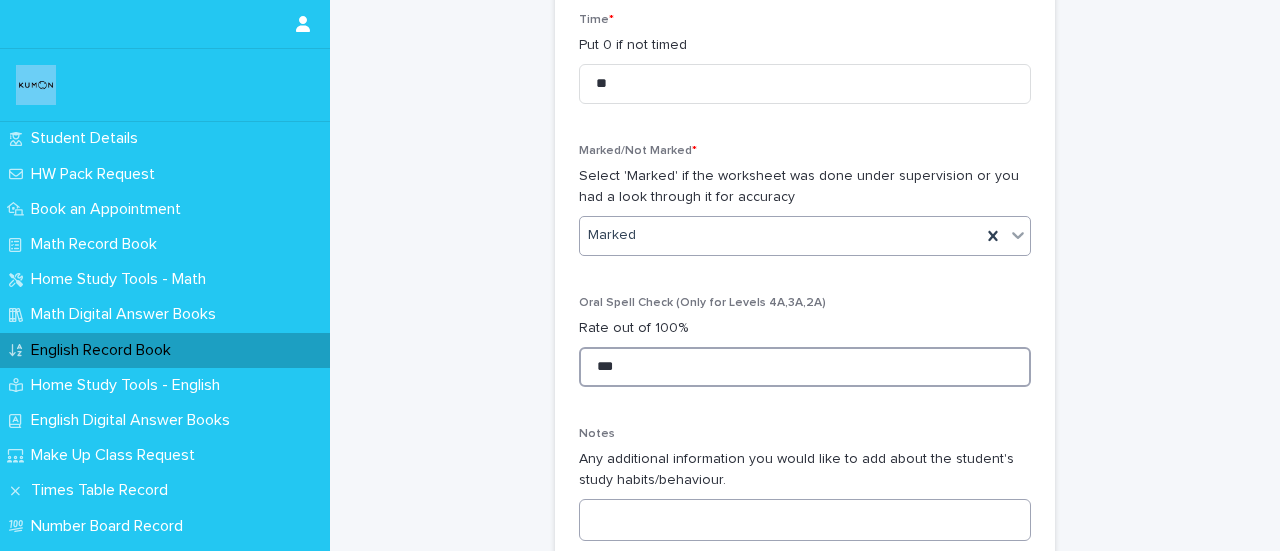 type on "***" 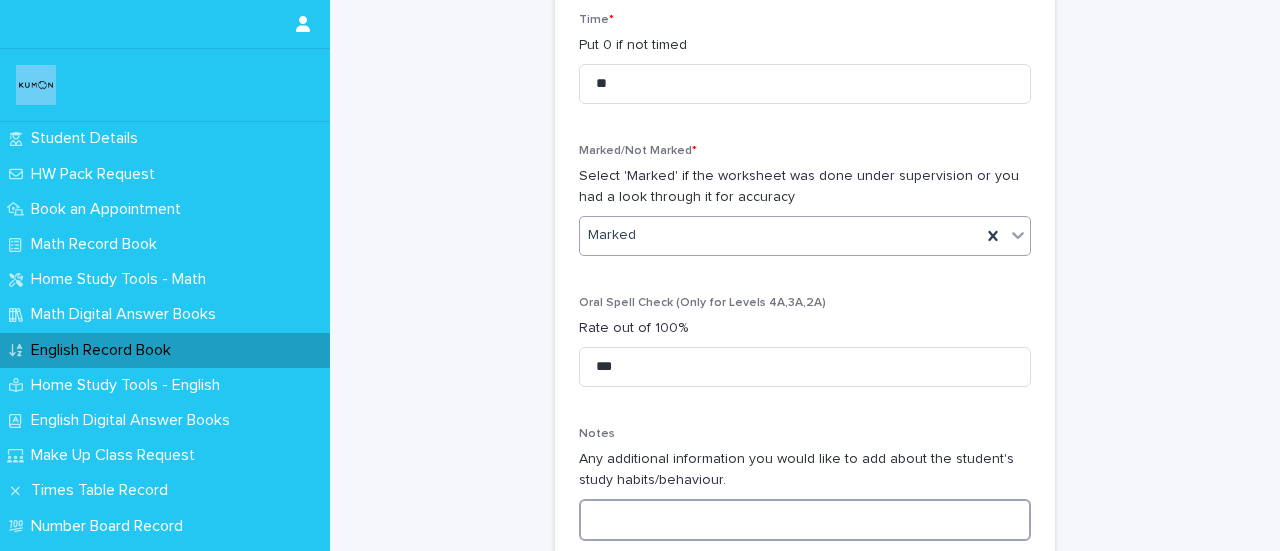 click at bounding box center (805, 520) 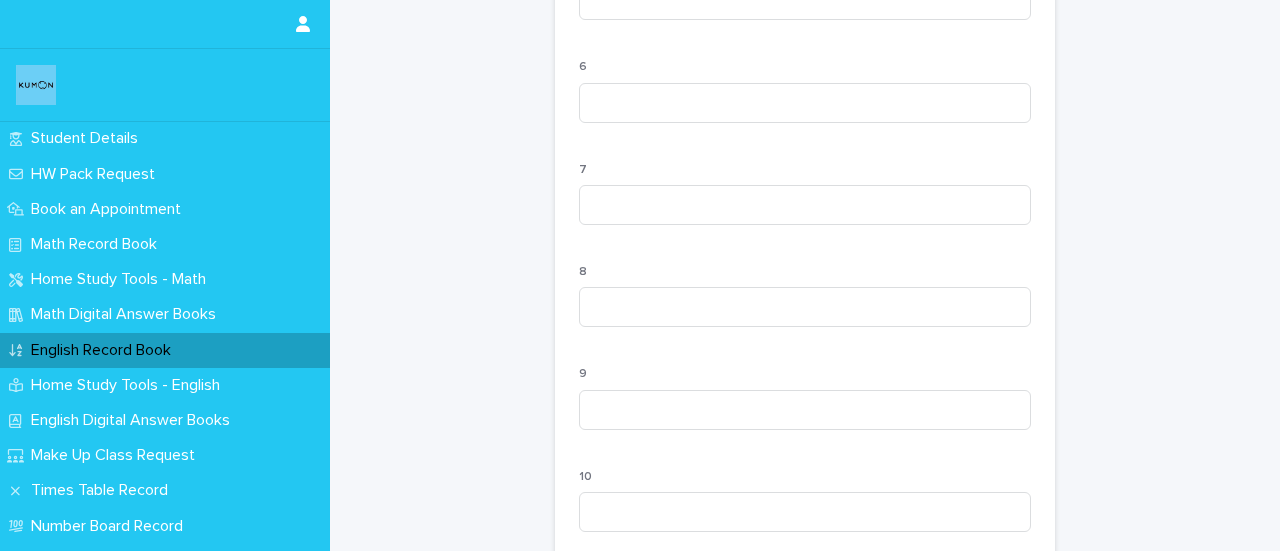 scroll, scrollTop: 2160, scrollLeft: 0, axis: vertical 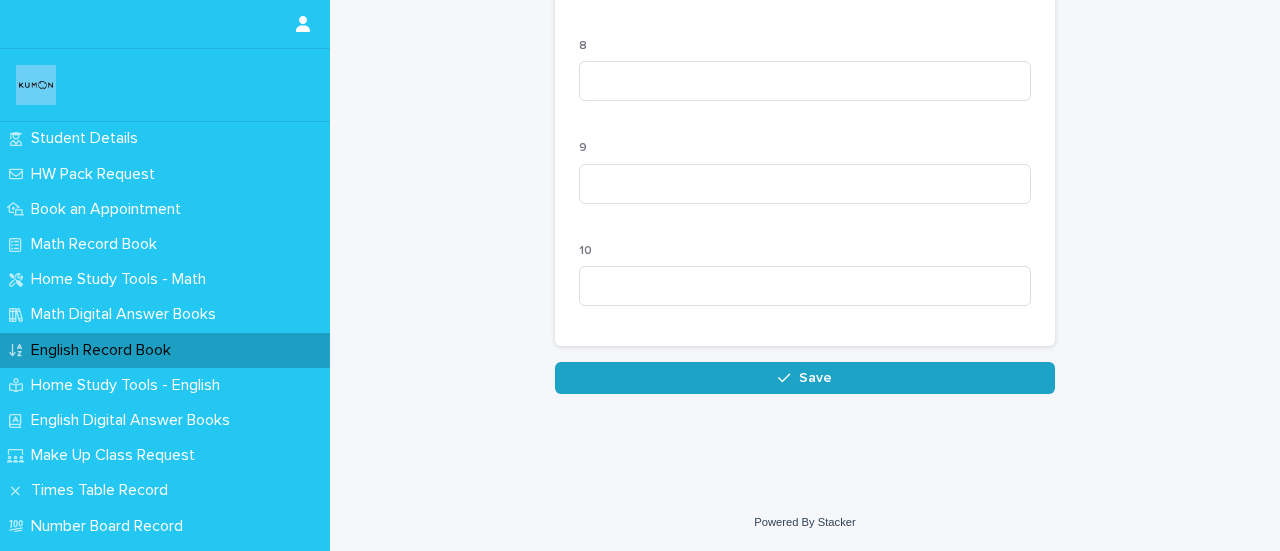 type on "*******" 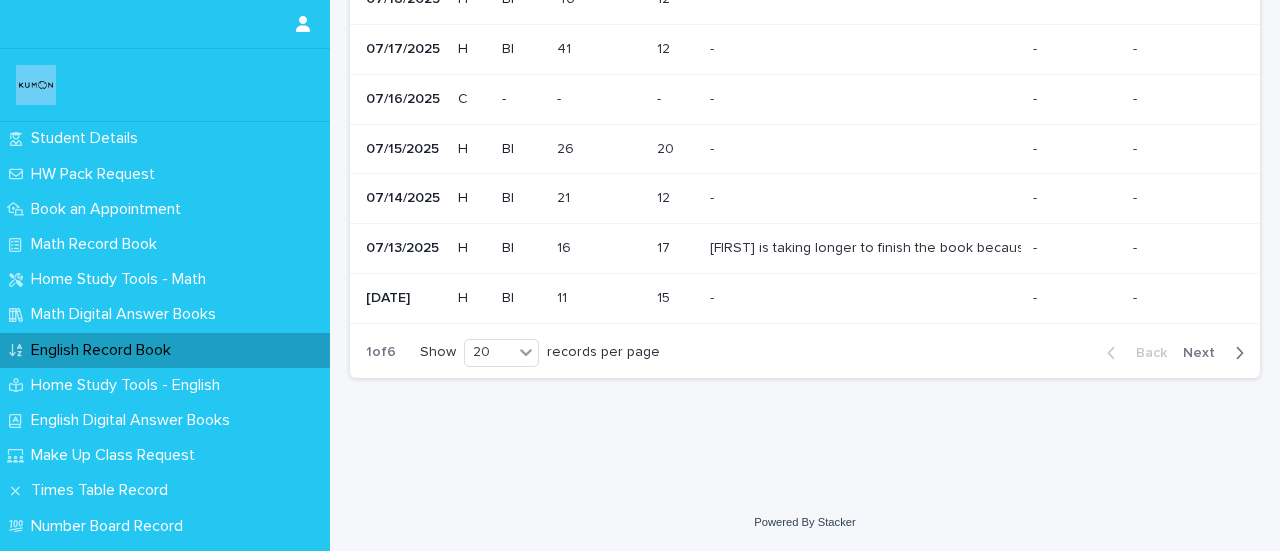 scroll, scrollTop: 0, scrollLeft: 0, axis: both 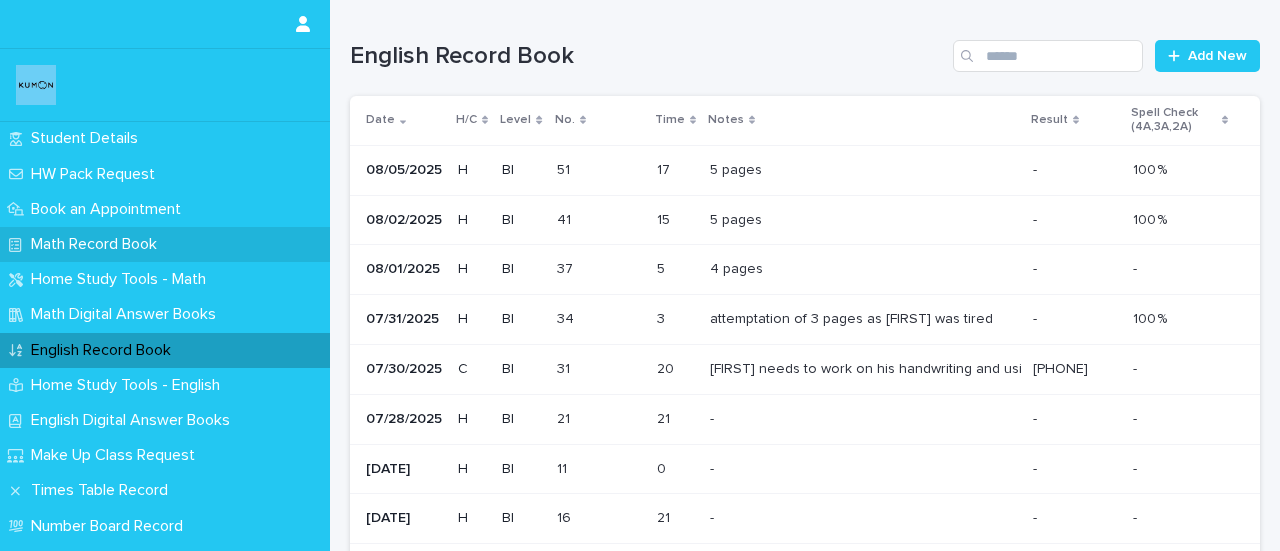 click on "Math Record Book" at bounding box center (98, 244) 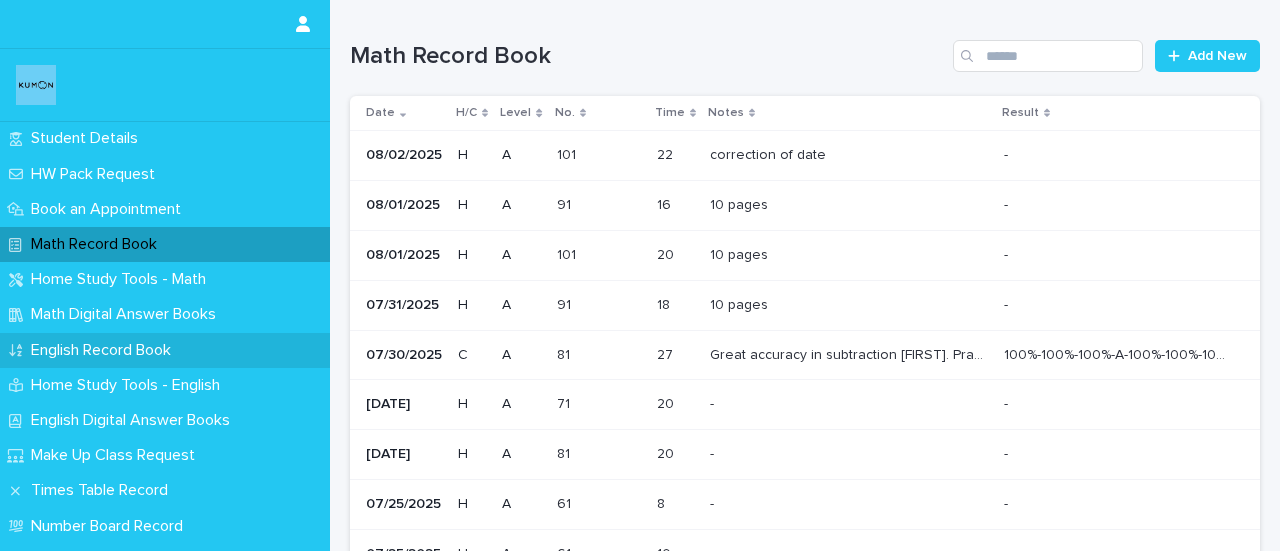 click on "English Record Book" at bounding box center (105, 350) 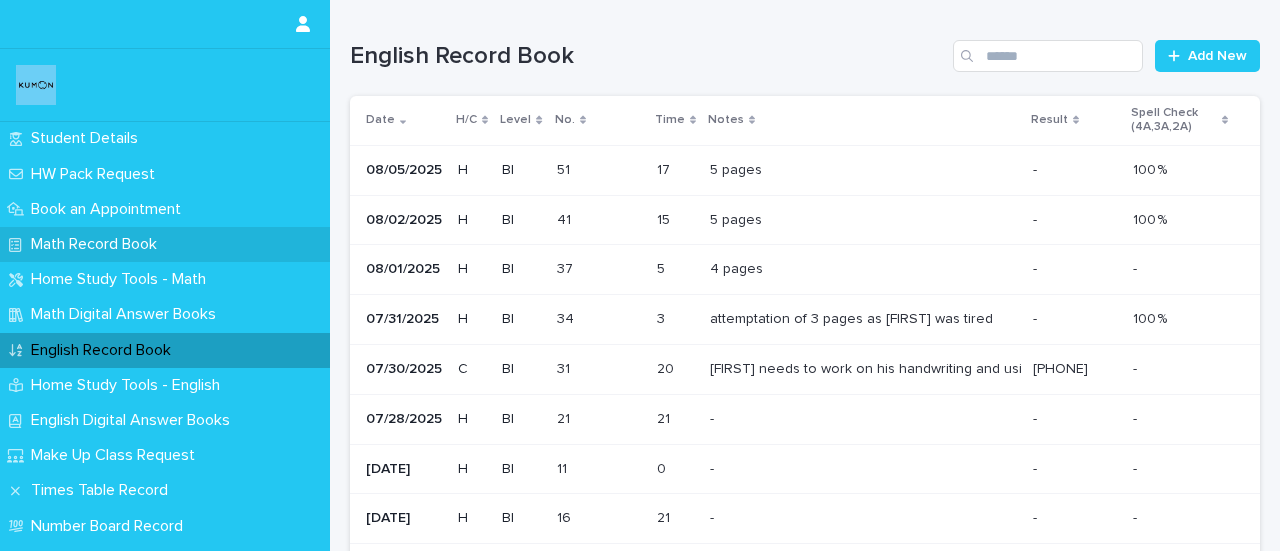 click on "Math Record Book" at bounding box center (98, 244) 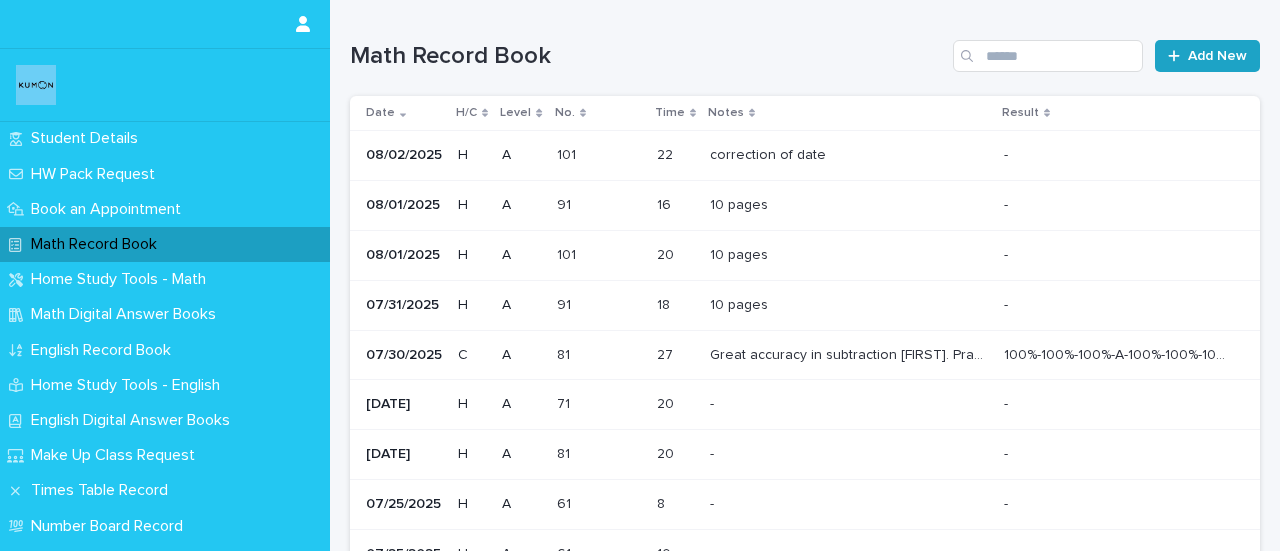 click at bounding box center (1178, 56) 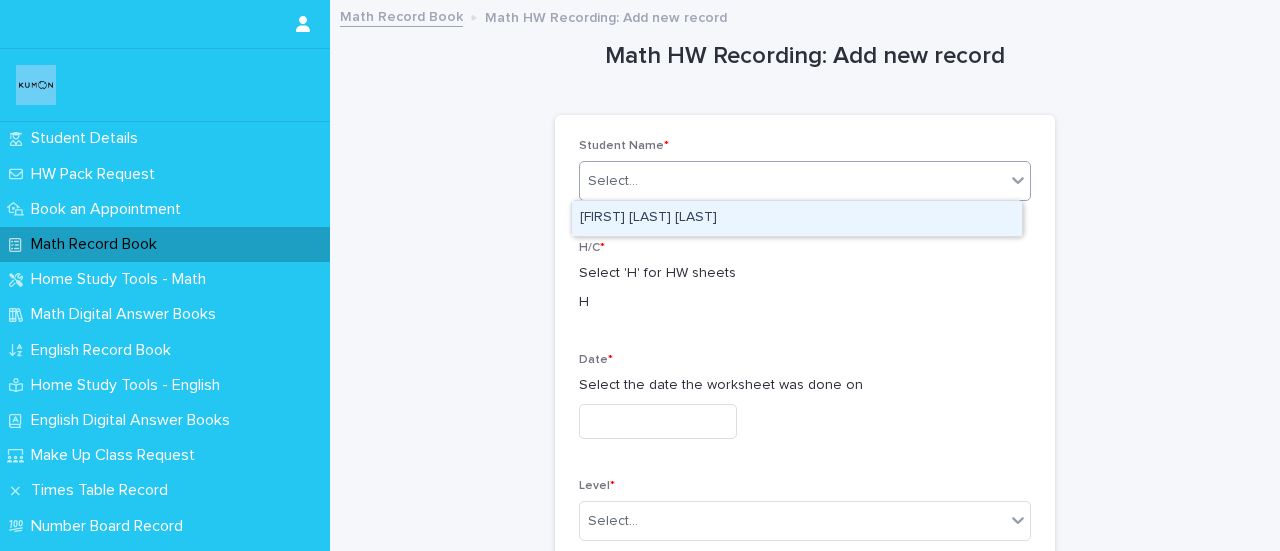 click on "Select..." at bounding box center [792, 181] 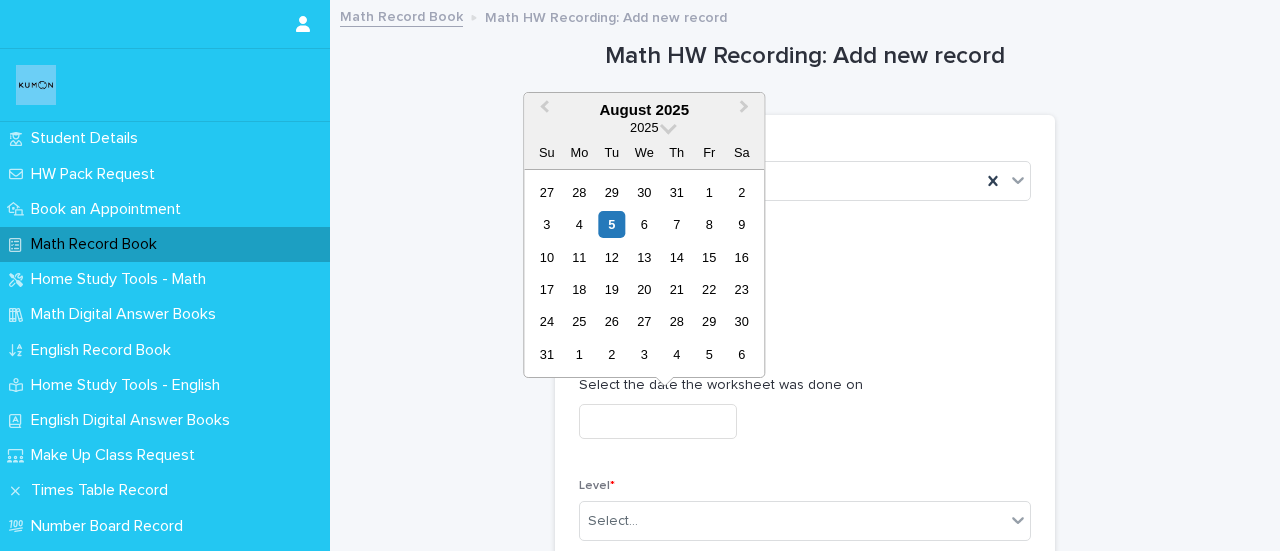 click at bounding box center [658, 421] 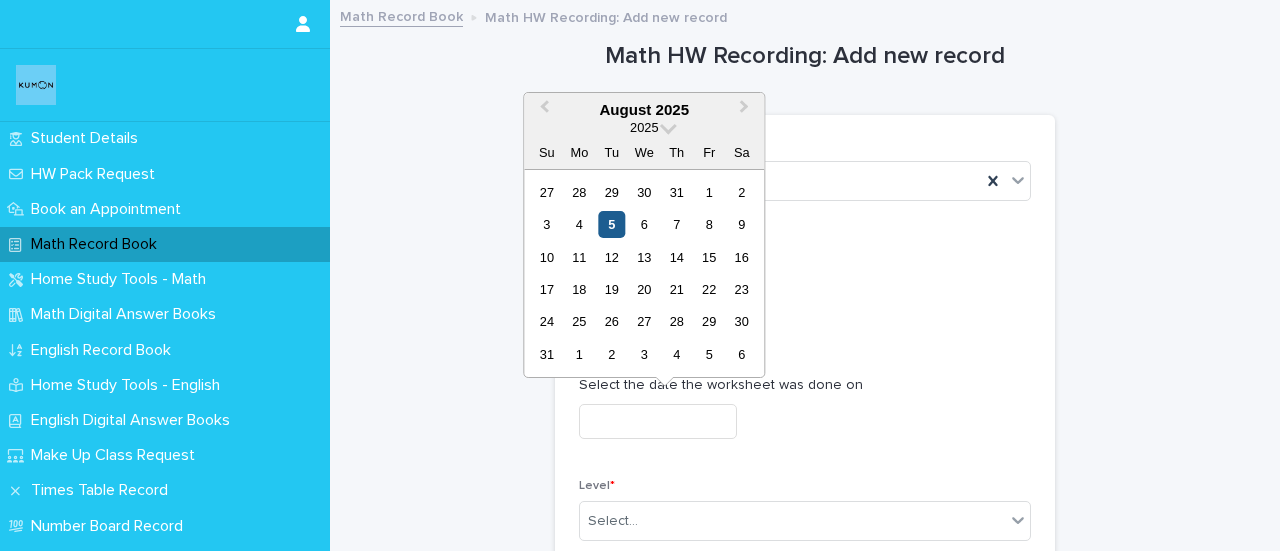 click on "5" at bounding box center (611, 224) 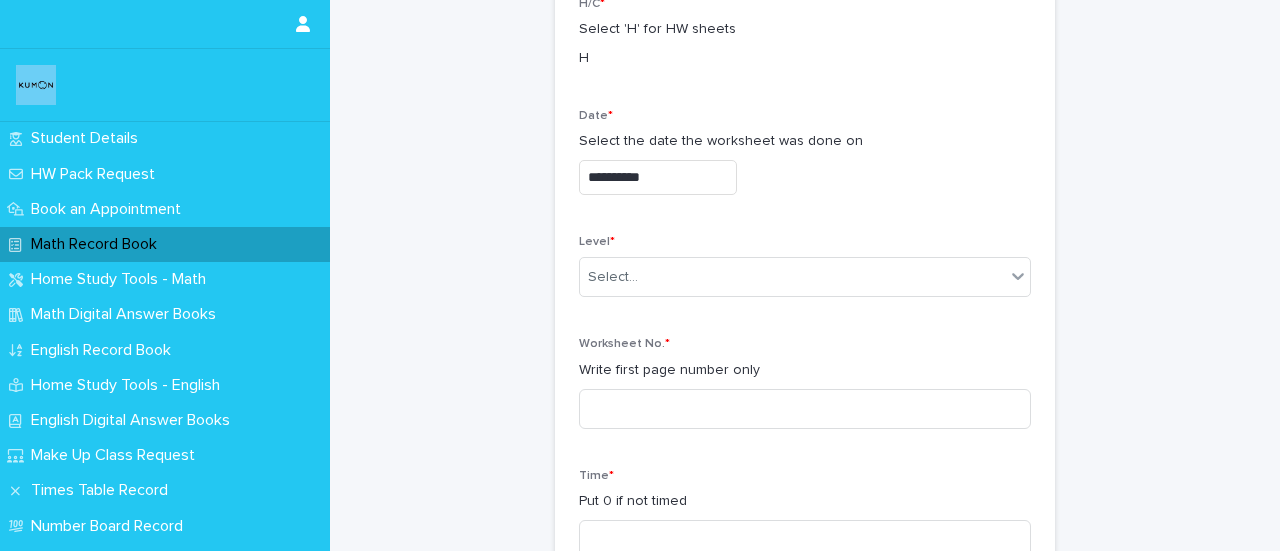 scroll, scrollTop: 318, scrollLeft: 0, axis: vertical 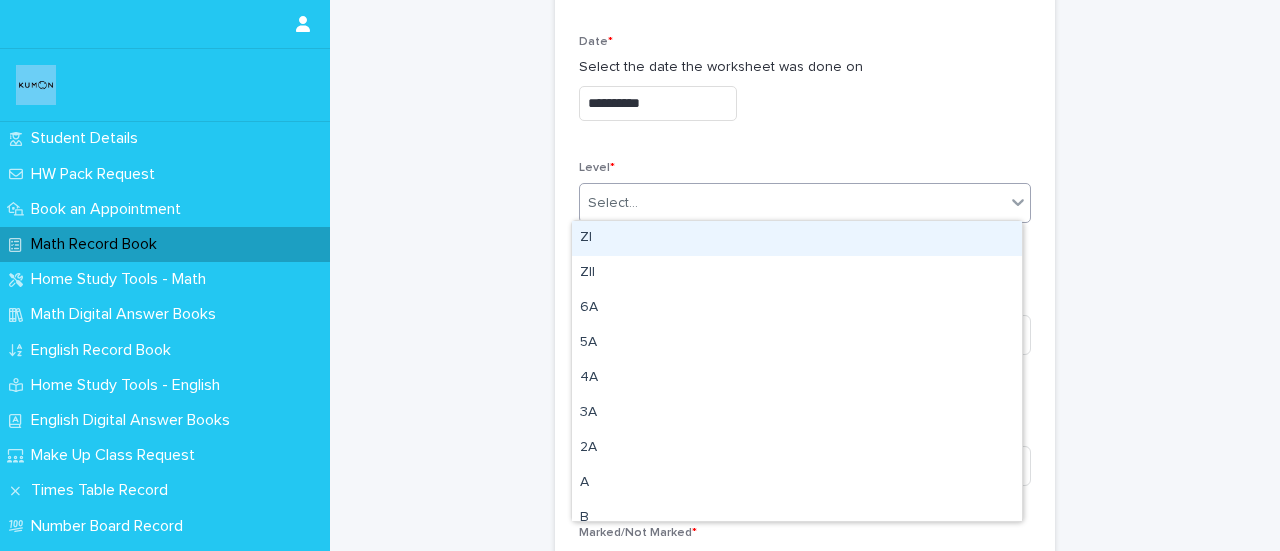 click on "Select..." at bounding box center [792, 203] 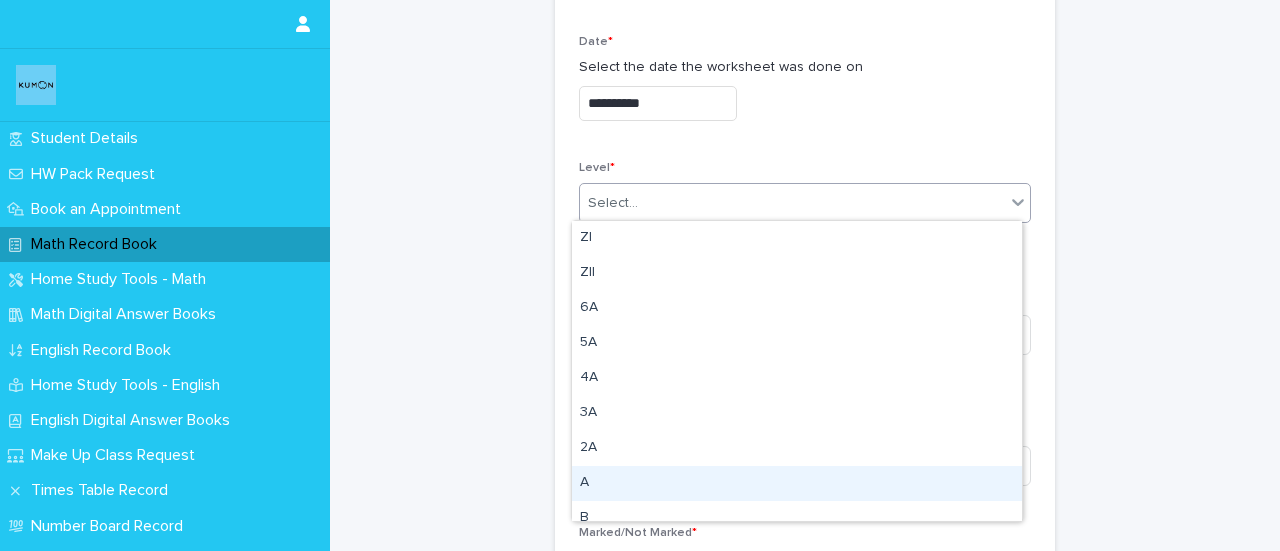 drag, startPoint x: 585, startPoint y: 501, endPoint x: 587, endPoint y: 491, distance: 10.198039 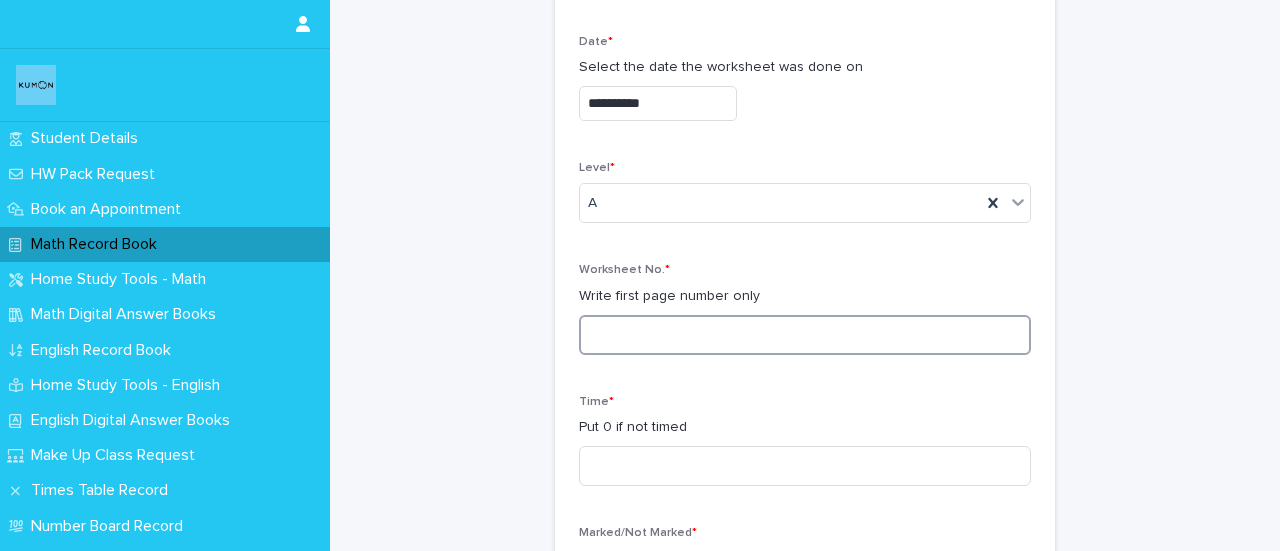 click at bounding box center [805, 335] 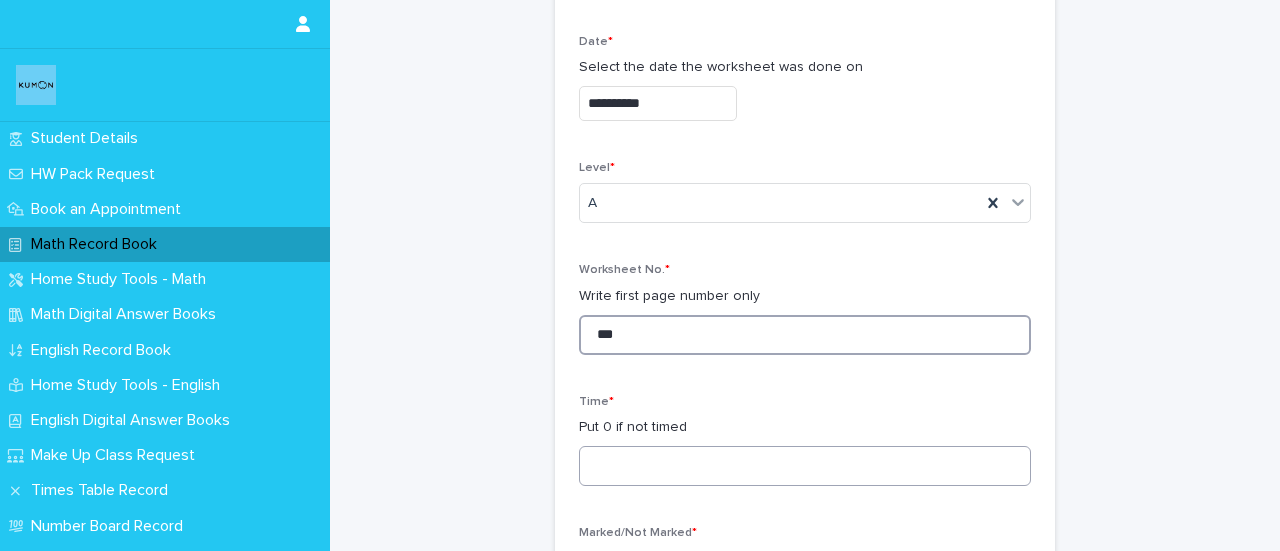 type on "***" 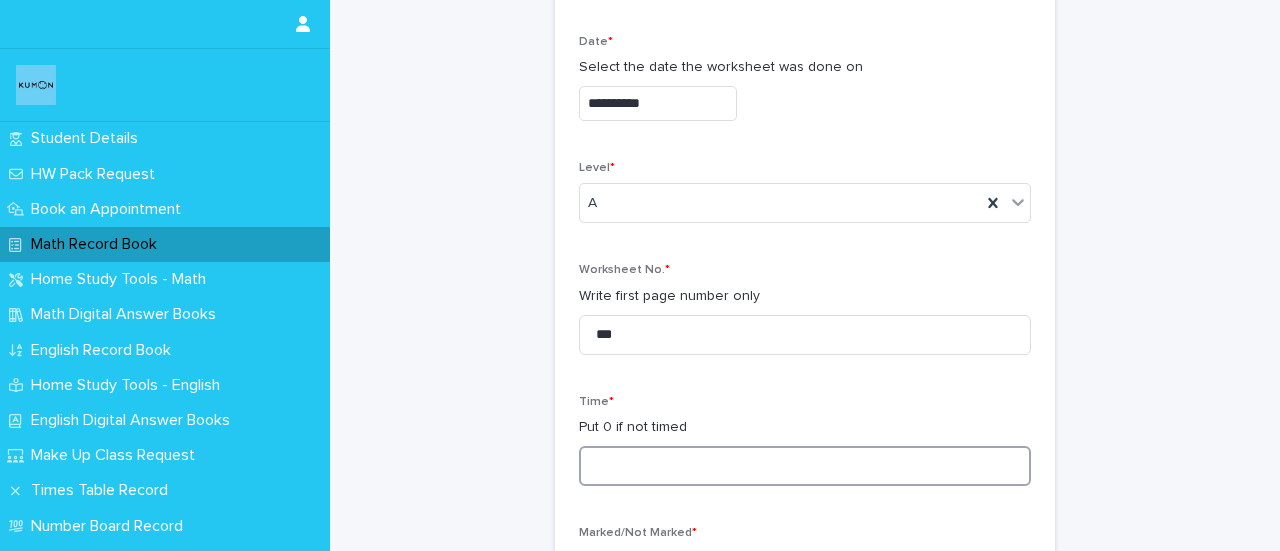 click at bounding box center (805, 466) 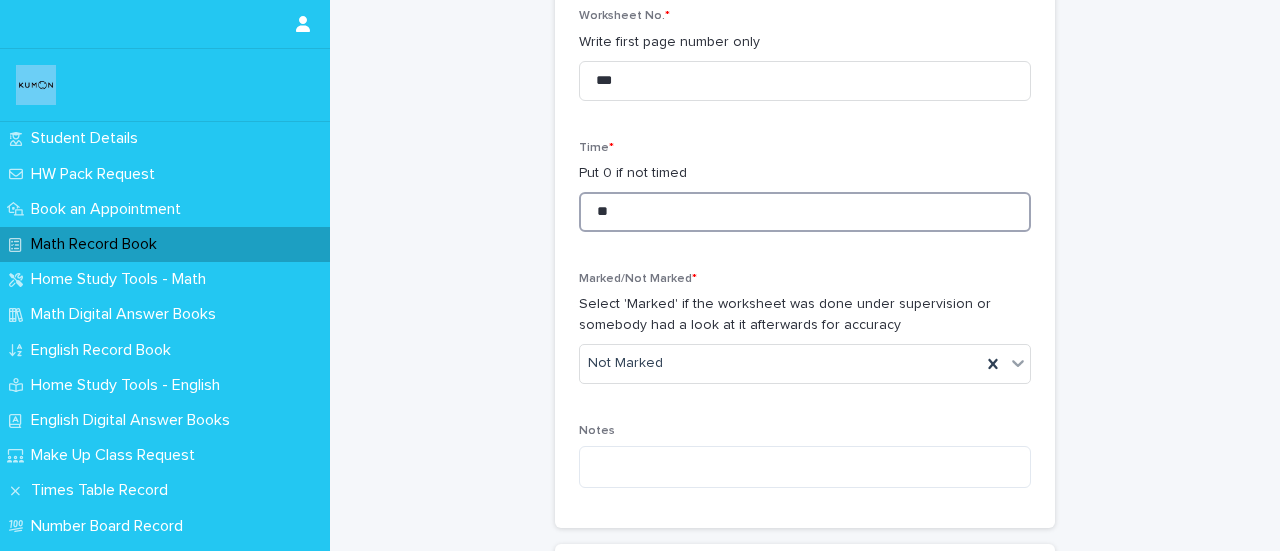 scroll, scrollTop: 595, scrollLeft: 0, axis: vertical 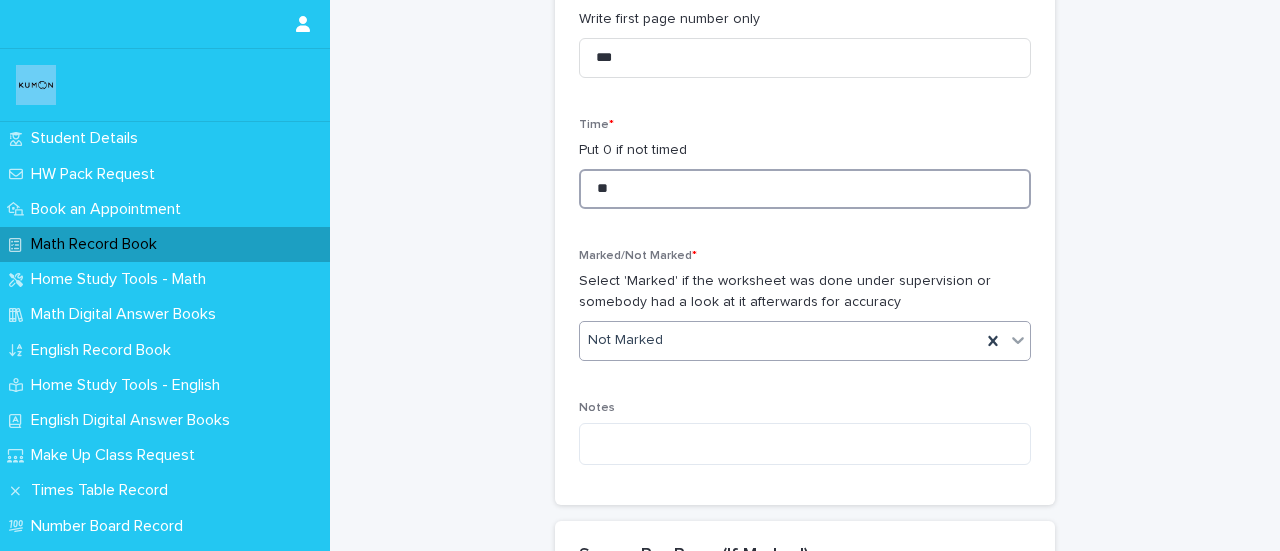 type on "**" 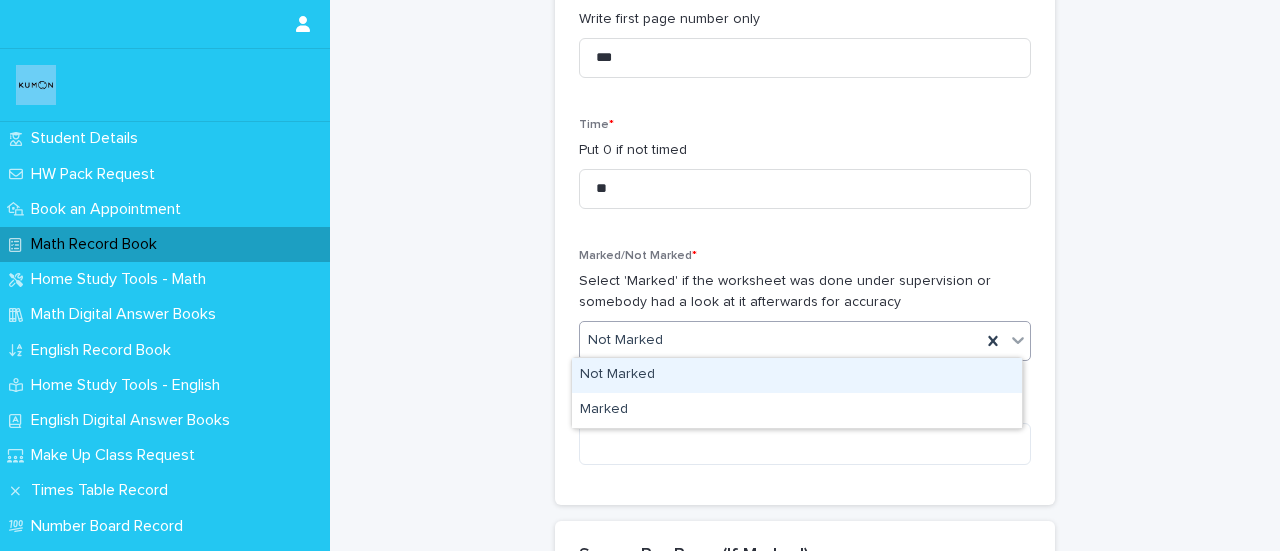 click at bounding box center (666, 340) 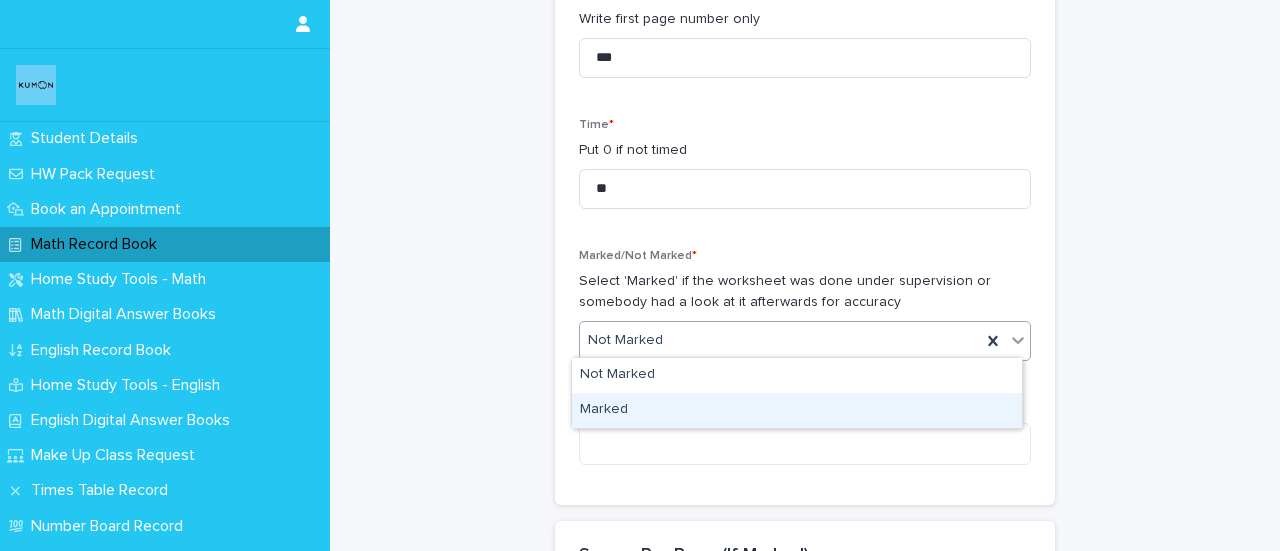 click on "Marked" at bounding box center [797, 410] 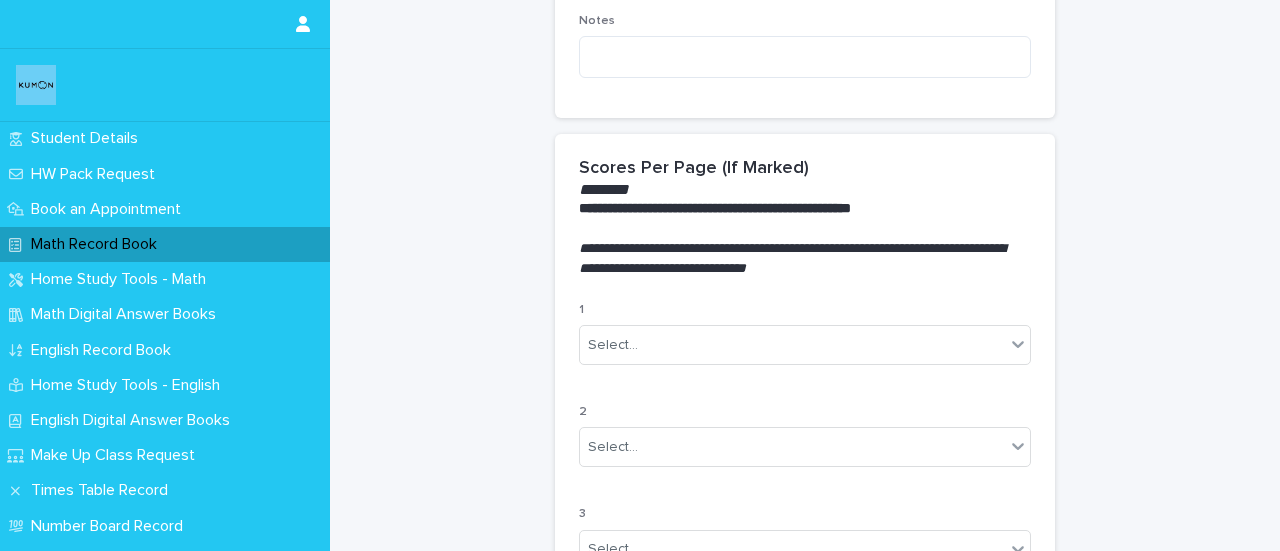 scroll, scrollTop: 986, scrollLeft: 0, axis: vertical 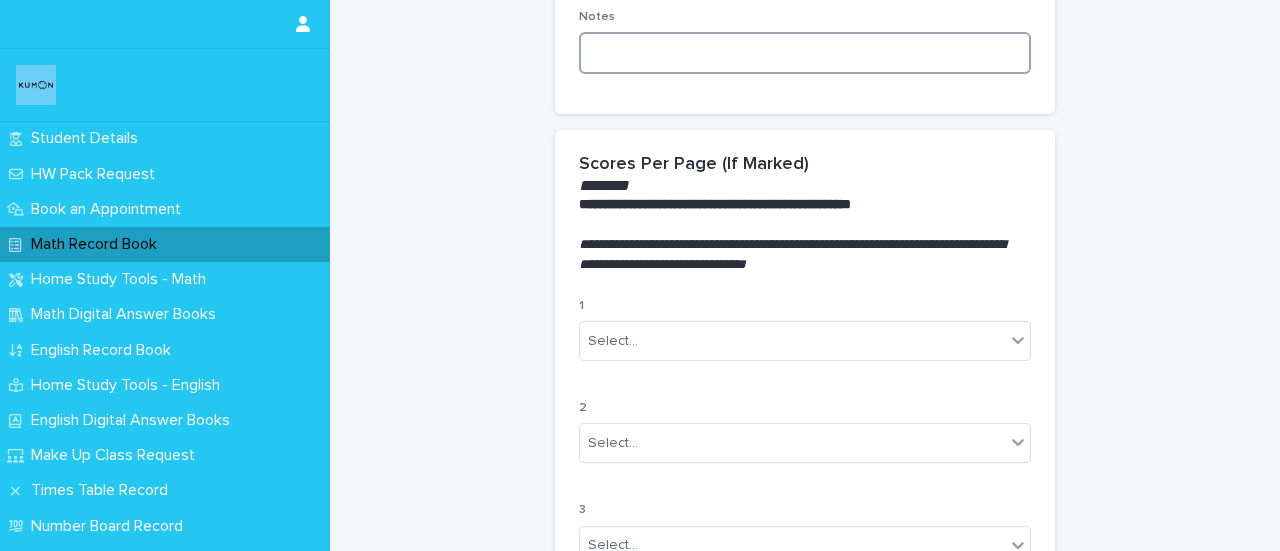click at bounding box center (805, 53) 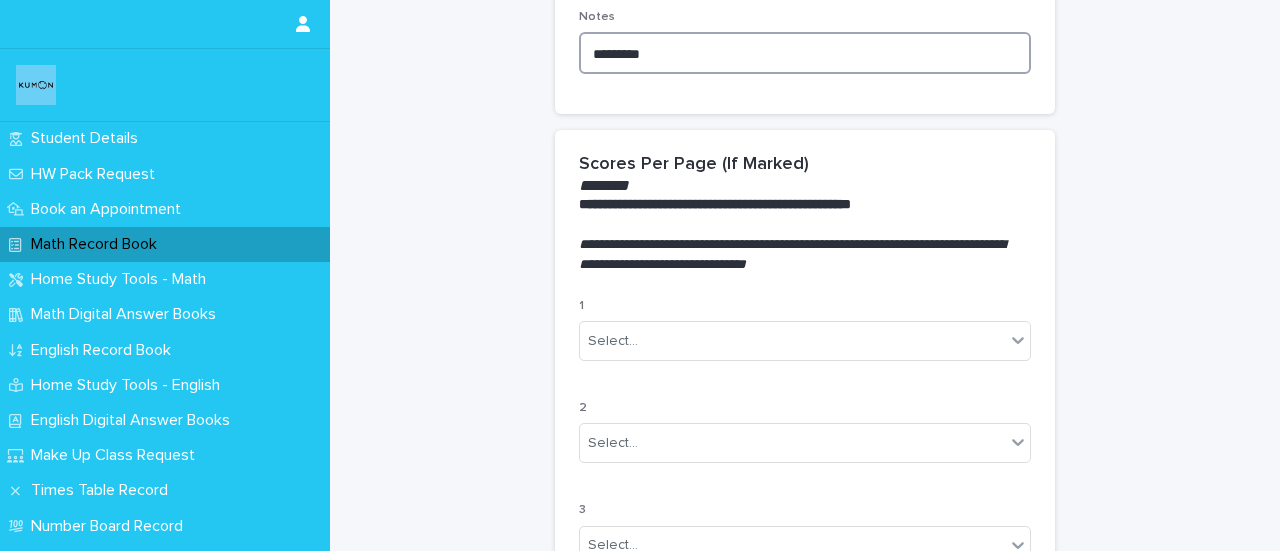 scroll, scrollTop: 1952, scrollLeft: 0, axis: vertical 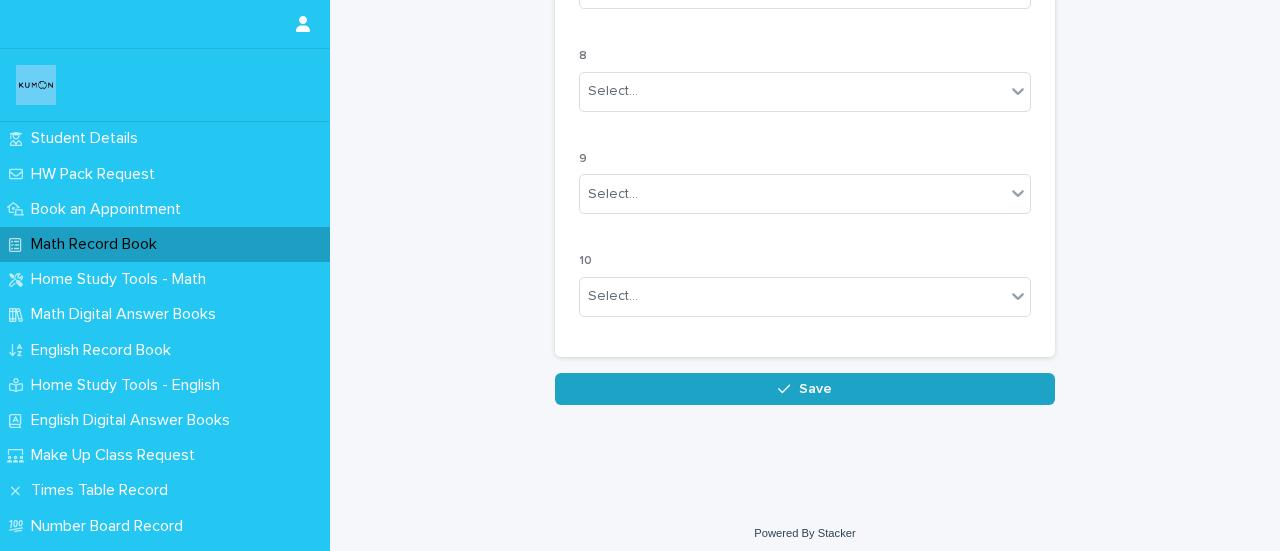 type on "********" 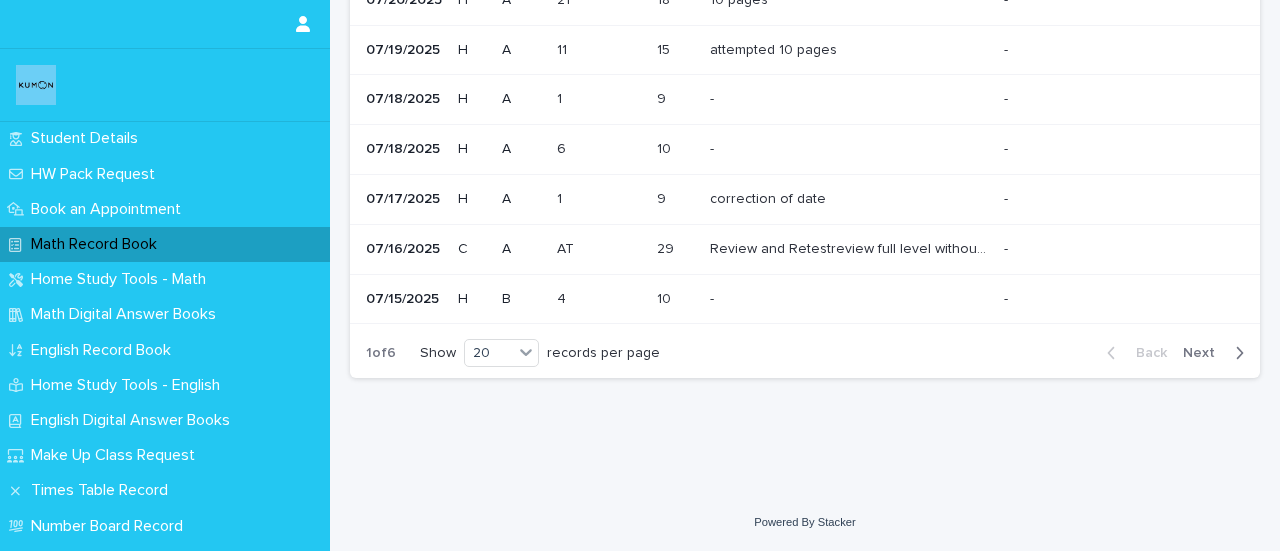 scroll, scrollTop: 0, scrollLeft: 0, axis: both 